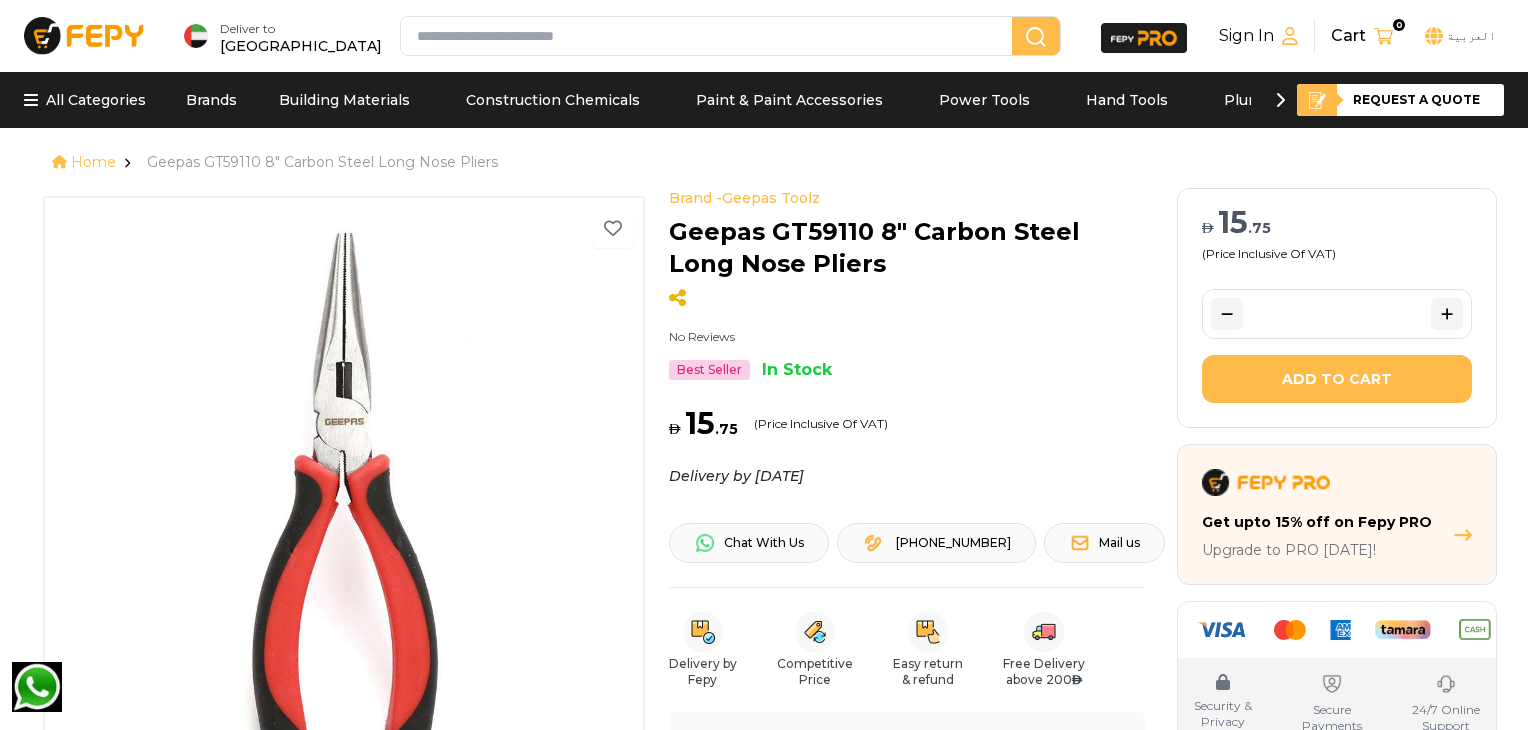 scroll, scrollTop: 0, scrollLeft: 0, axis: both 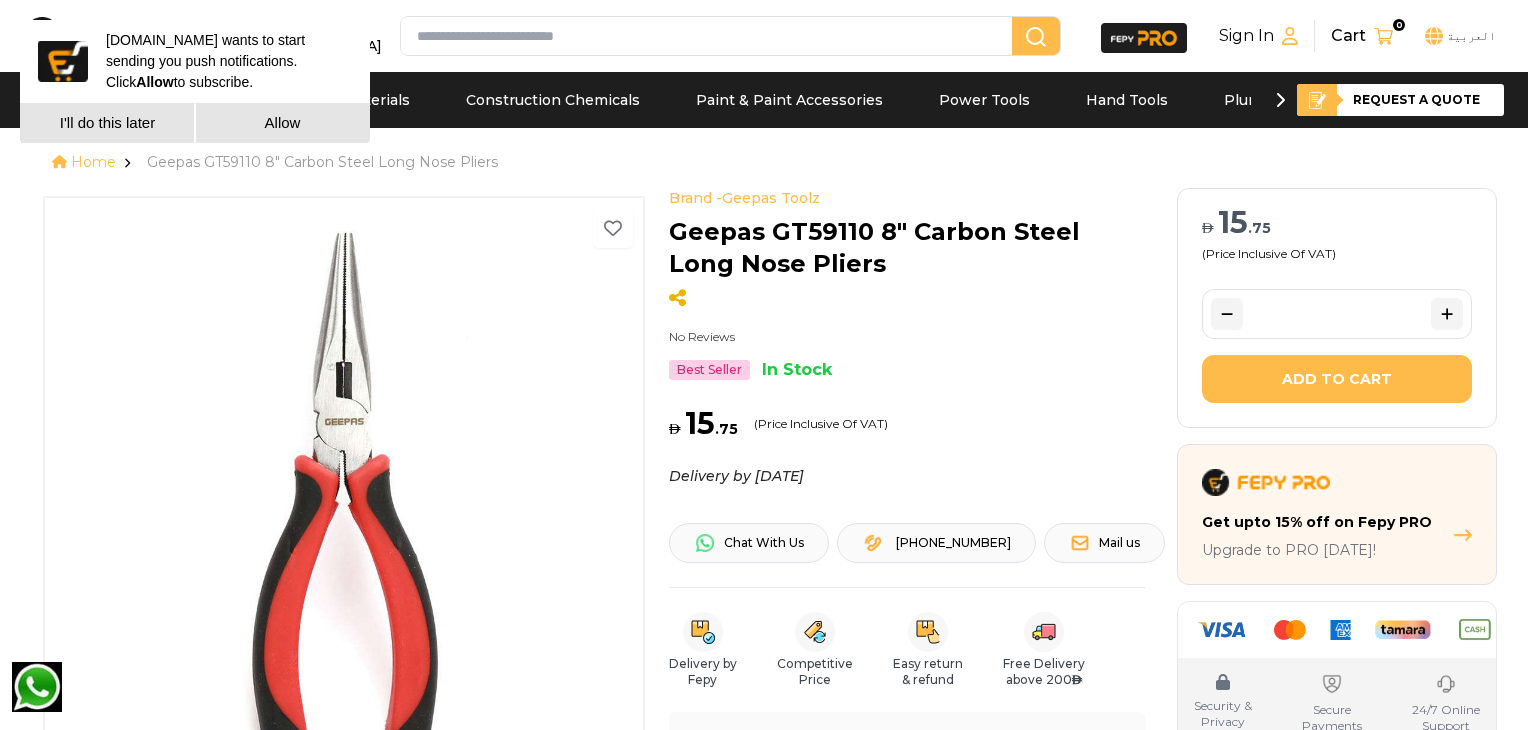 click on "I'll do this later" at bounding box center (107, 123) 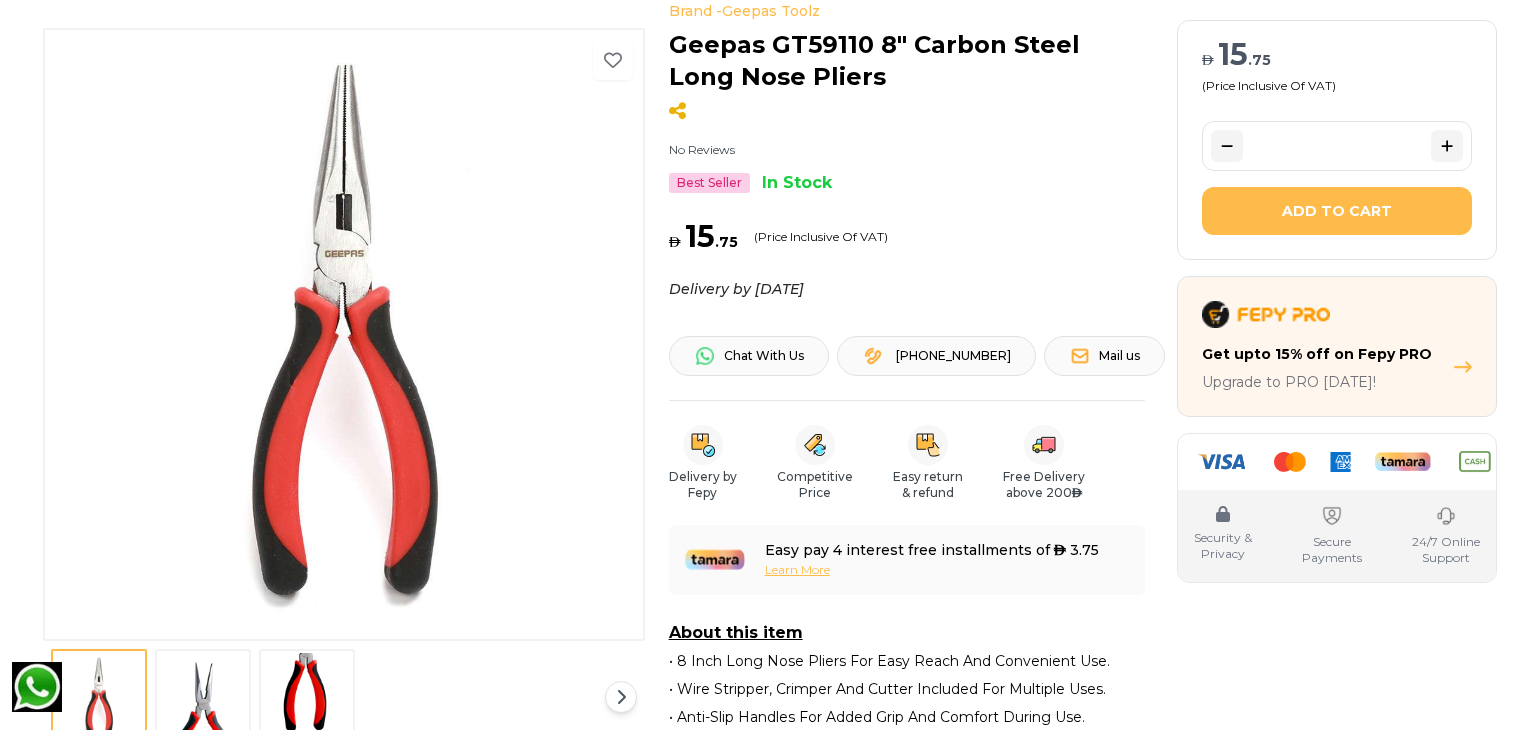 scroll, scrollTop: 196, scrollLeft: 0, axis: vertical 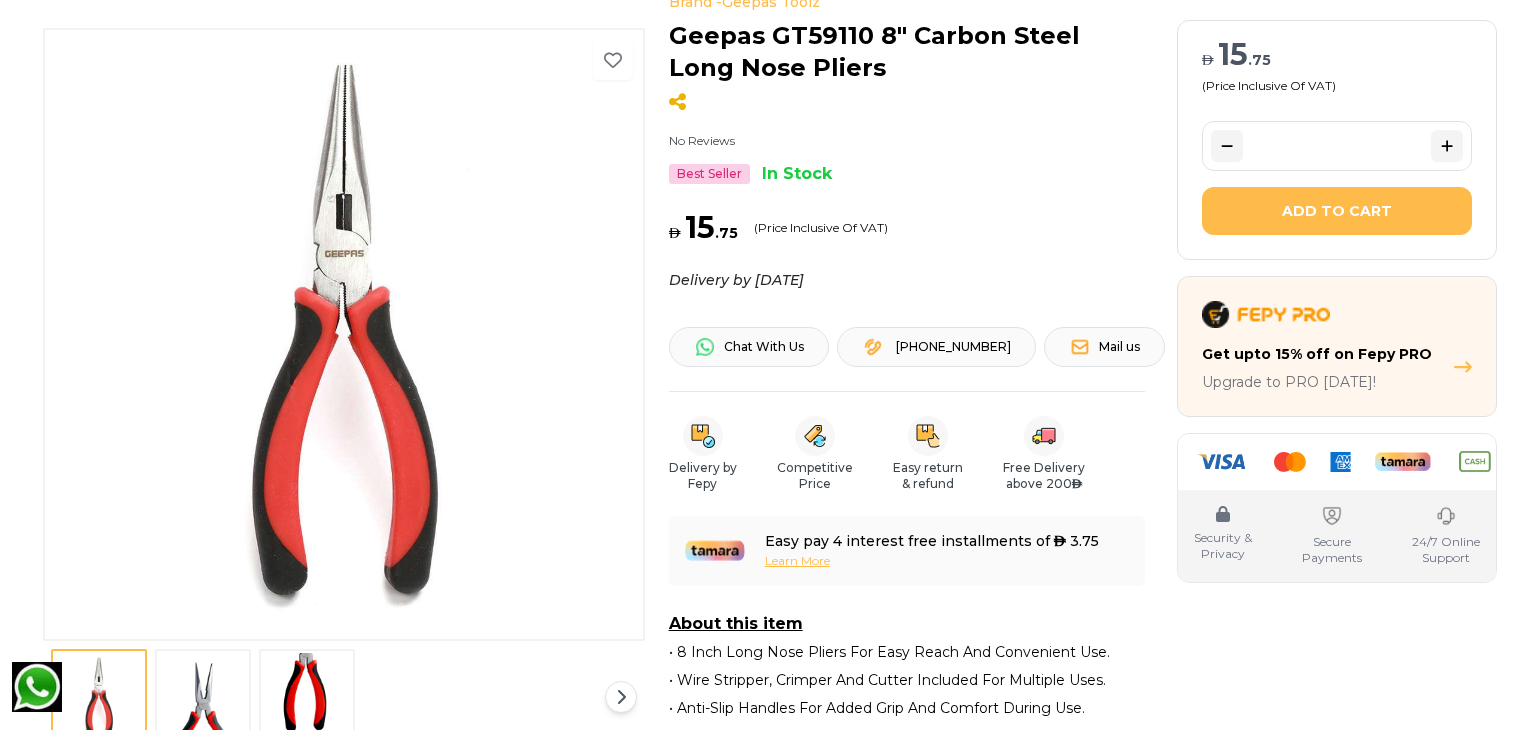 click at bounding box center (203, 697) 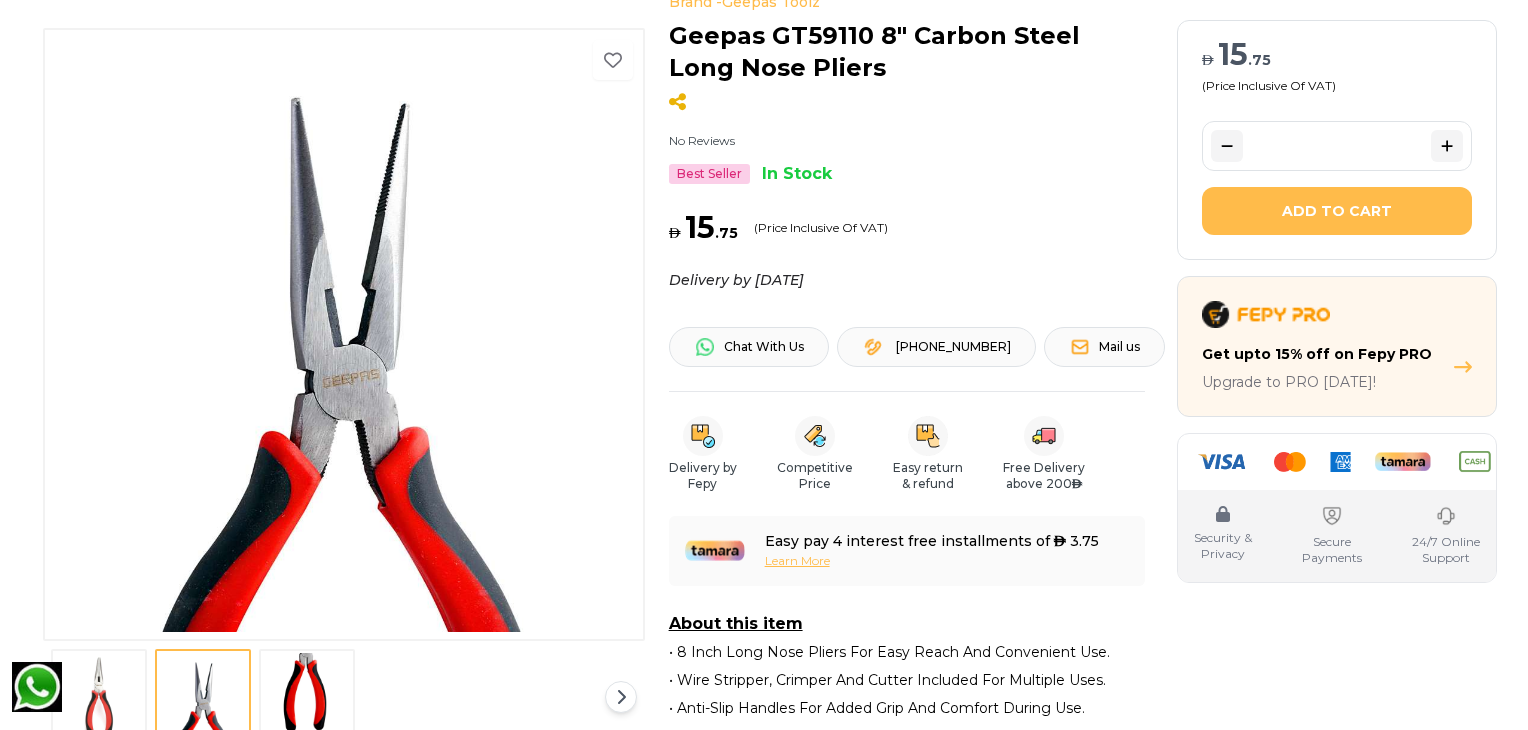 click at bounding box center [307, 697] 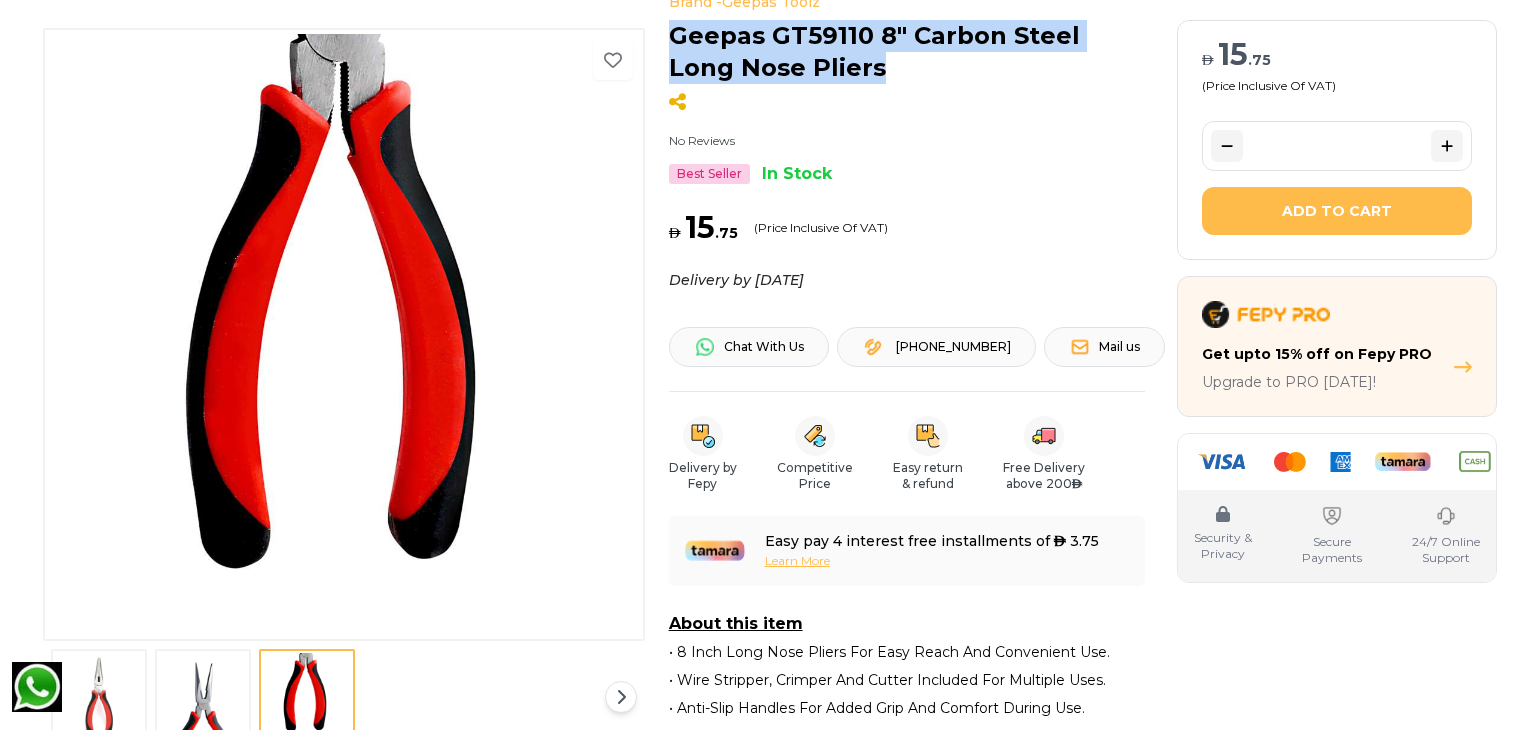 drag, startPoint x: 676, startPoint y: 35, endPoint x: 811, endPoint y: 70, distance: 139.46326 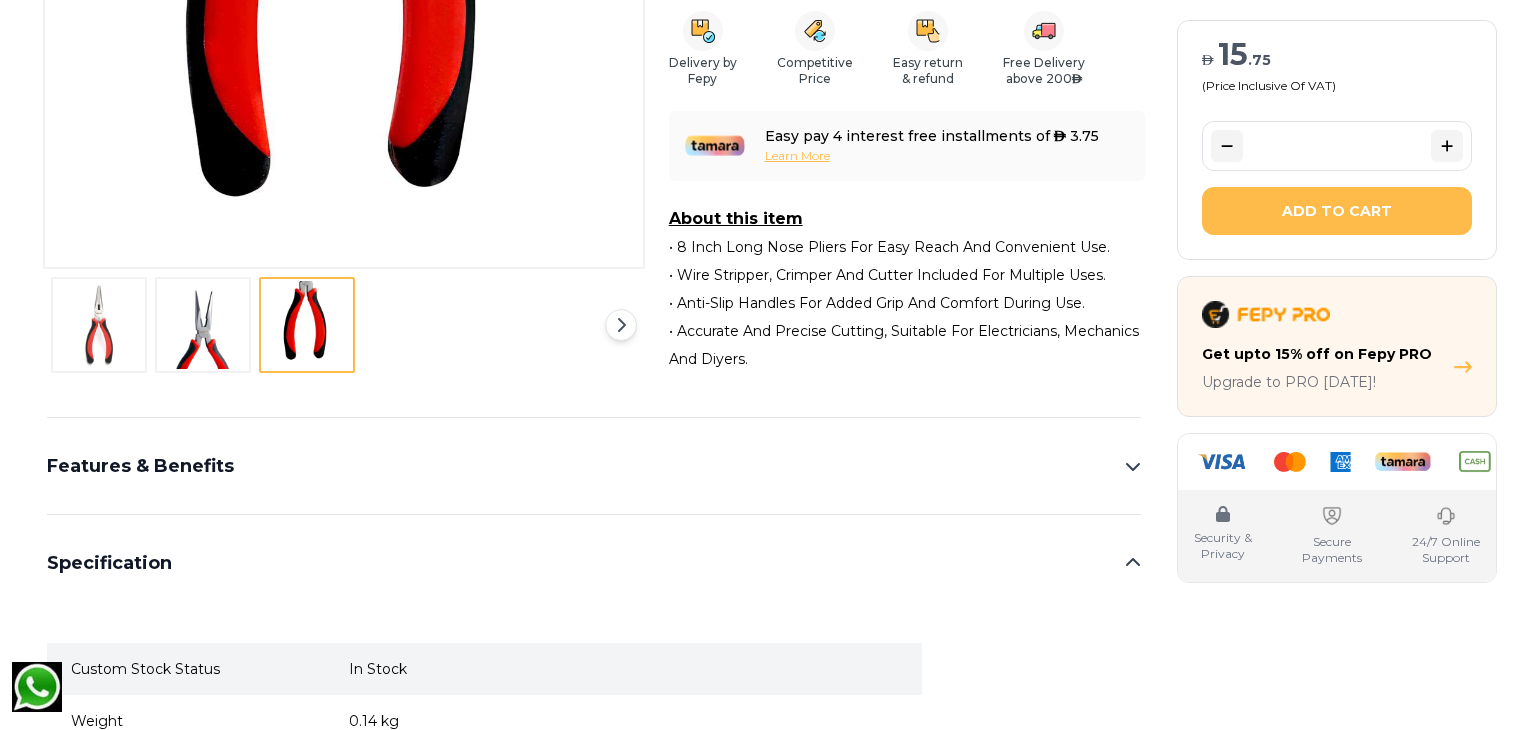 scroll, scrollTop: 641, scrollLeft: 0, axis: vertical 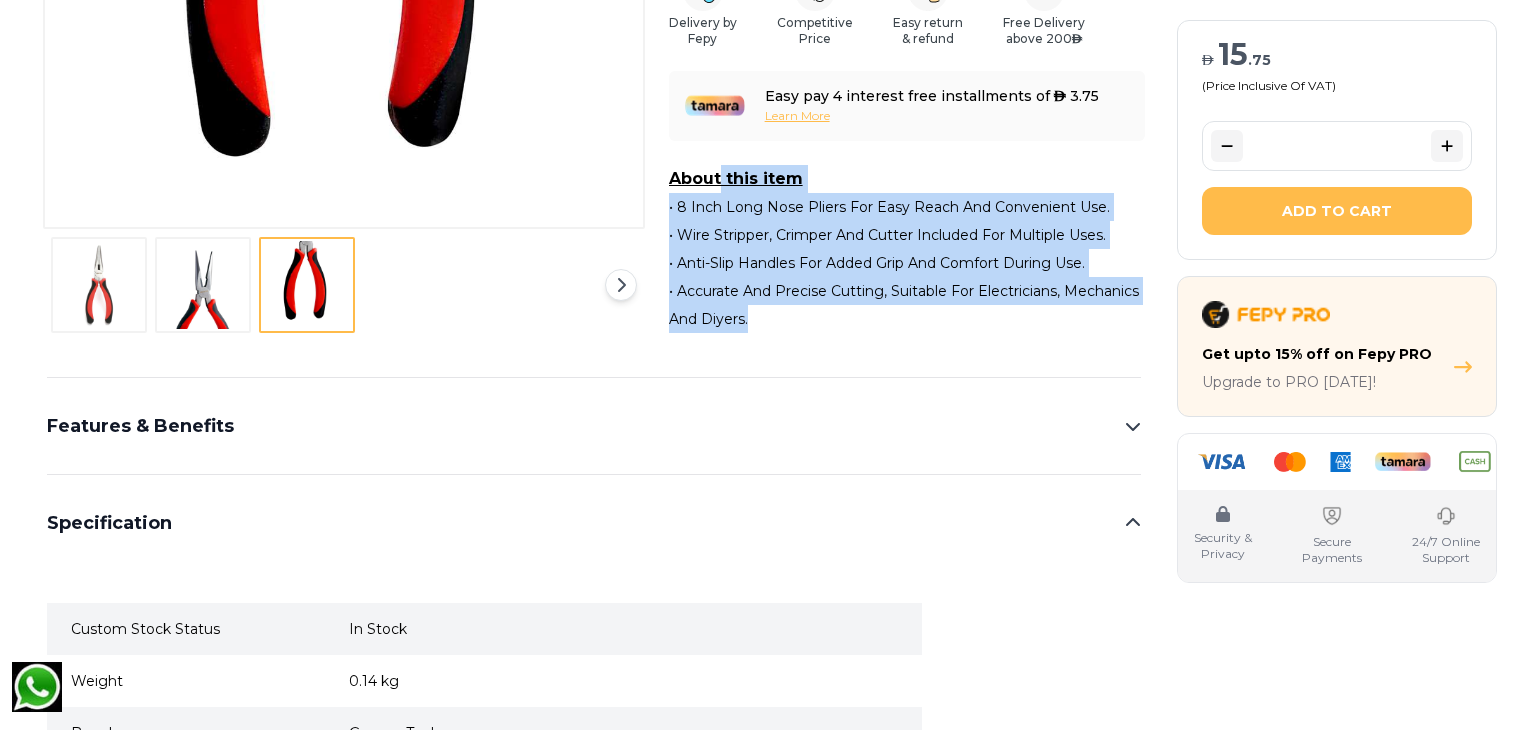 drag, startPoint x: 663, startPoint y: 199, endPoint x: 797, endPoint y: 321, distance: 181.2181 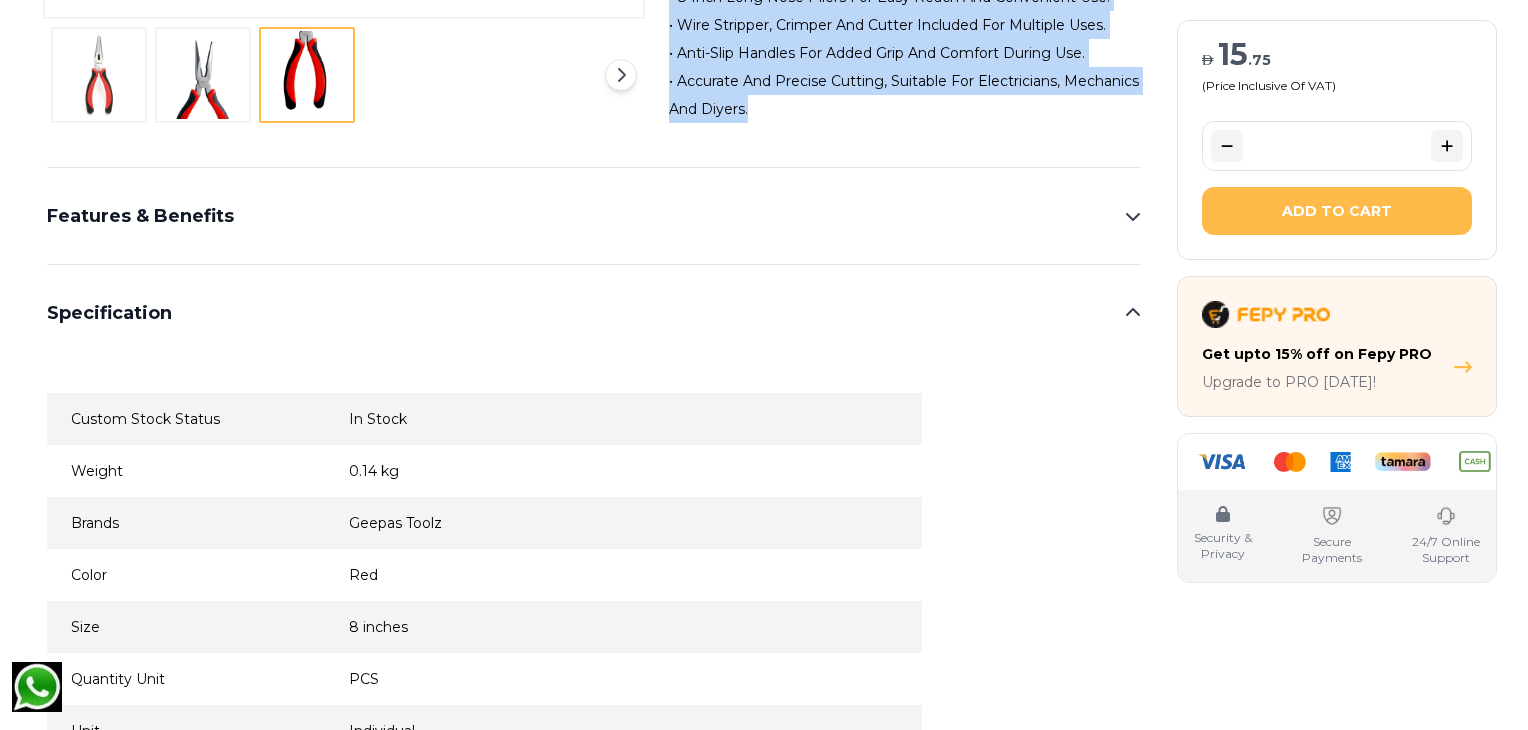 scroll, scrollTop: 855, scrollLeft: 0, axis: vertical 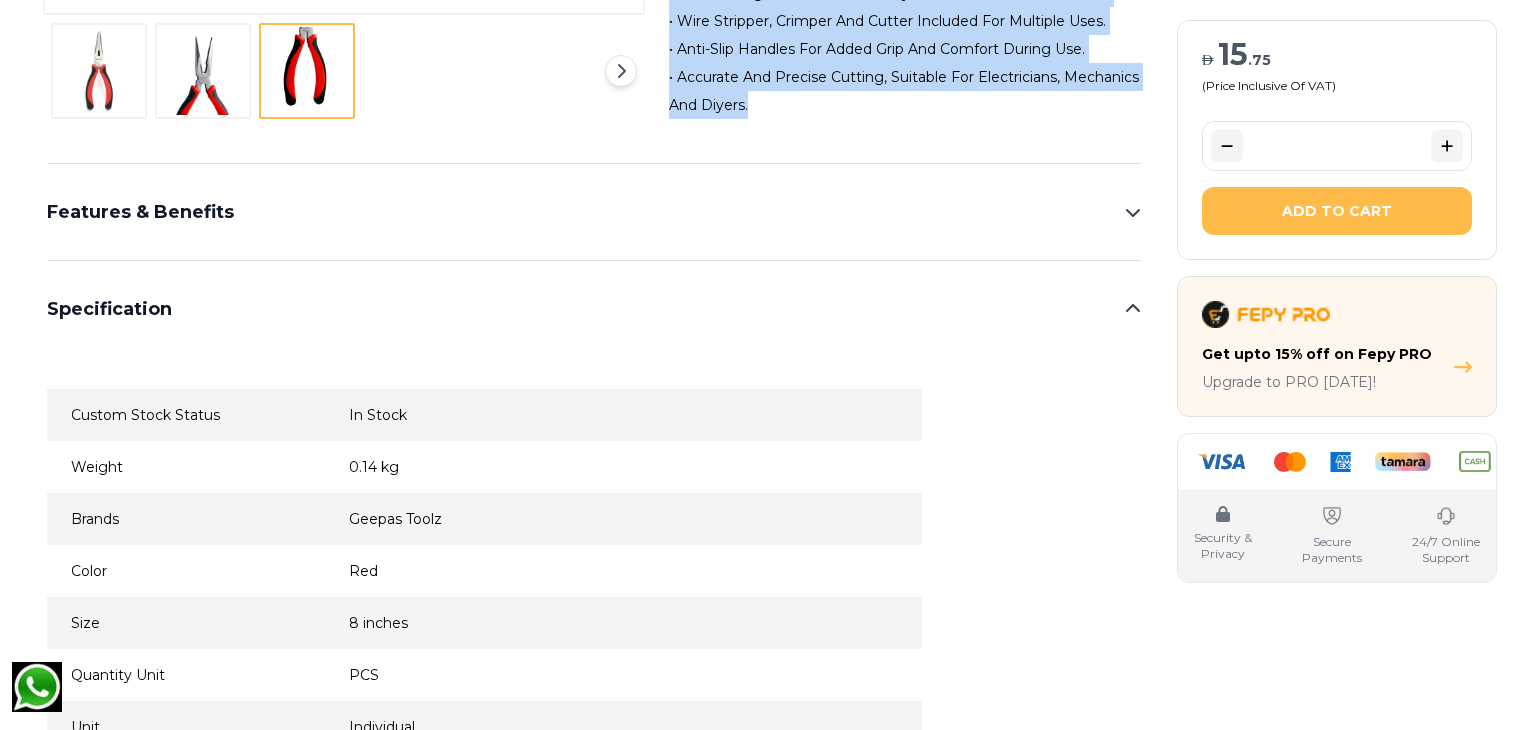 click 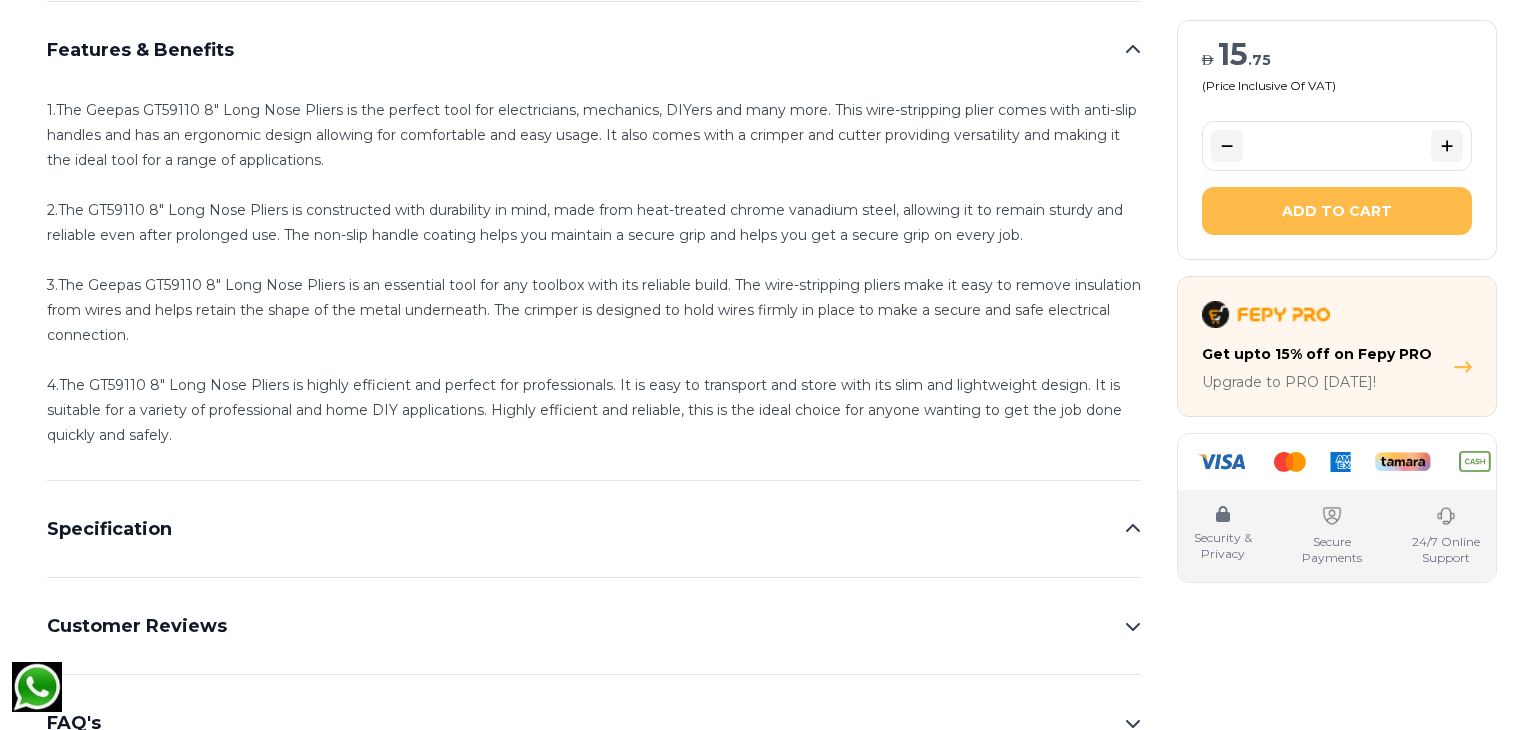 drag, startPoint x: 37, startPoint y: 45, endPoint x: 49, endPoint y: 141, distance: 96.74709 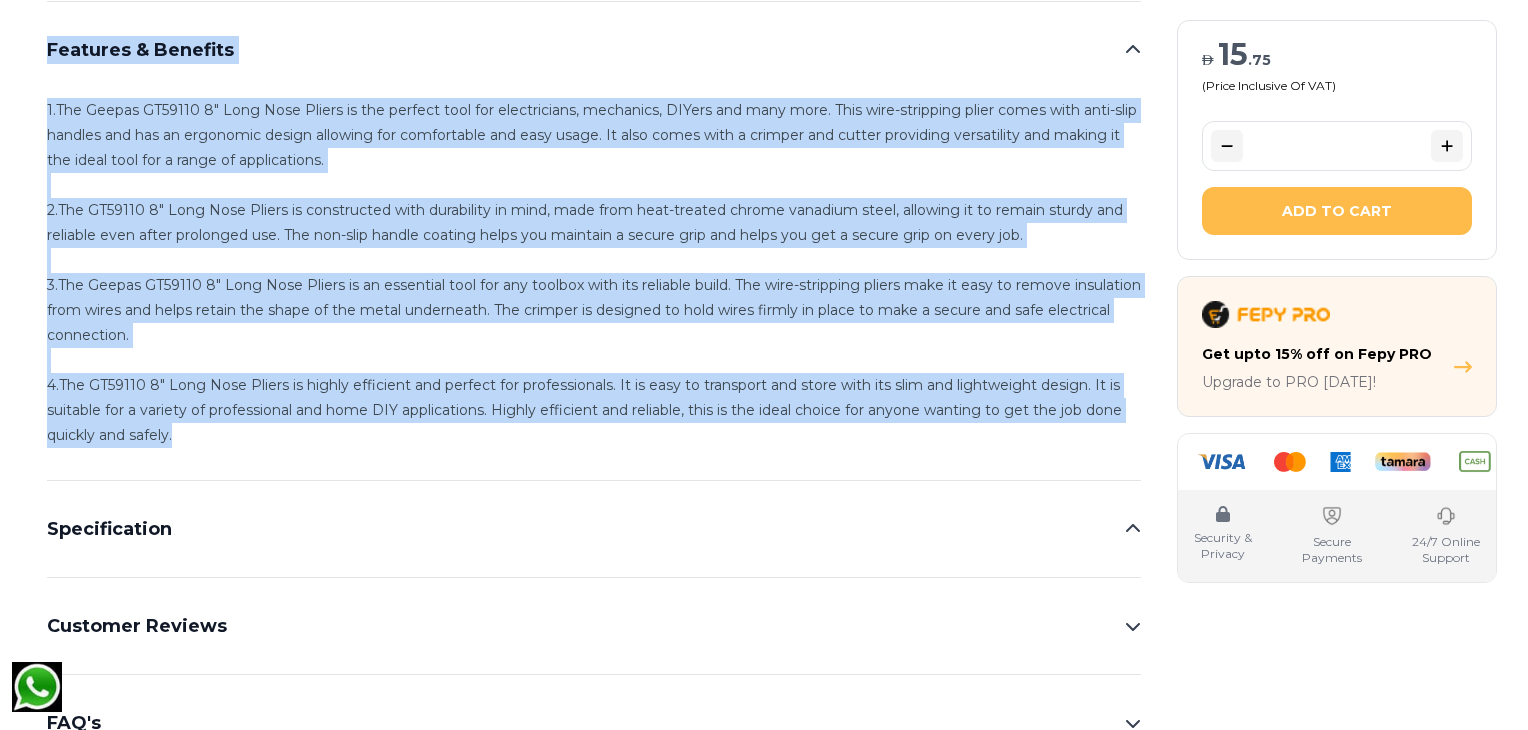 drag, startPoint x: 49, startPoint y: 141, endPoint x: 207, endPoint y: 430, distance: 329.3706 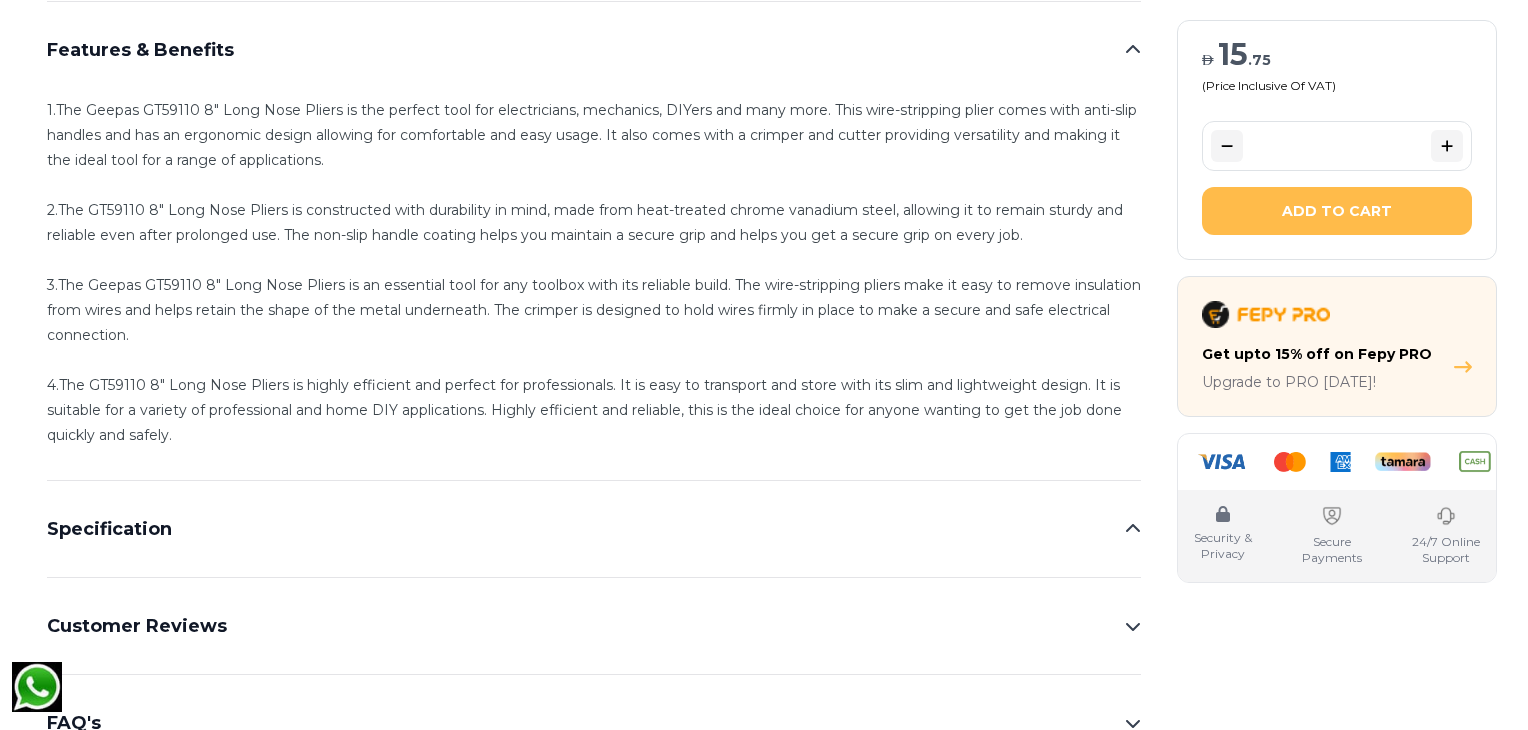 scroll, scrollTop: 855, scrollLeft: 0, axis: vertical 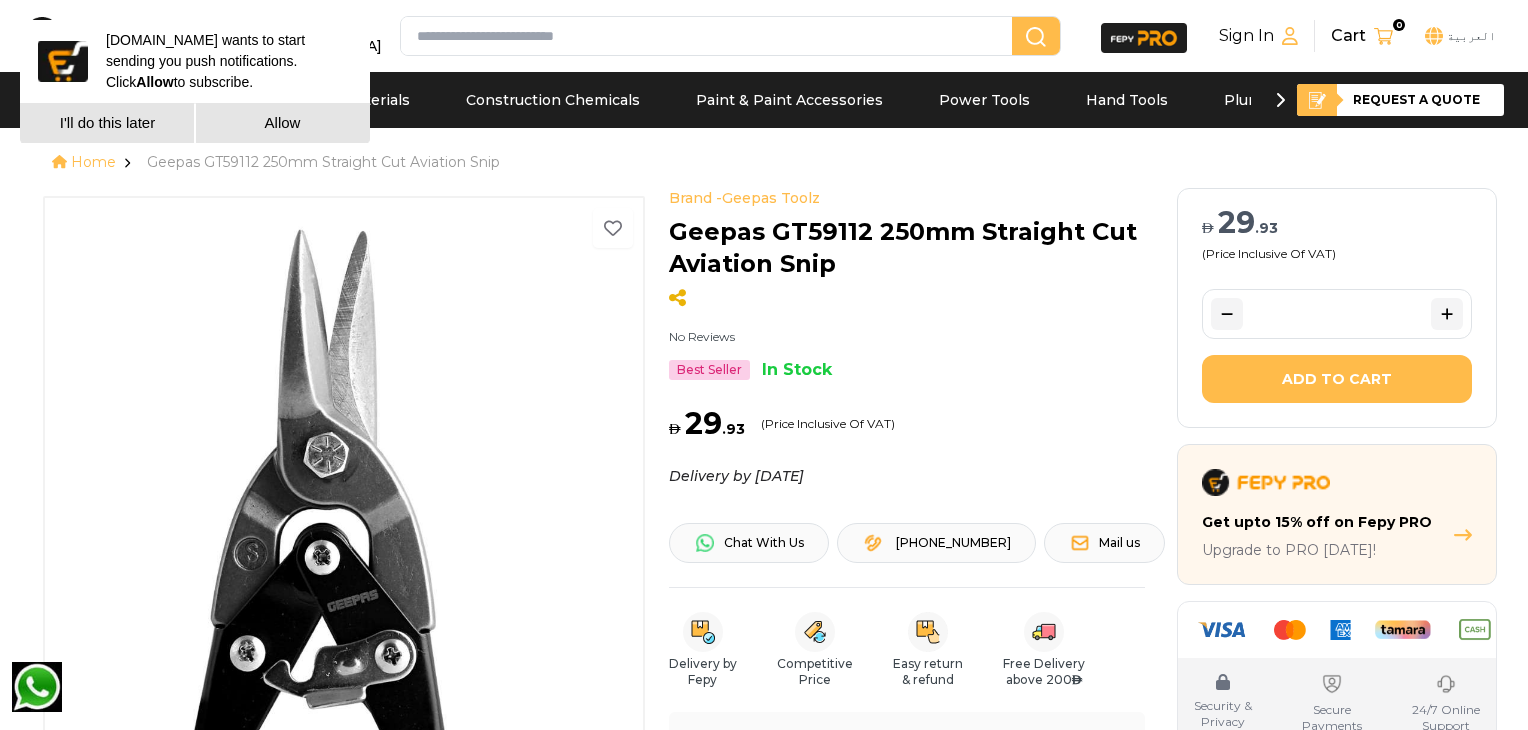click on "I'll do this later" at bounding box center (107, 123) 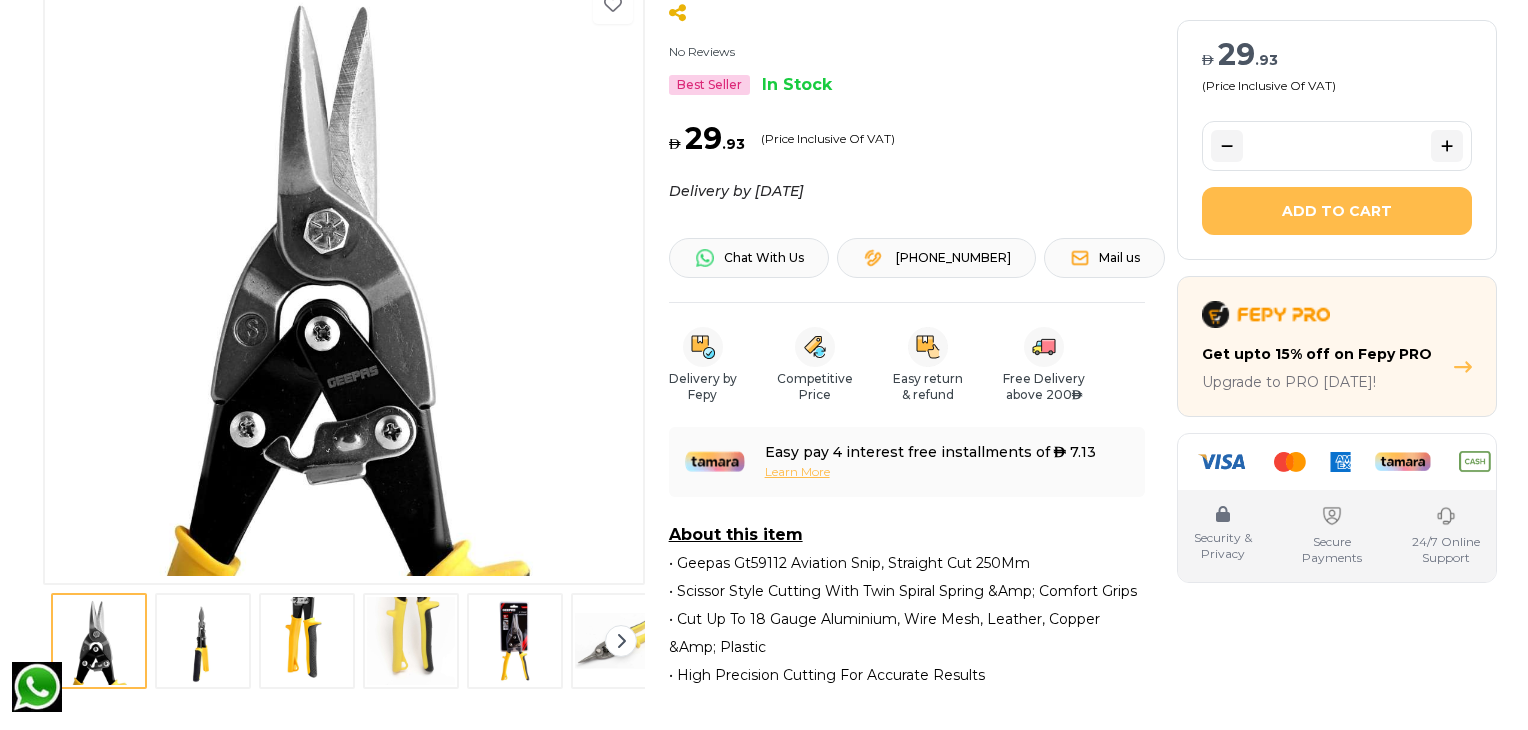 scroll, scrollTop: 298, scrollLeft: 0, axis: vertical 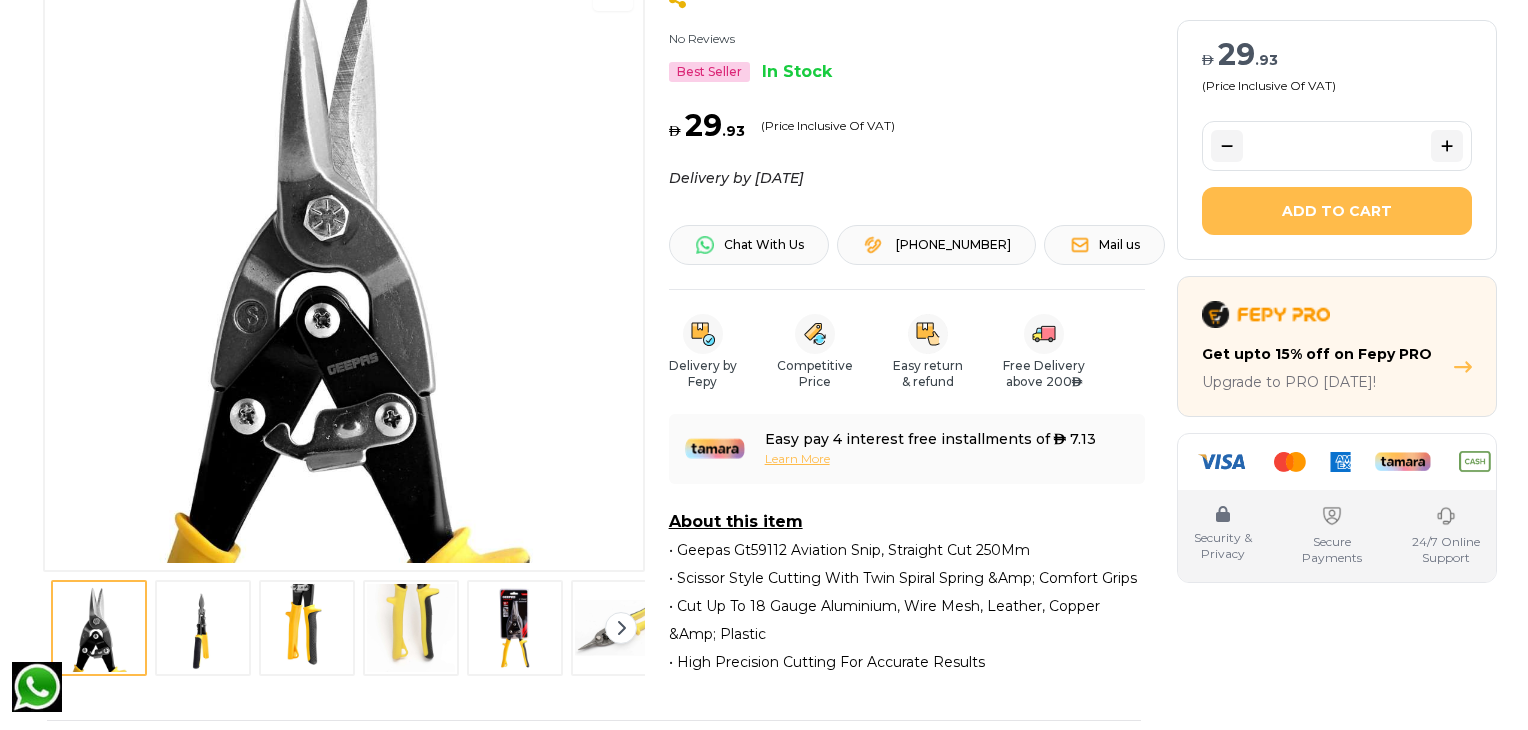 click at bounding box center [203, 628] 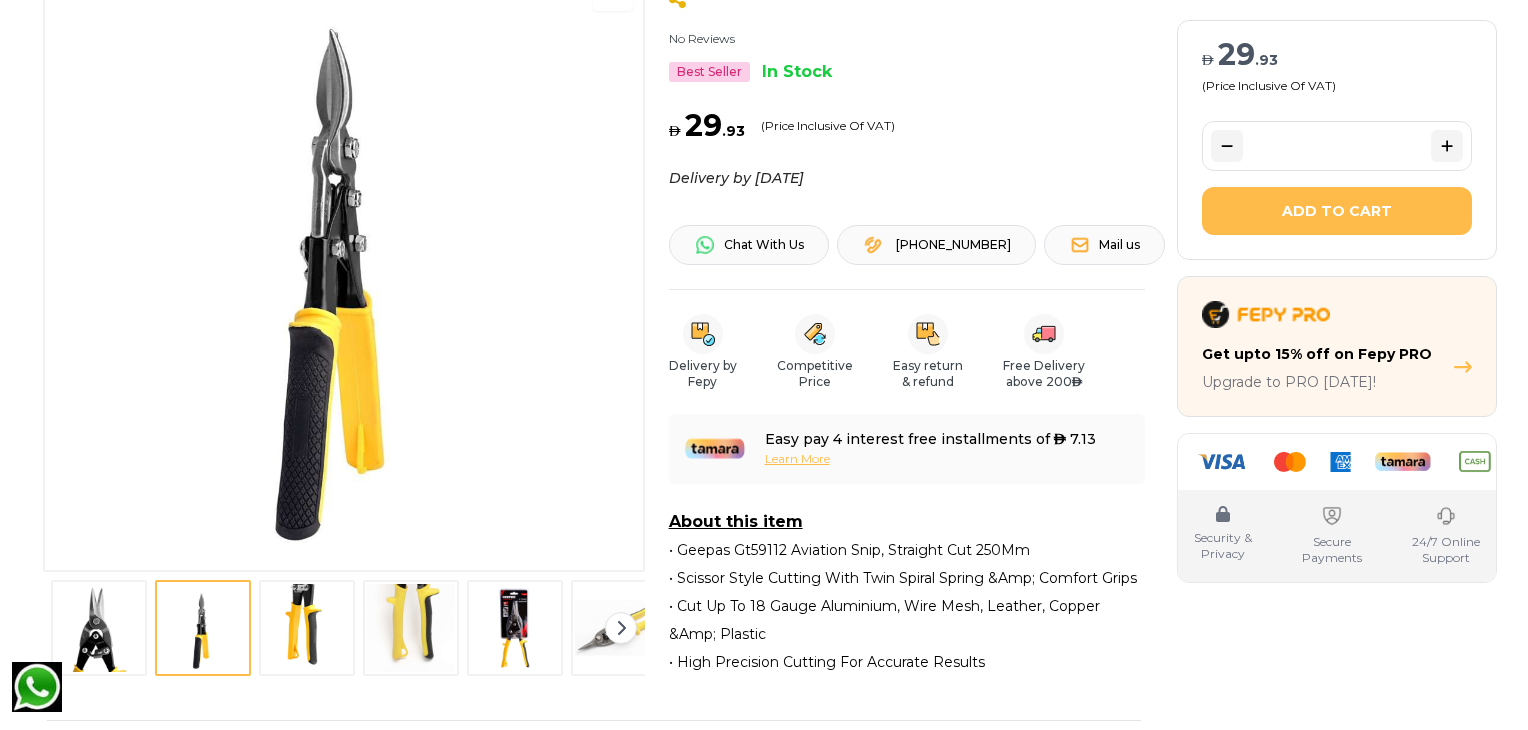click at bounding box center [307, 628] 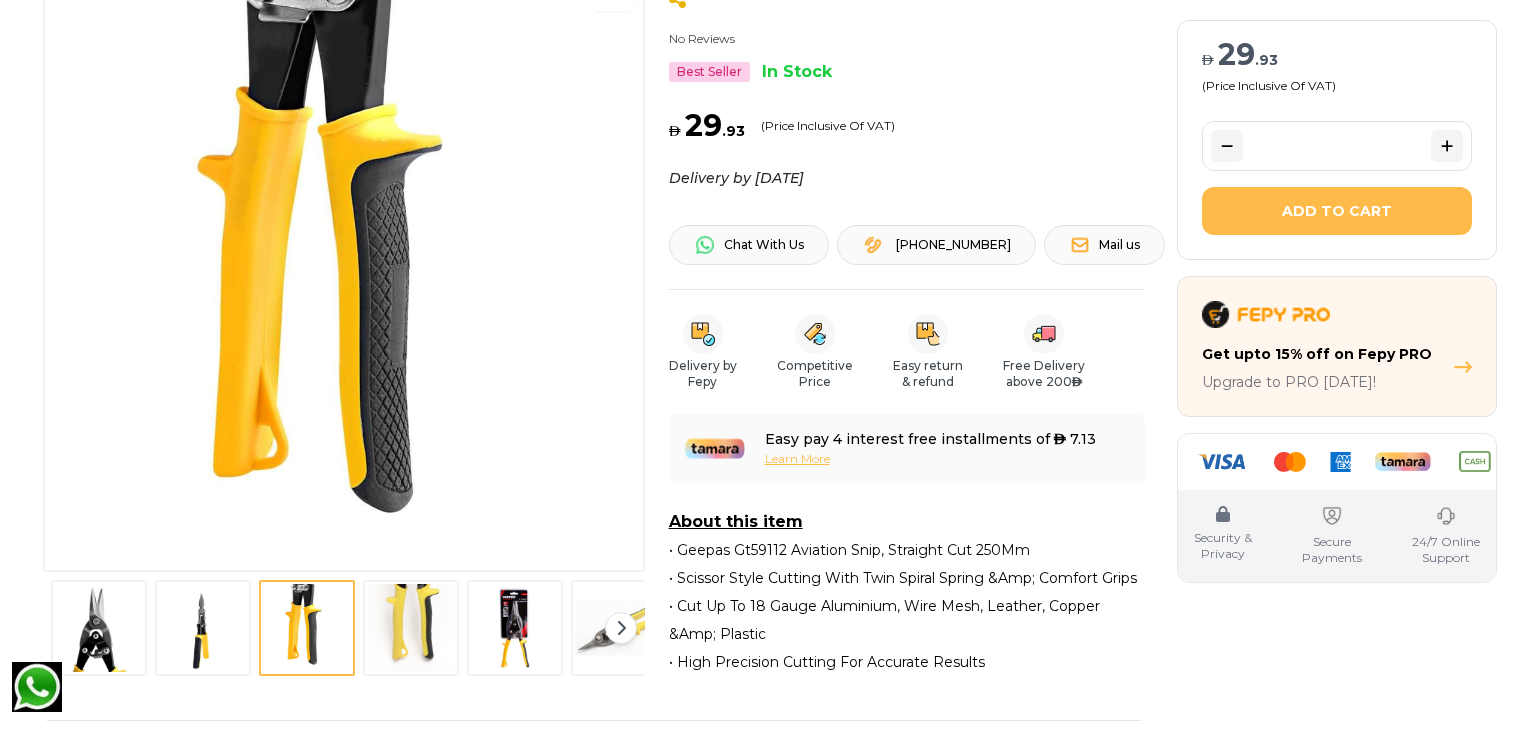 click at bounding box center (411, 628) 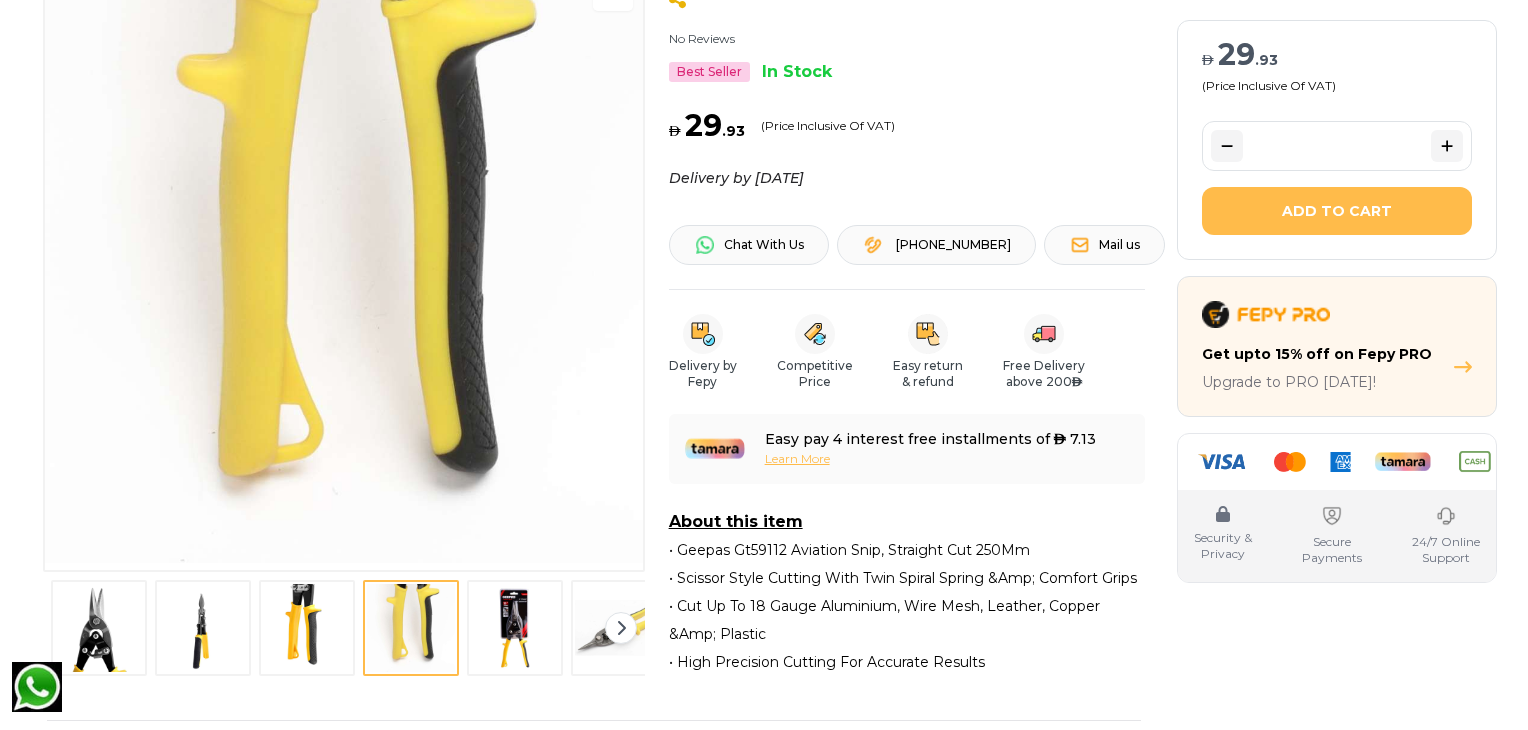 scroll, scrollTop: 0, scrollLeft: 0, axis: both 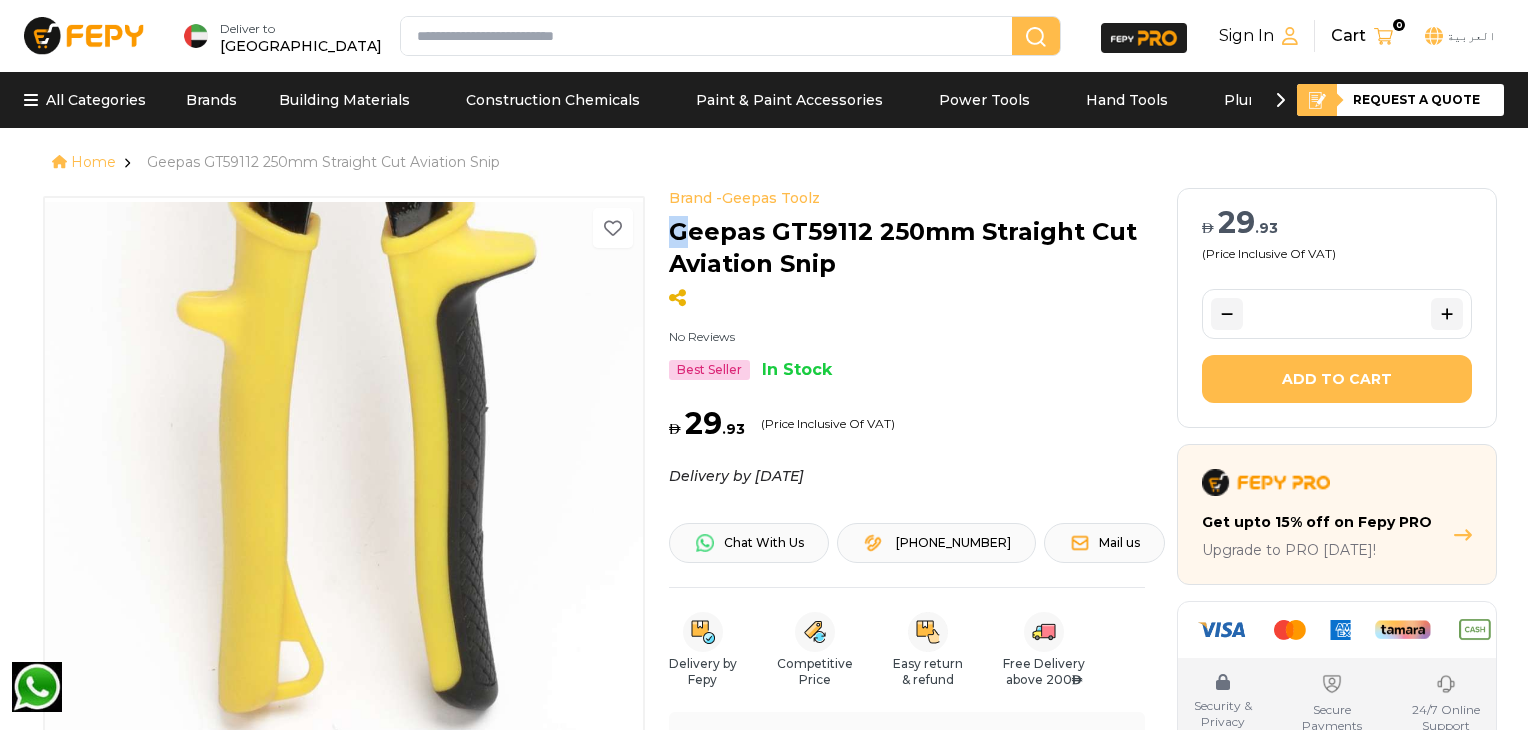 drag, startPoint x: 672, startPoint y: 232, endPoint x: 747, endPoint y: 253, distance: 77.88453 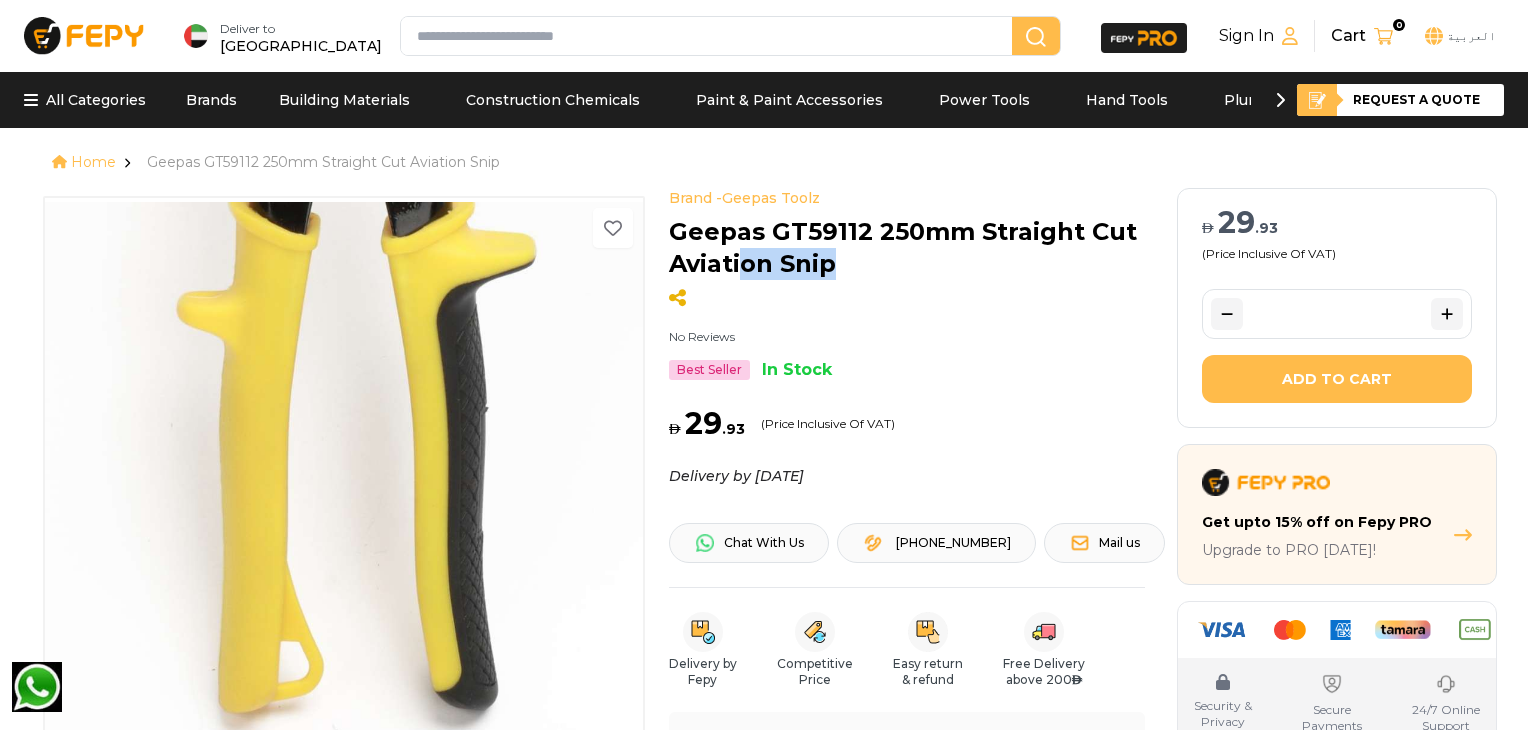 drag, startPoint x: 747, startPoint y: 253, endPoint x: 941, endPoint y: 277, distance: 195.4789 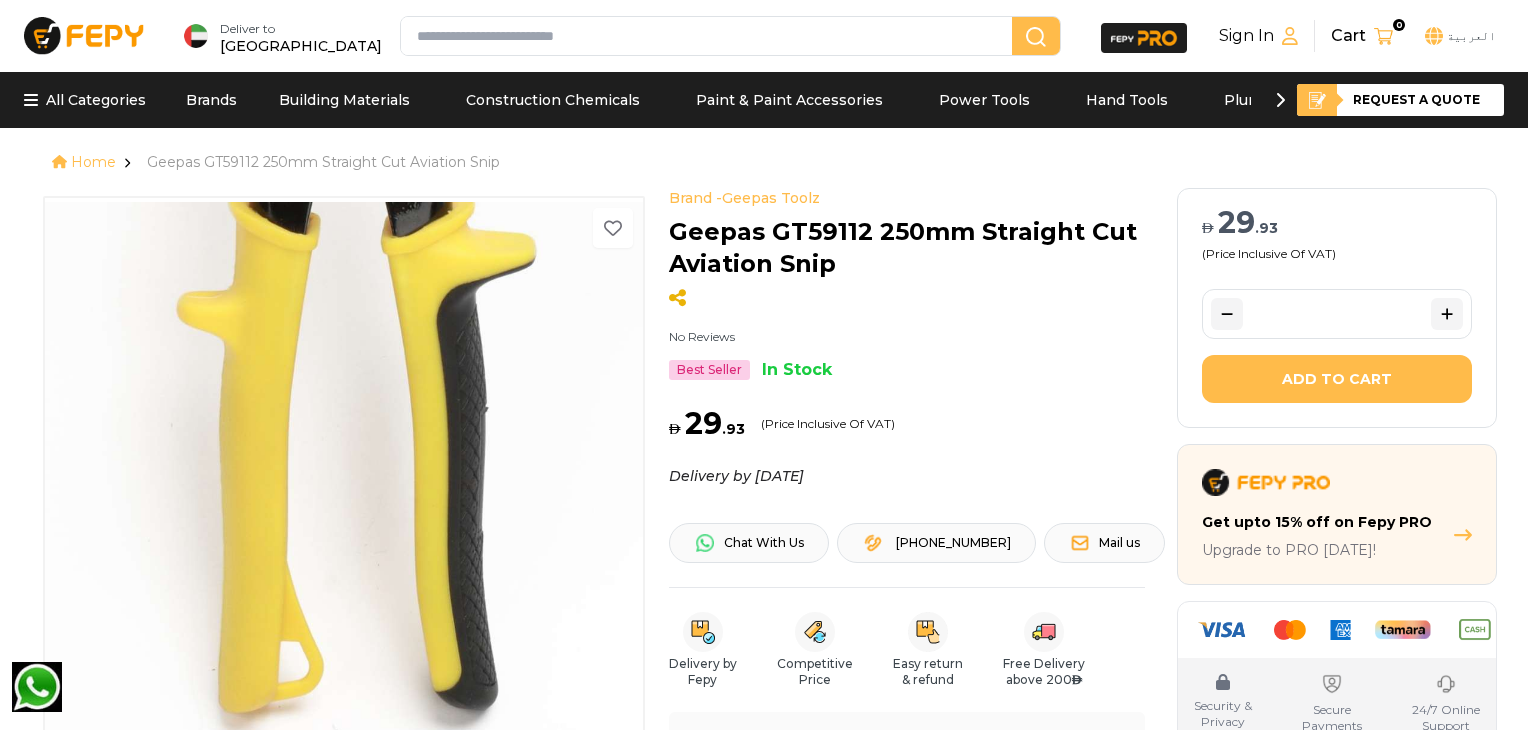 click on "Brand -  Geepas Toolz No Reviews Best Seller In Stock   1 2 3 4 5 6   Brand -  Geepas Toolz Geepas GT59112 250mm Straight Cut Aviation Snip No Reviews Best Seller In Stock AED 29 . 93  (Price Inclusive Of VAT) Delivery by   Saturday, 12 Jul   Security &   Privacy Secure   Payments 24/7 Online   Support Chat With Us +971566118671 Mail us Delivery by  Fepy Competitive  Price Easy return  & refund Free Delivery  above 200  AED   Easy pay 4 interest free installments of   AED     7.13   Learn More
About this item
• Geepas Gt59112 Aviation Snip, Straight Cut 250Mm • Scissor Style Cutting With Twin Spiral Spring &Amp; Comfort Grips • Cut Up To 18 Gauge Aluminium, Wire Mesh, Leather, Copper &Amp; Plastic • High Precision Cutting For Accurate Results" at bounding box center [594, 593] 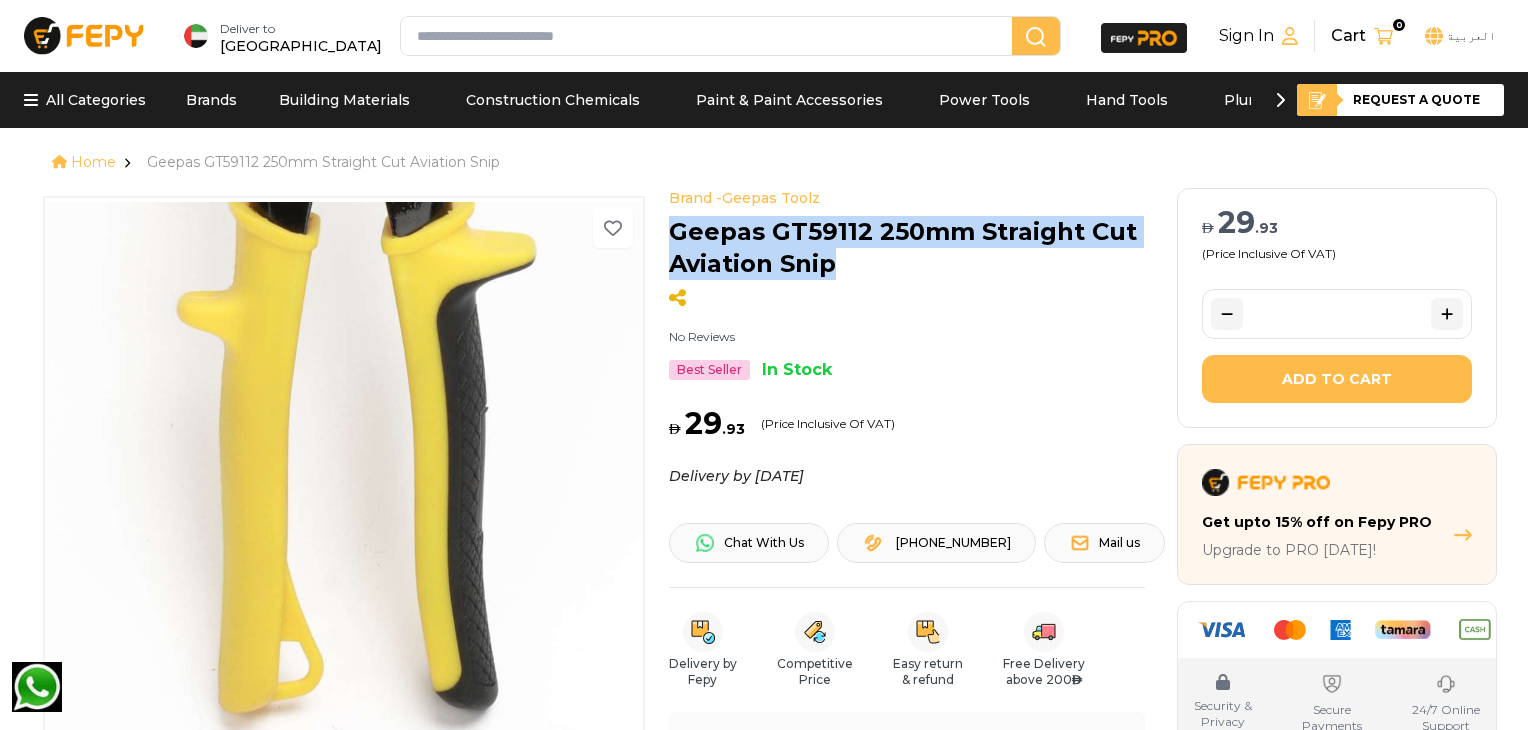 drag, startPoint x: 670, startPoint y: 229, endPoint x: 857, endPoint y: 261, distance: 189.71822 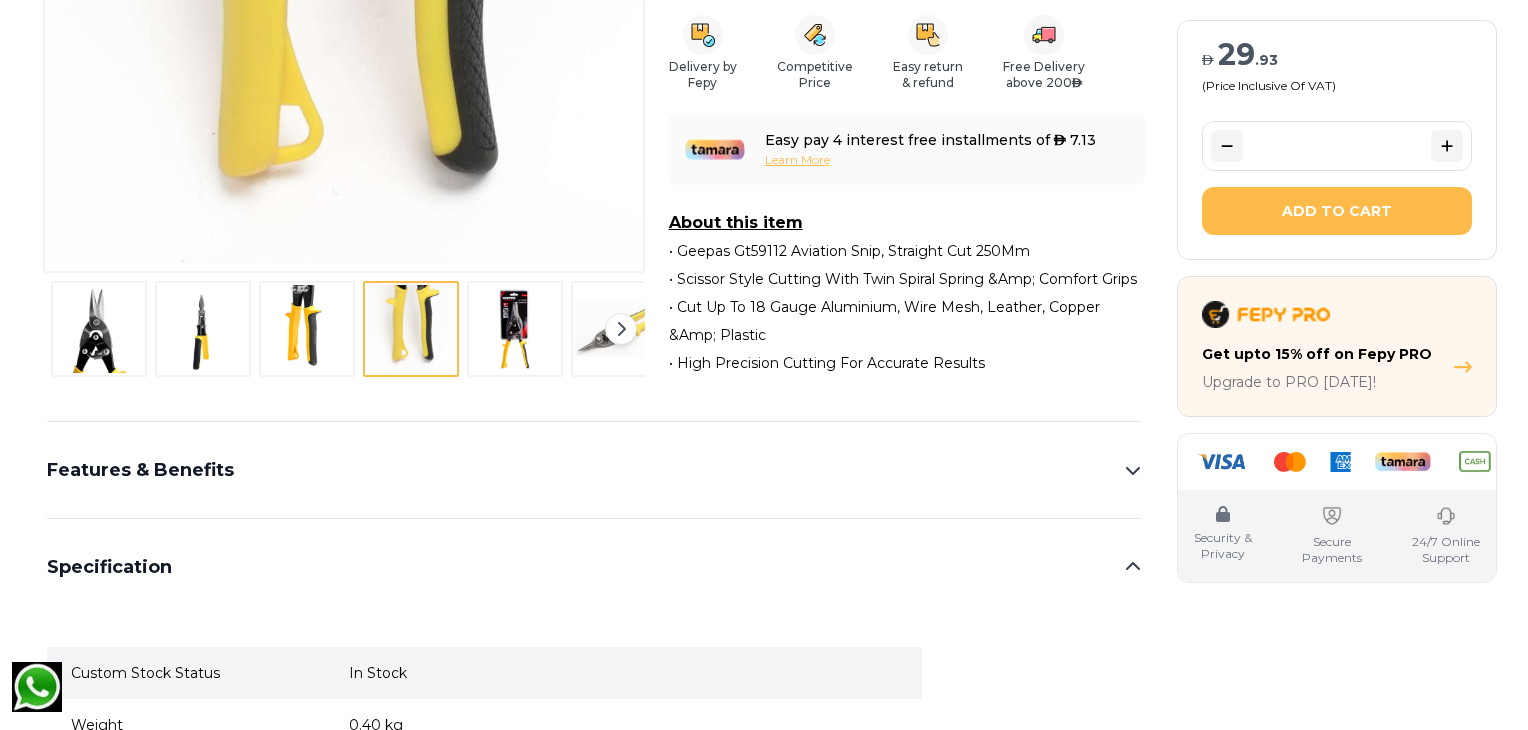 scroll, scrollTop: 655, scrollLeft: 0, axis: vertical 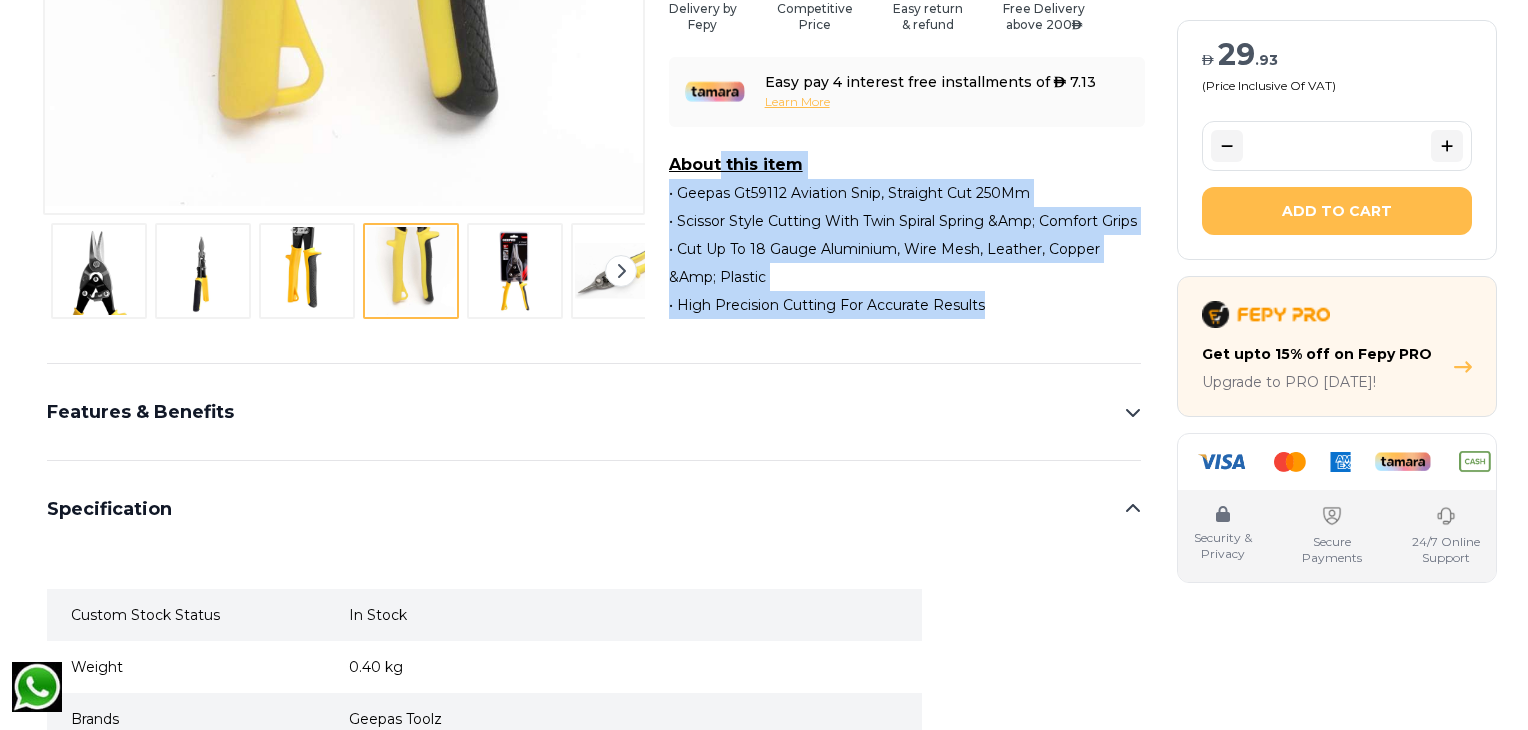 drag, startPoint x: 668, startPoint y: 161, endPoint x: 1023, endPoint y: 331, distance: 393.60513 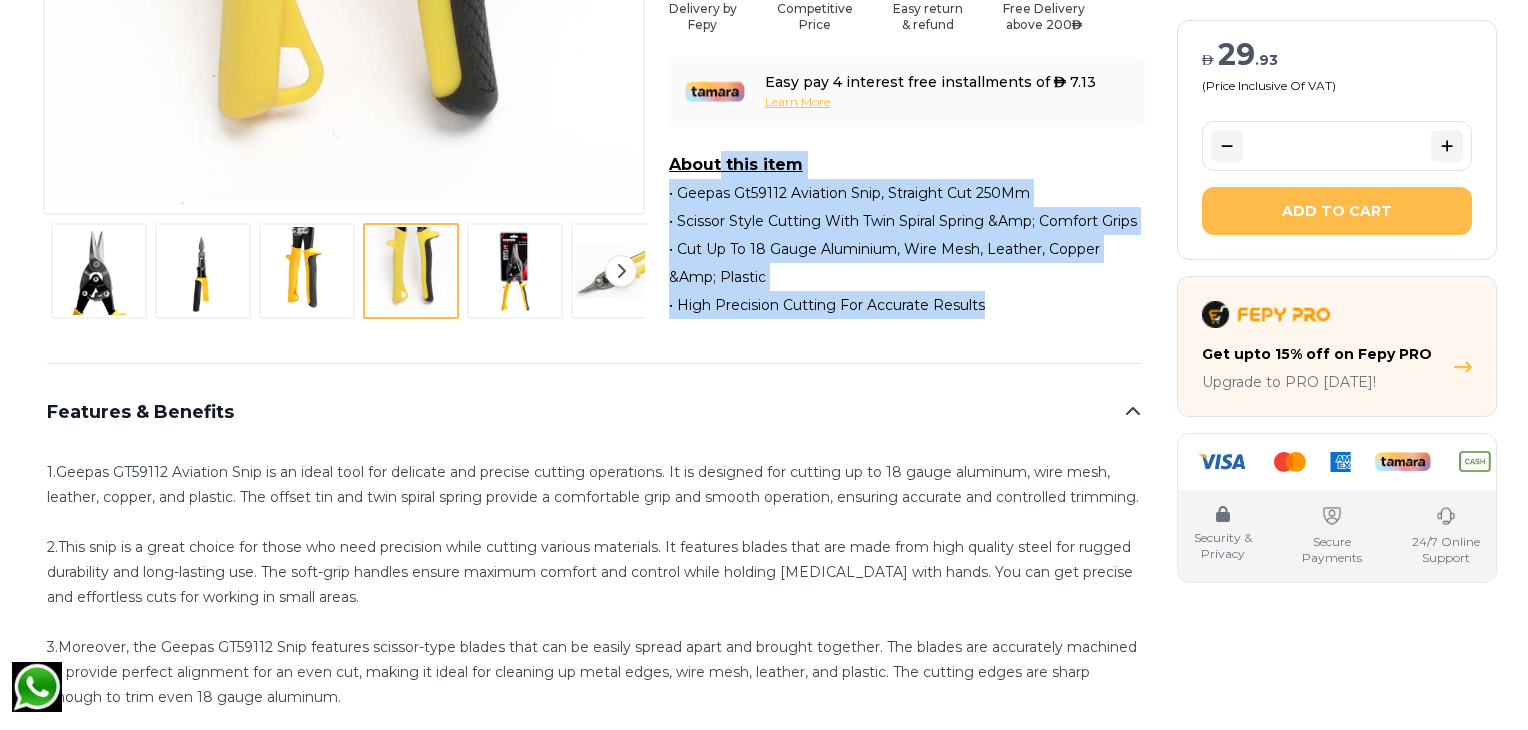 scroll, scrollTop: 1017, scrollLeft: 0, axis: vertical 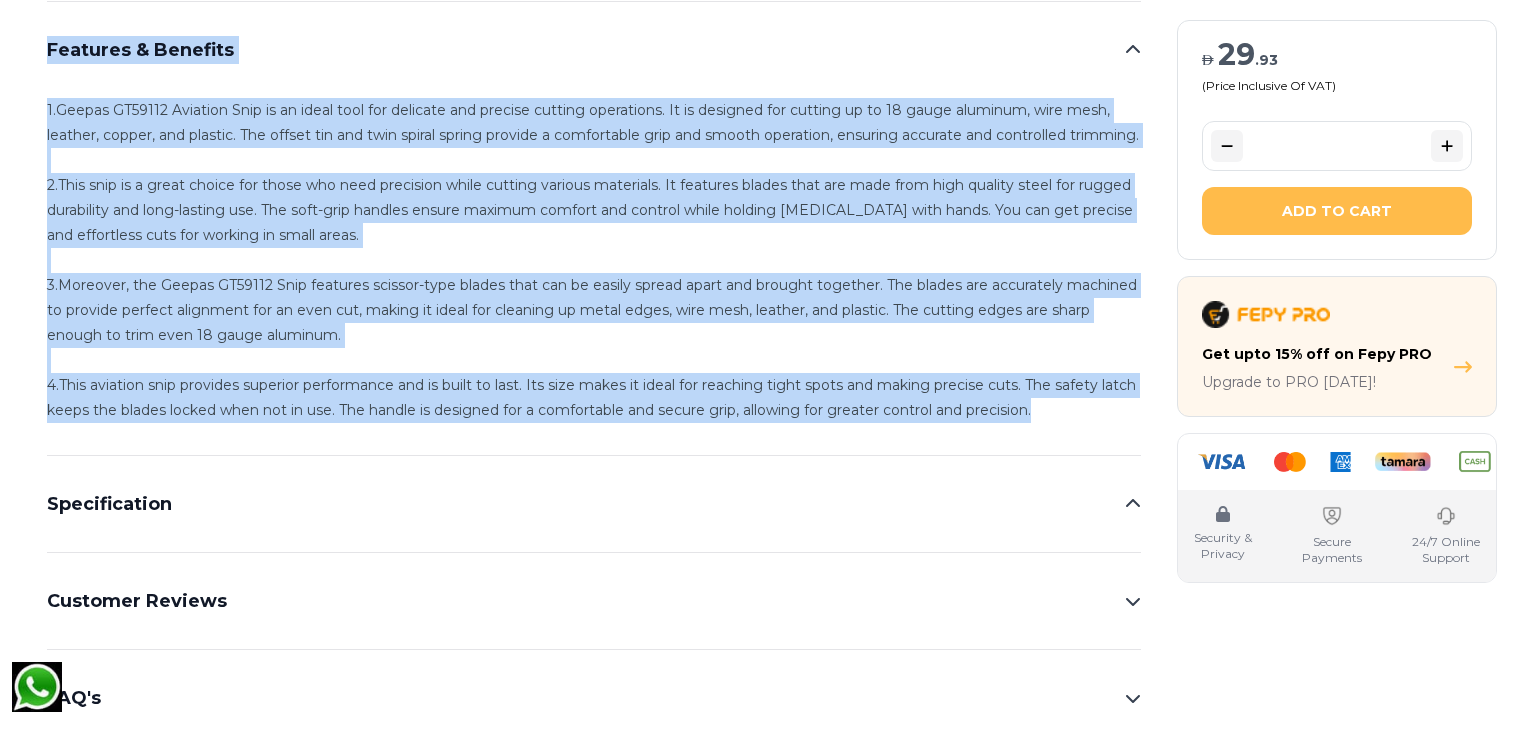 drag, startPoint x: 38, startPoint y: 62, endPoint x: 1048, endPoint y: 455, distance: 1083.7661 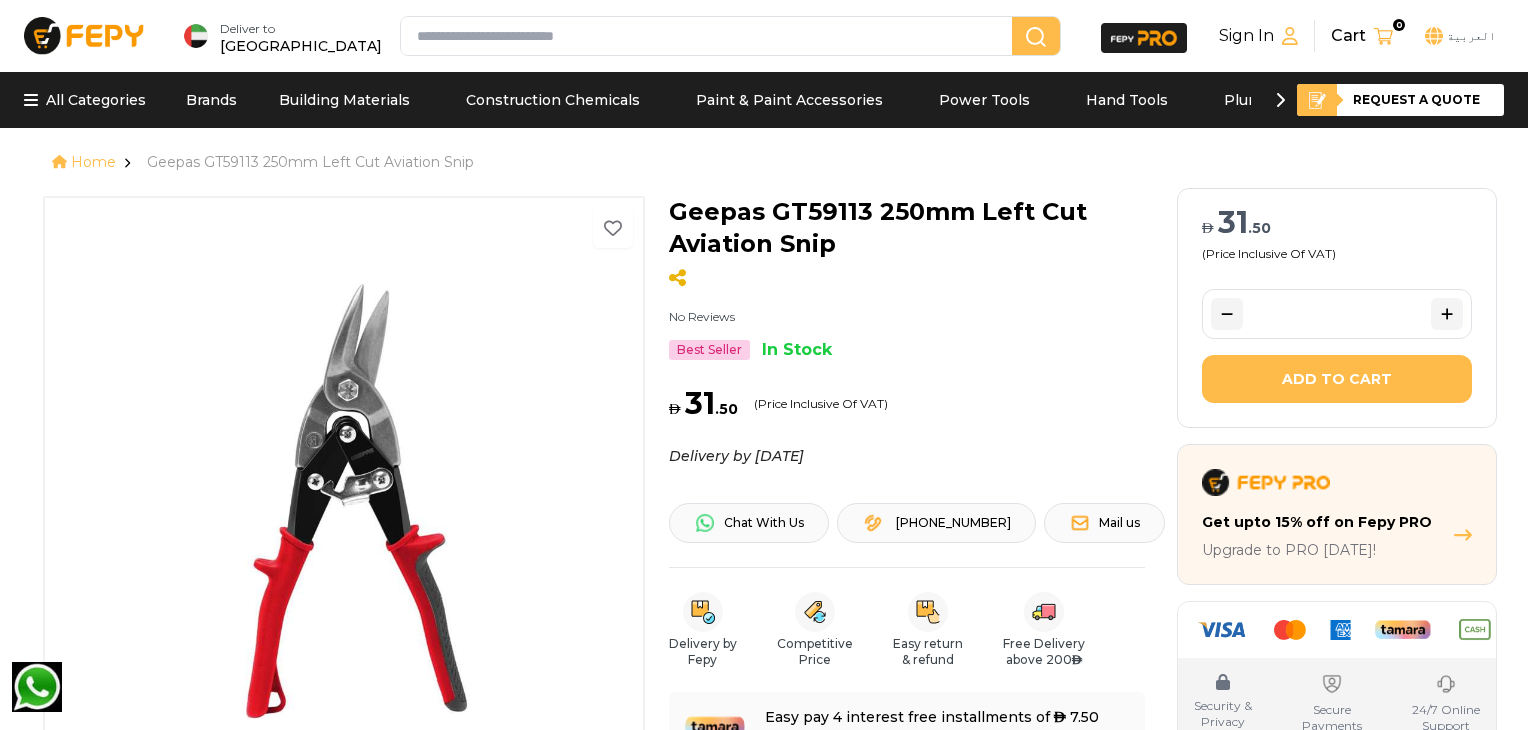 scroll, scrollTop: 0, scrollLeft: 0, axis: both 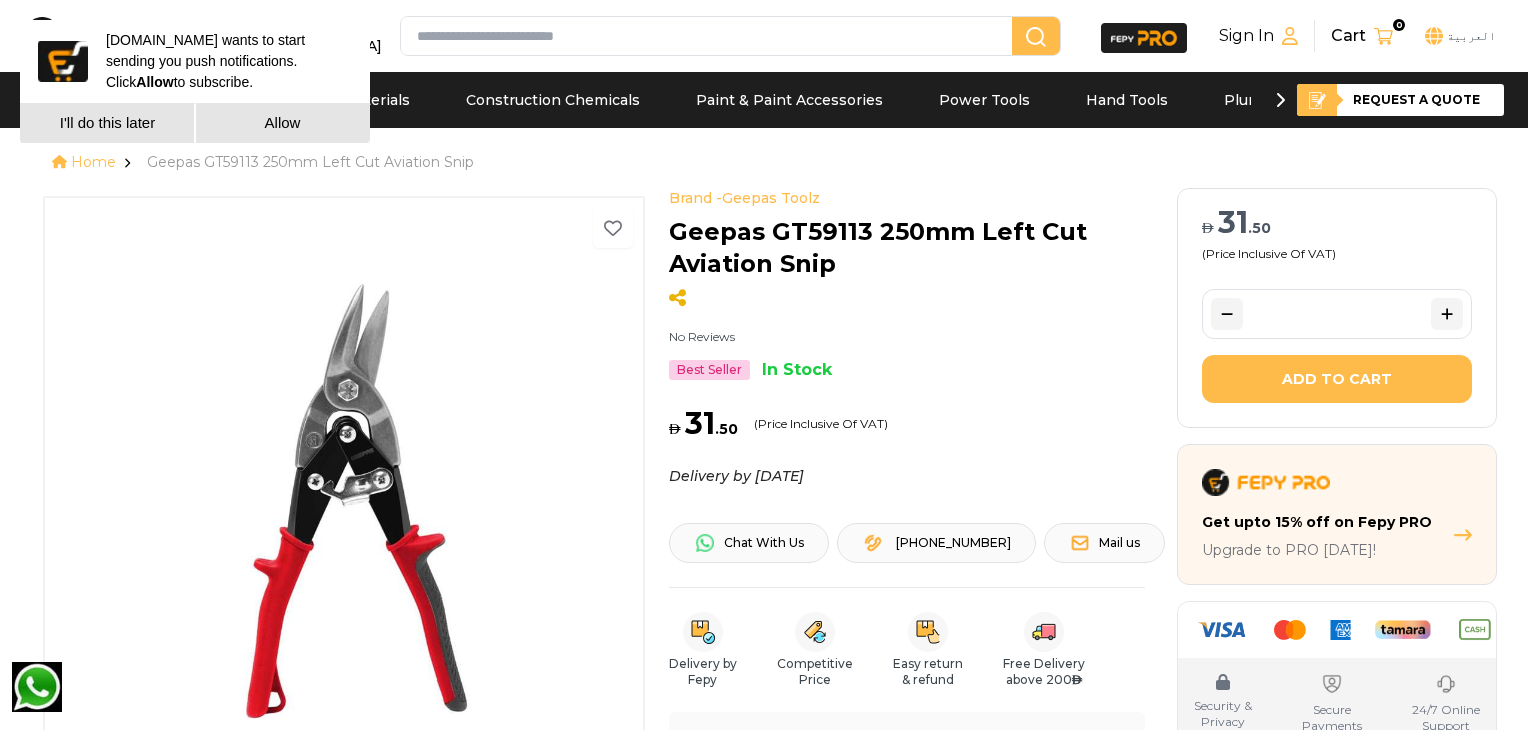 click on "I'll do this later" at bounding box center (107, 123) 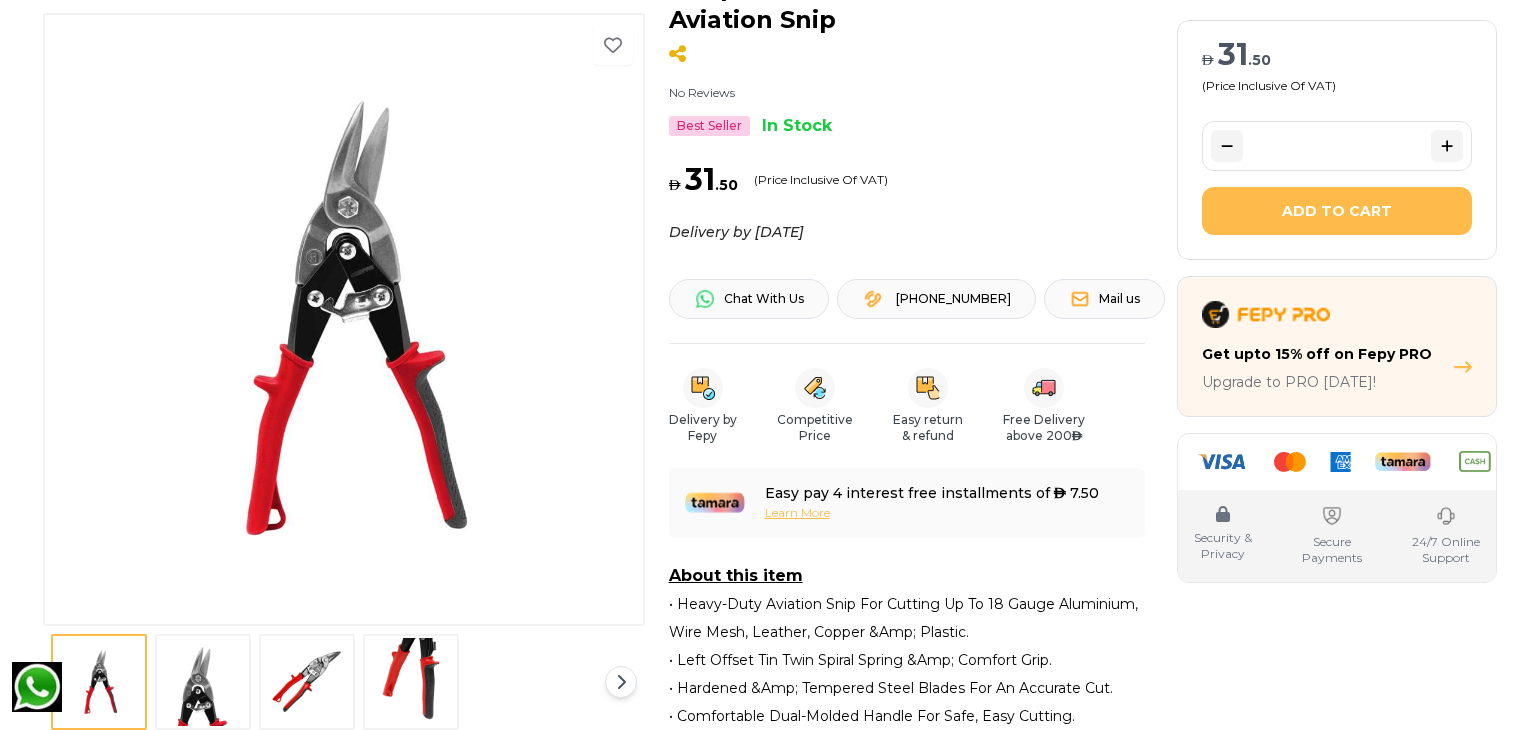 scroll, scrollTop: 285, scrollLeft: 0, axis: vertical 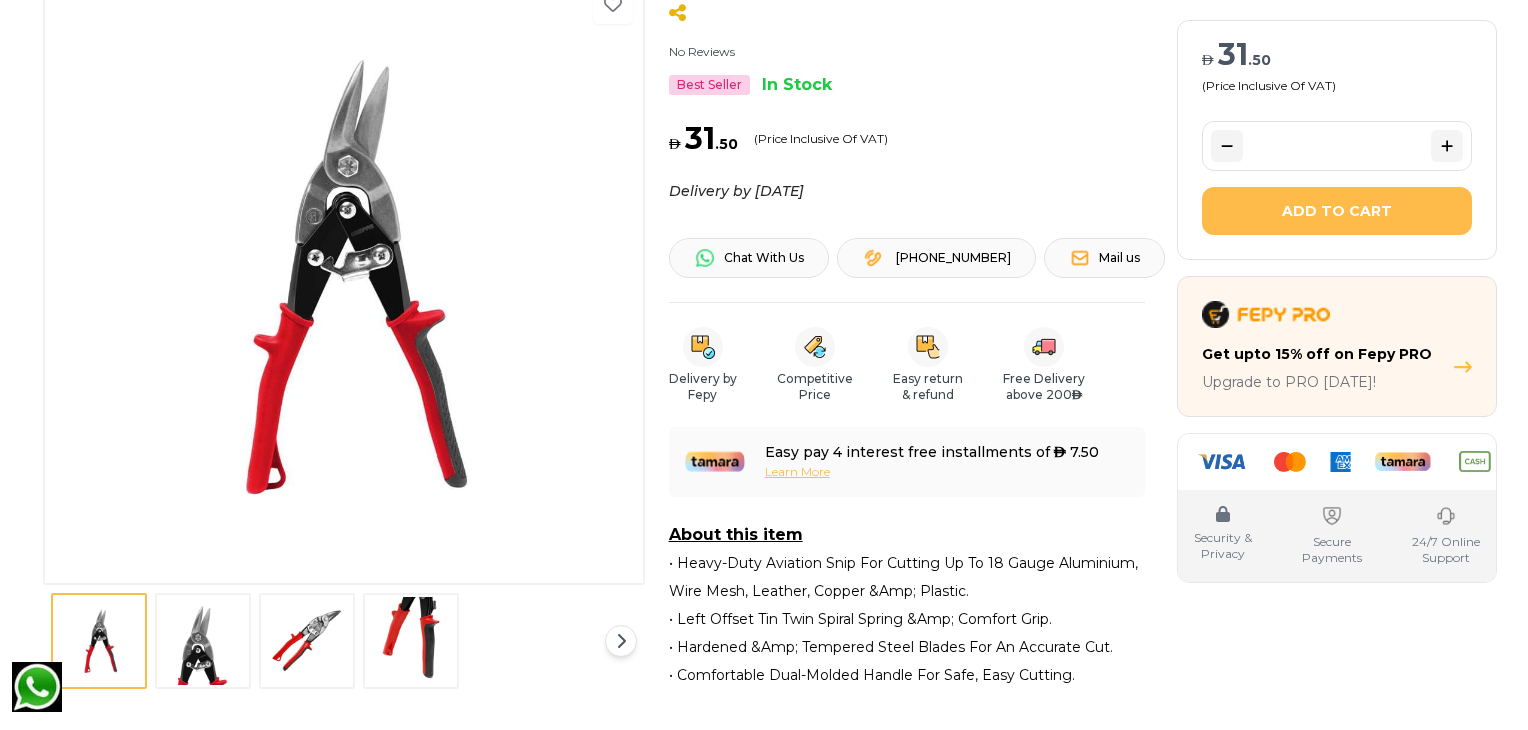 drag, startPoint x: 198, startPoint y: 657, endPoint x: 245, endPoint y: 532, distance: 133.544 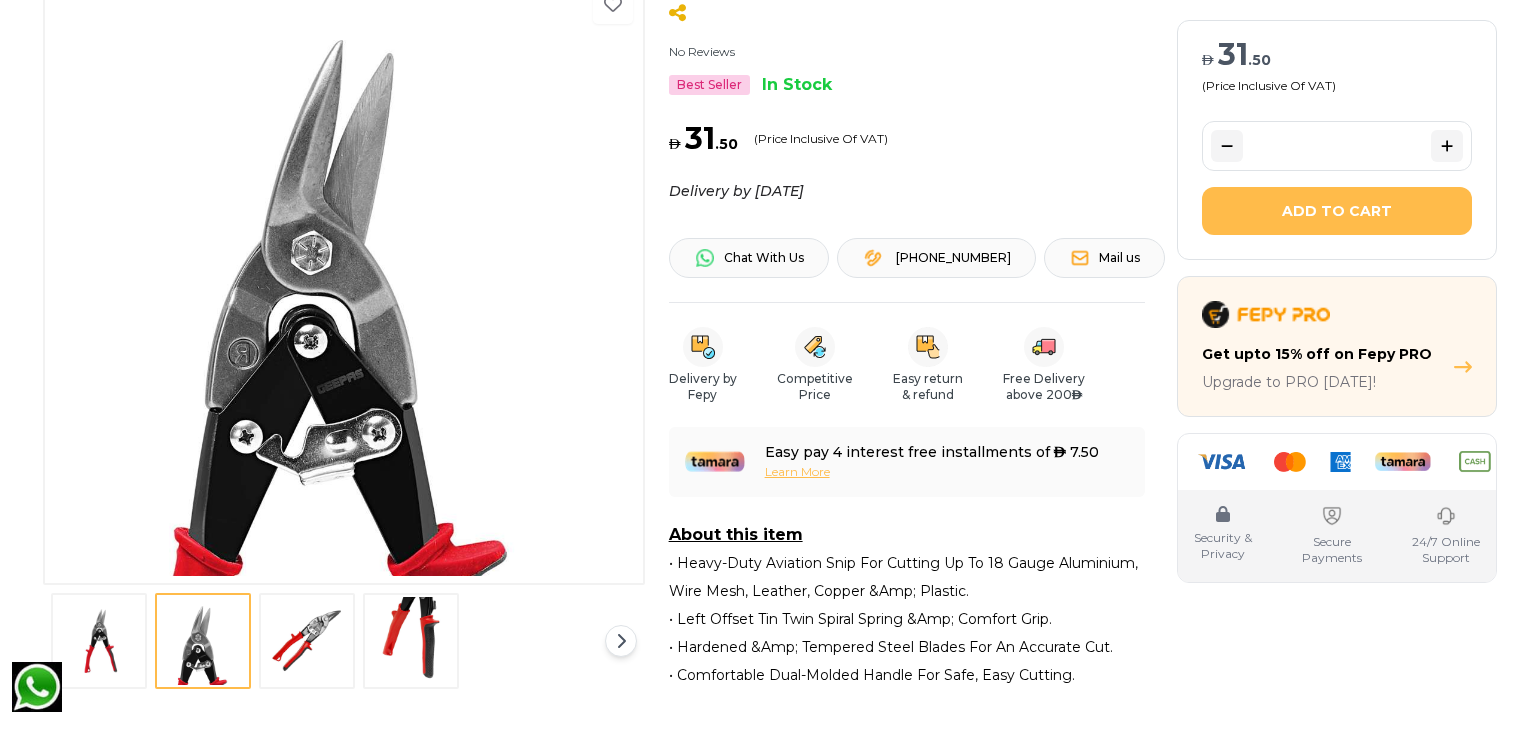 click at bounding box center (307, 641) 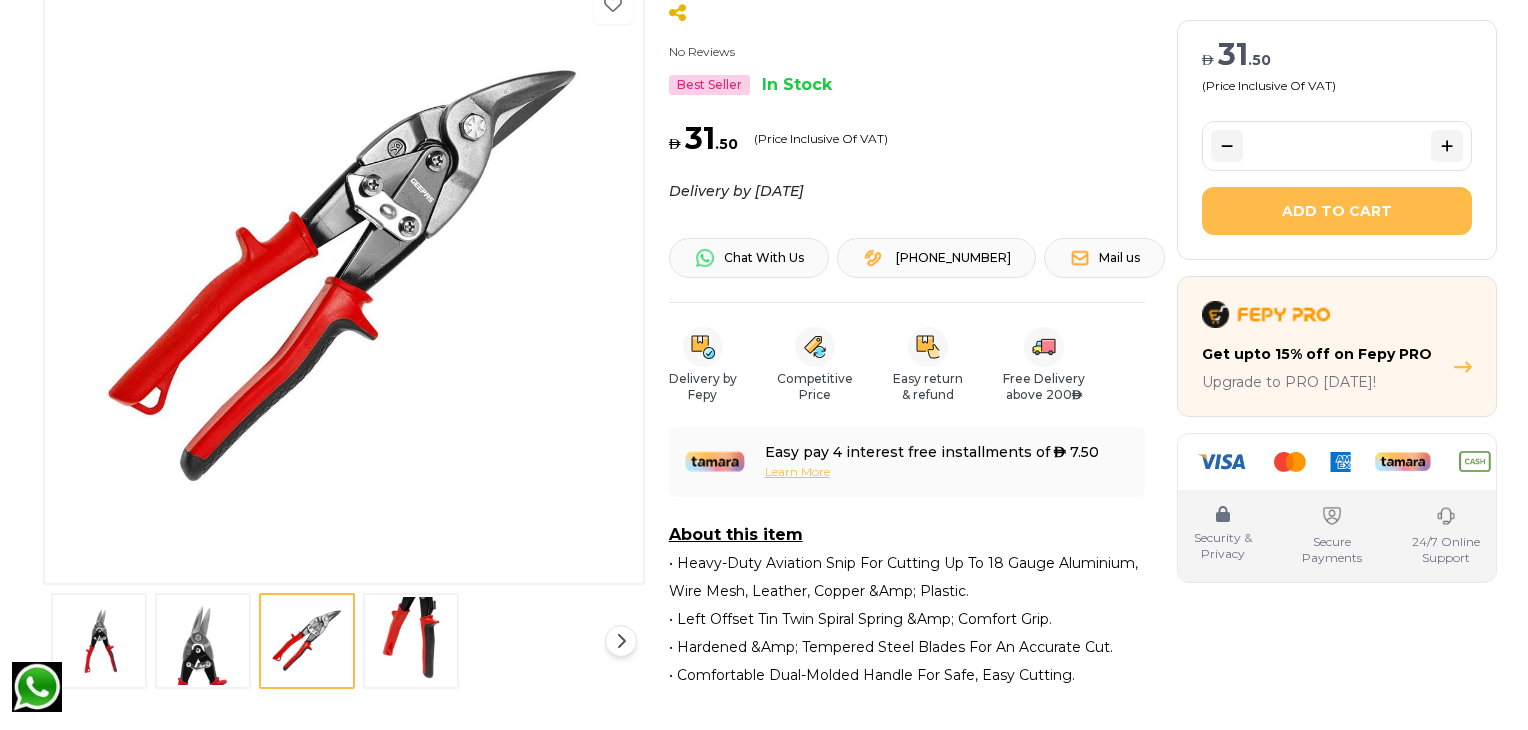 click at bounding box center (411, 641) 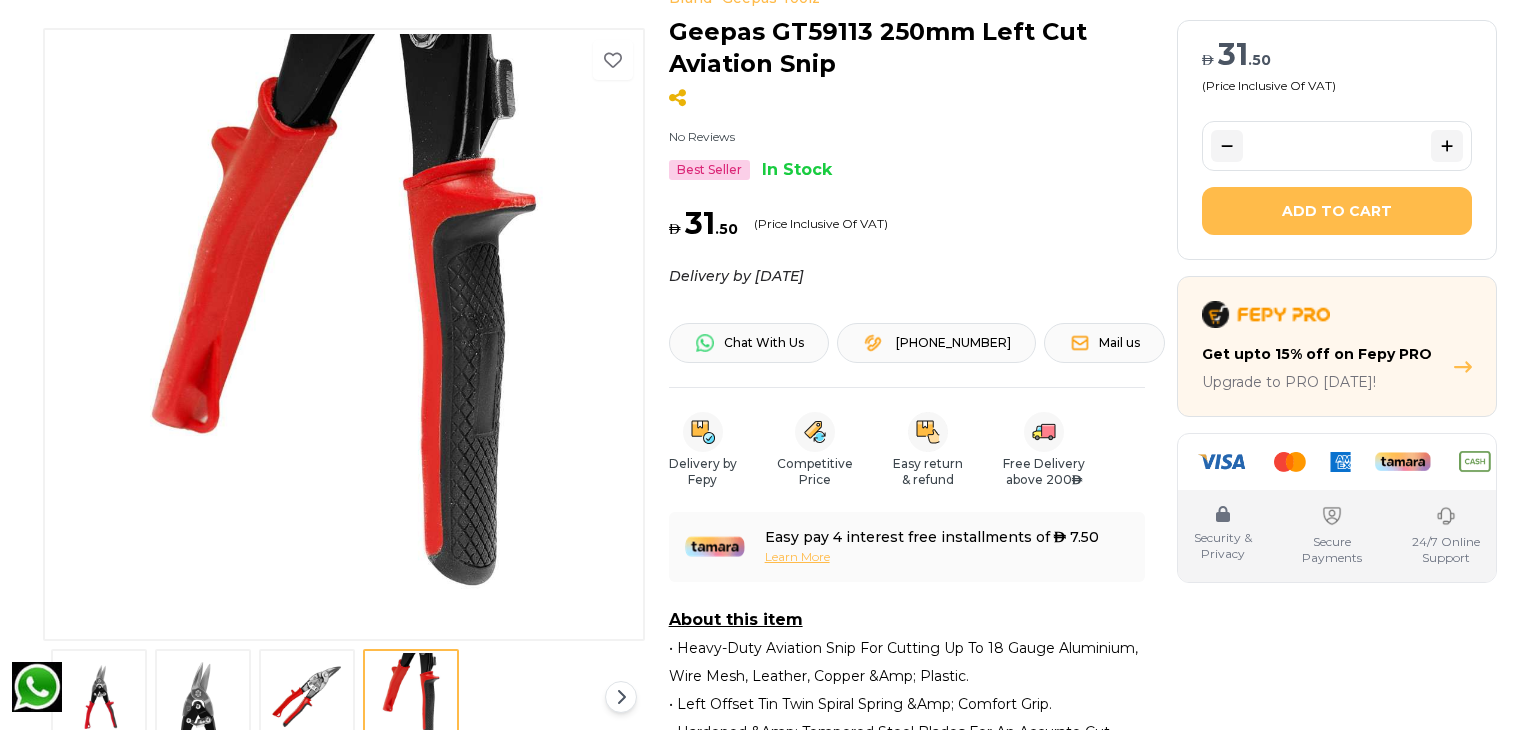 scroll, scrollTop: 0, scrollLeft: 0, axis: both 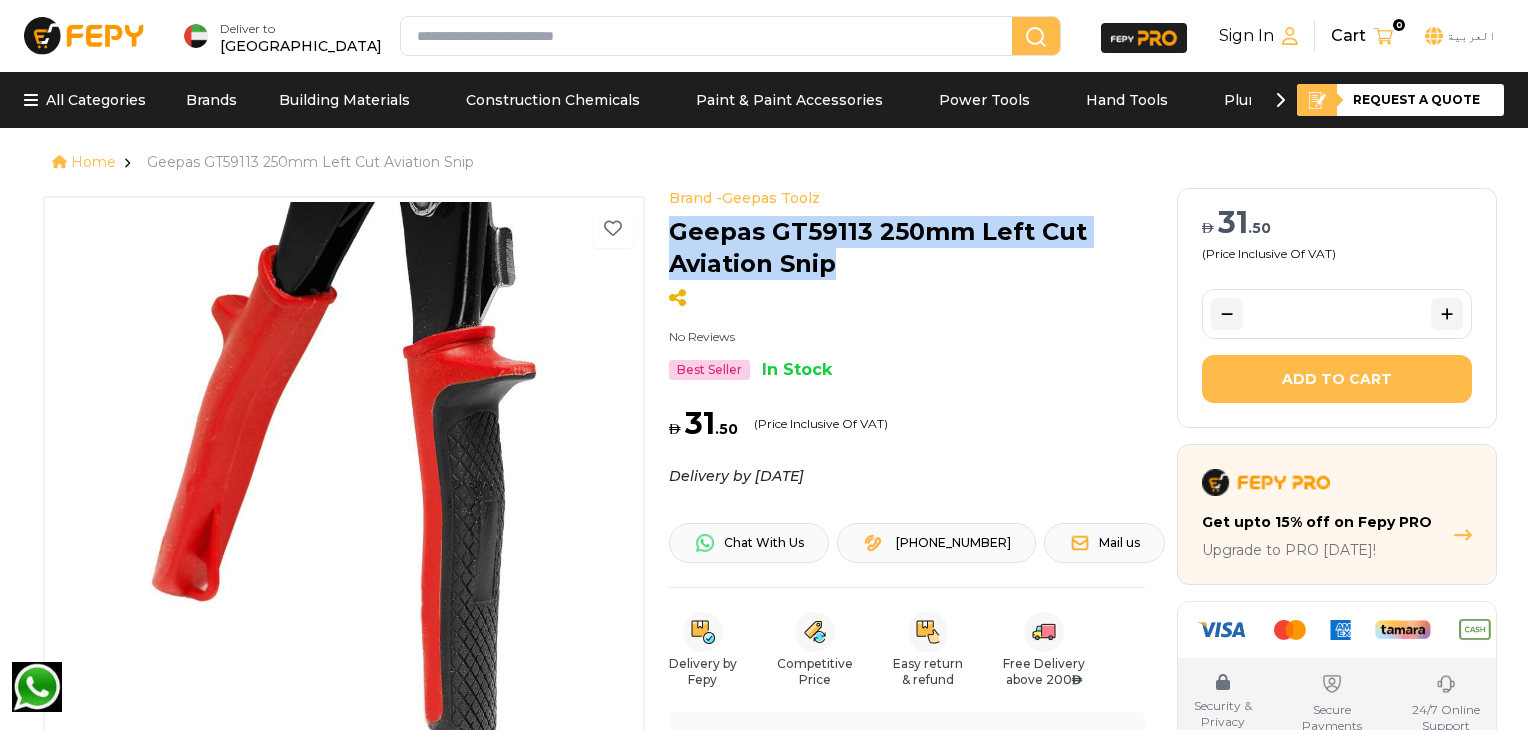 drag, startPoint x: 673, startPoint y: 237, endPoint x: 846, endPoint y: 271, distance: 176.30939 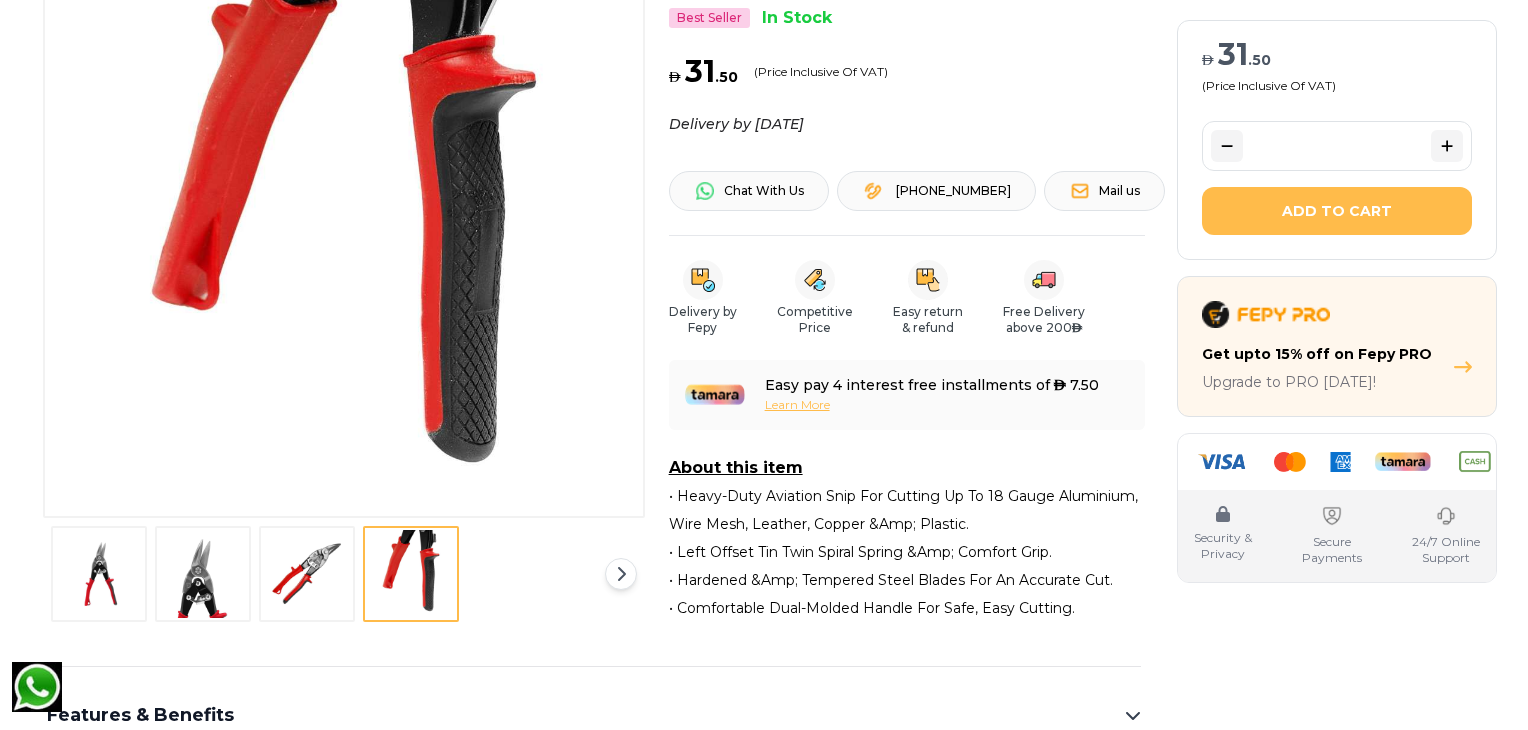 scroll, scrollTop: 605, scrollLeft: 0, axis: vertical 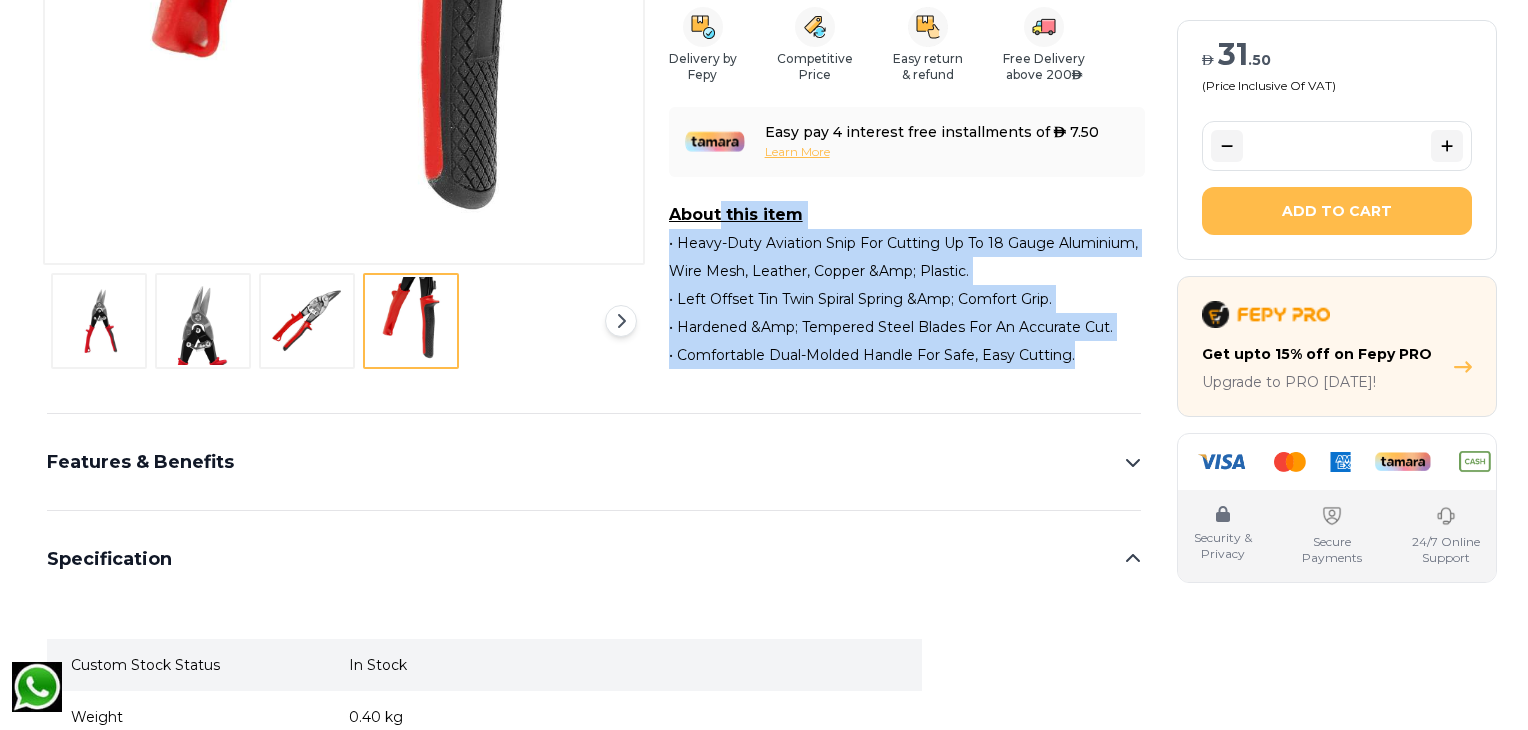 drag, startPoint x: 667, startPoint y: 213, endPoint x: 1100, endPoint y: 386, distance: 466.28104 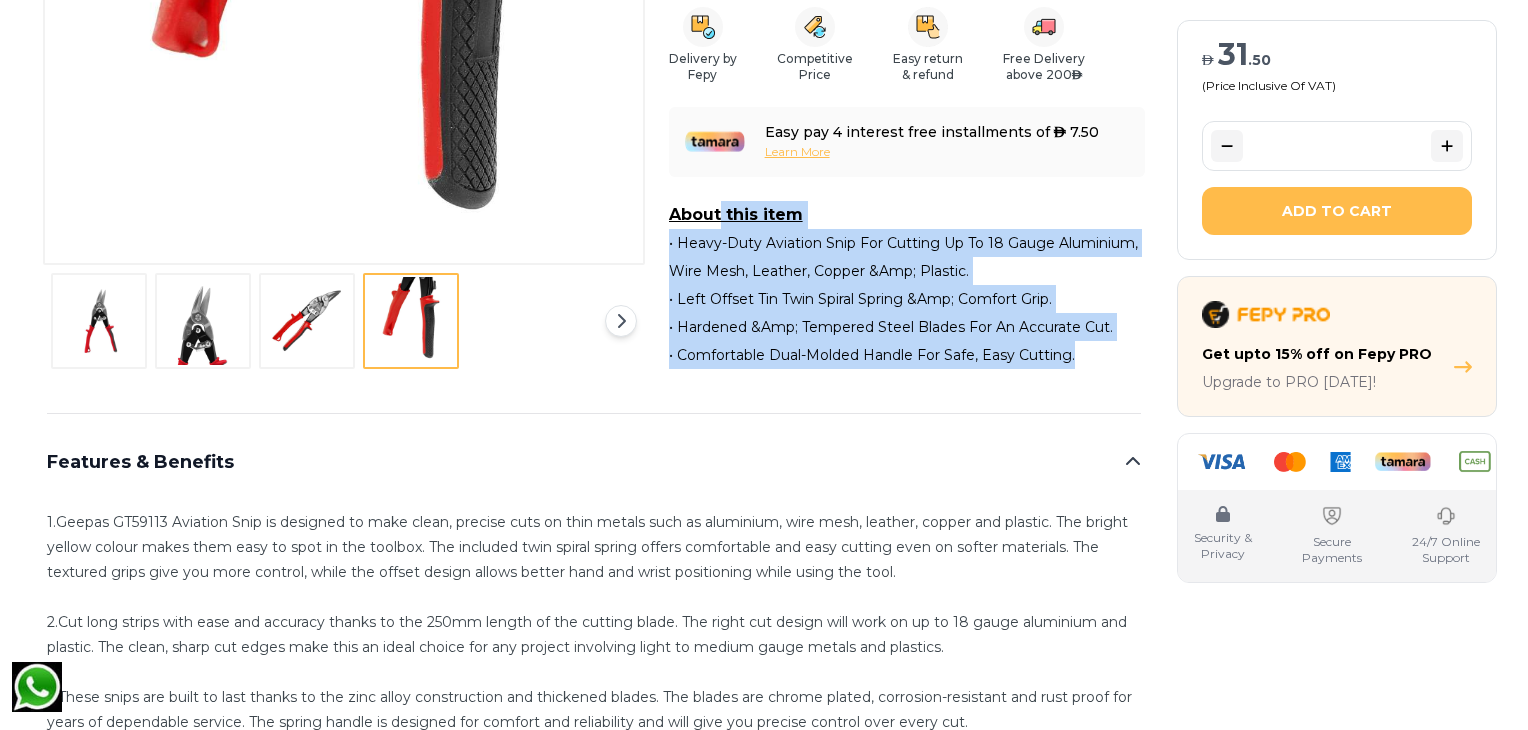 scroll, scrollTop: 1017, scrollLeft: 0, axis: vertical 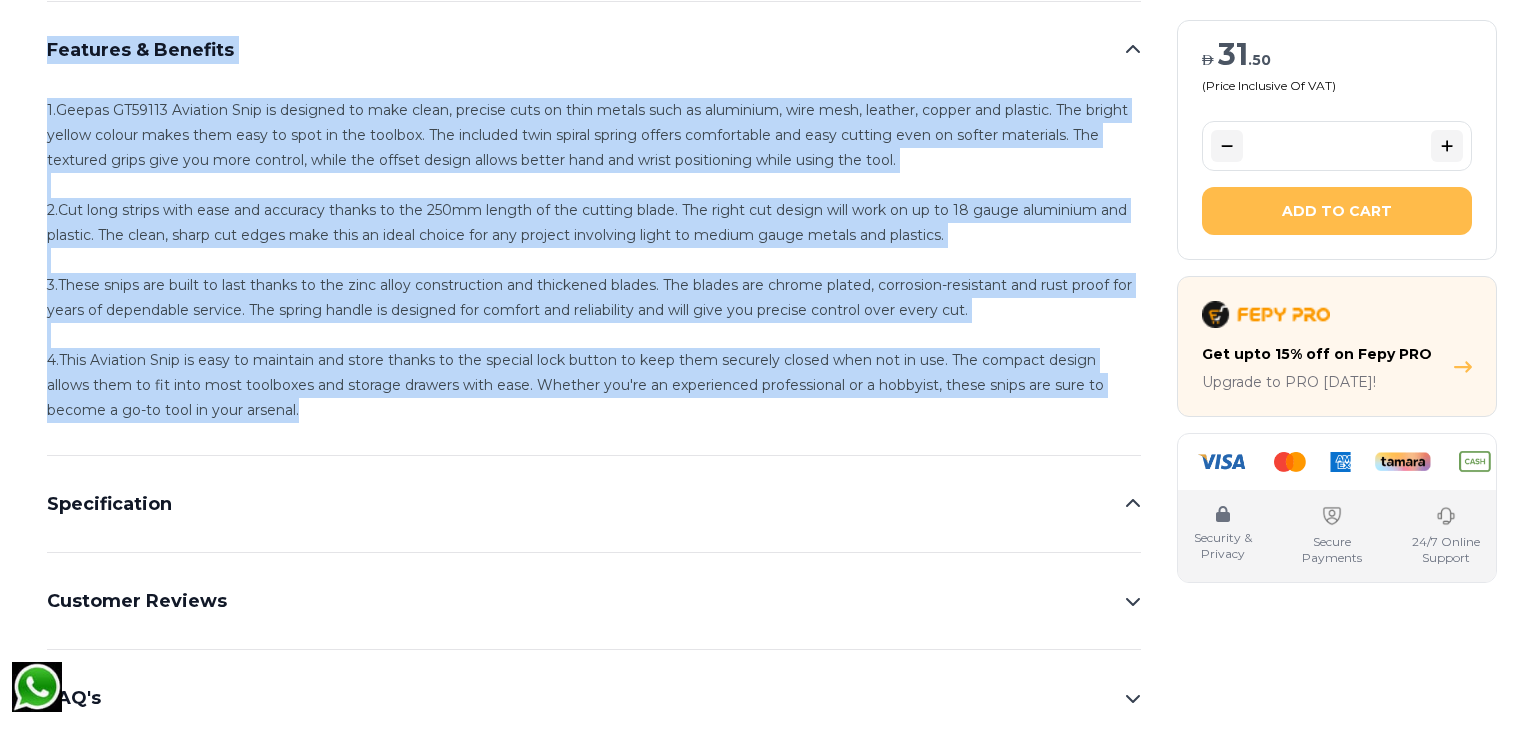 drag, startPoint x: 40, startPoint y: 42, endPoint x: 267, endPoint y: 411, distance: 433.23203 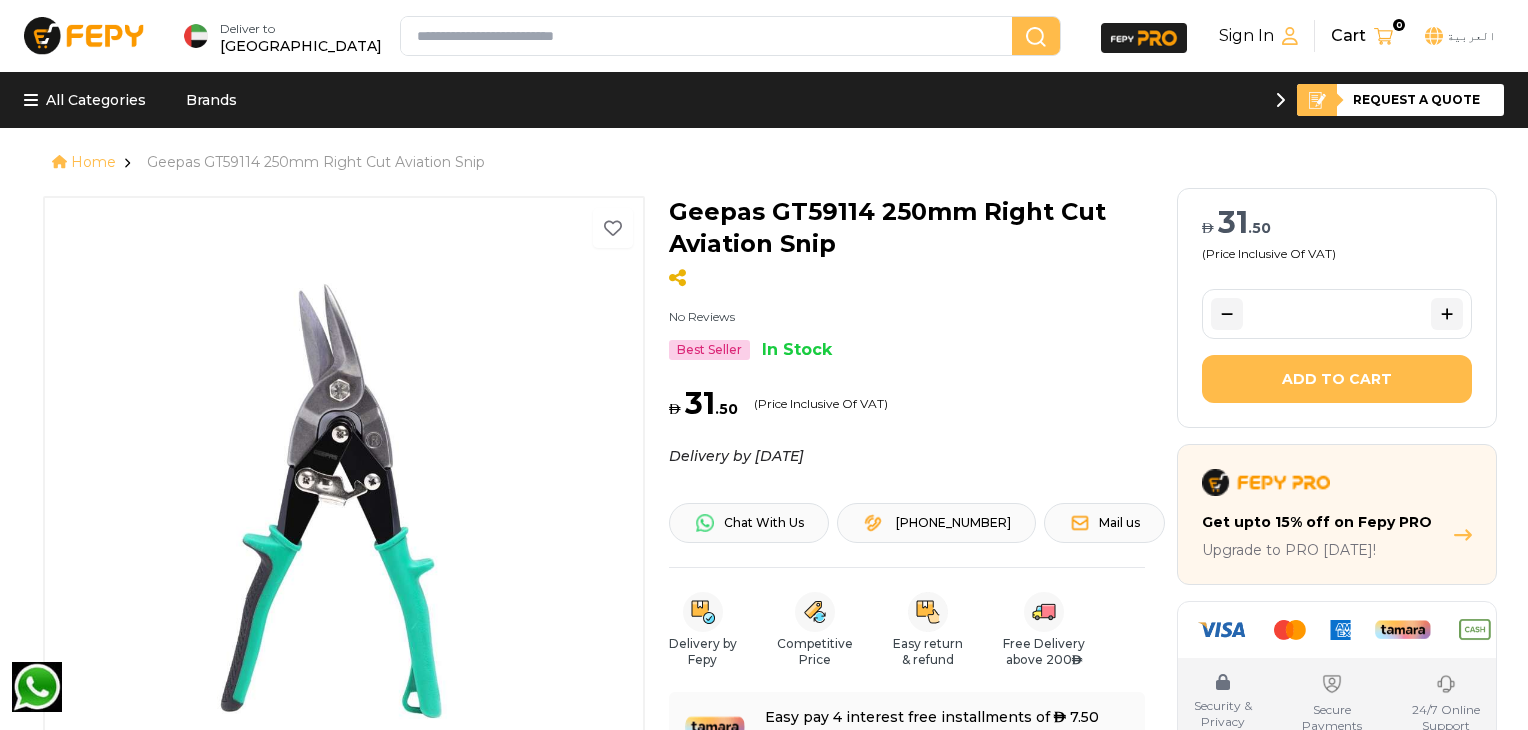 scroll, scrollTop: 0, scrollLeft: 0, axis: both 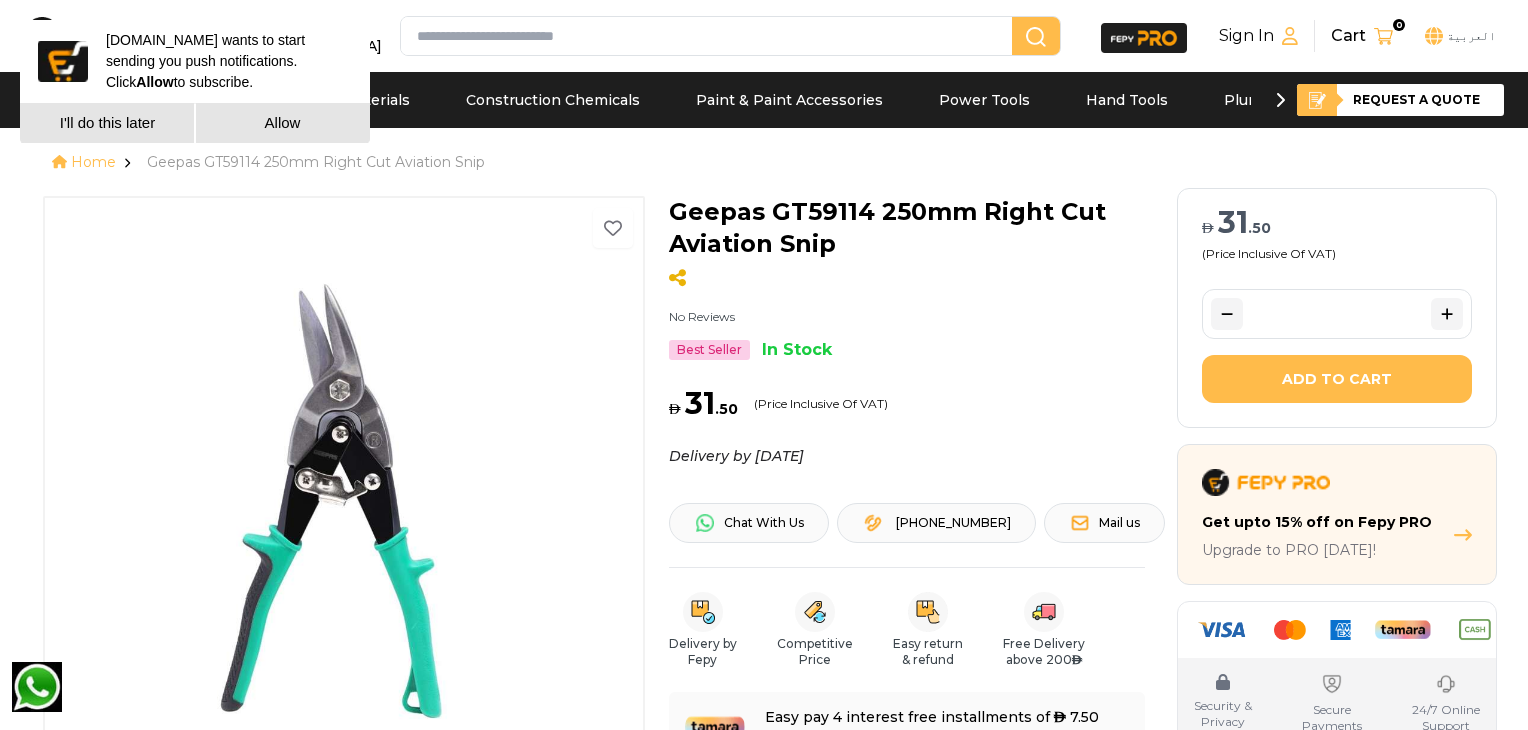 click on "I'll do this later" at bounding box center [107, 123] 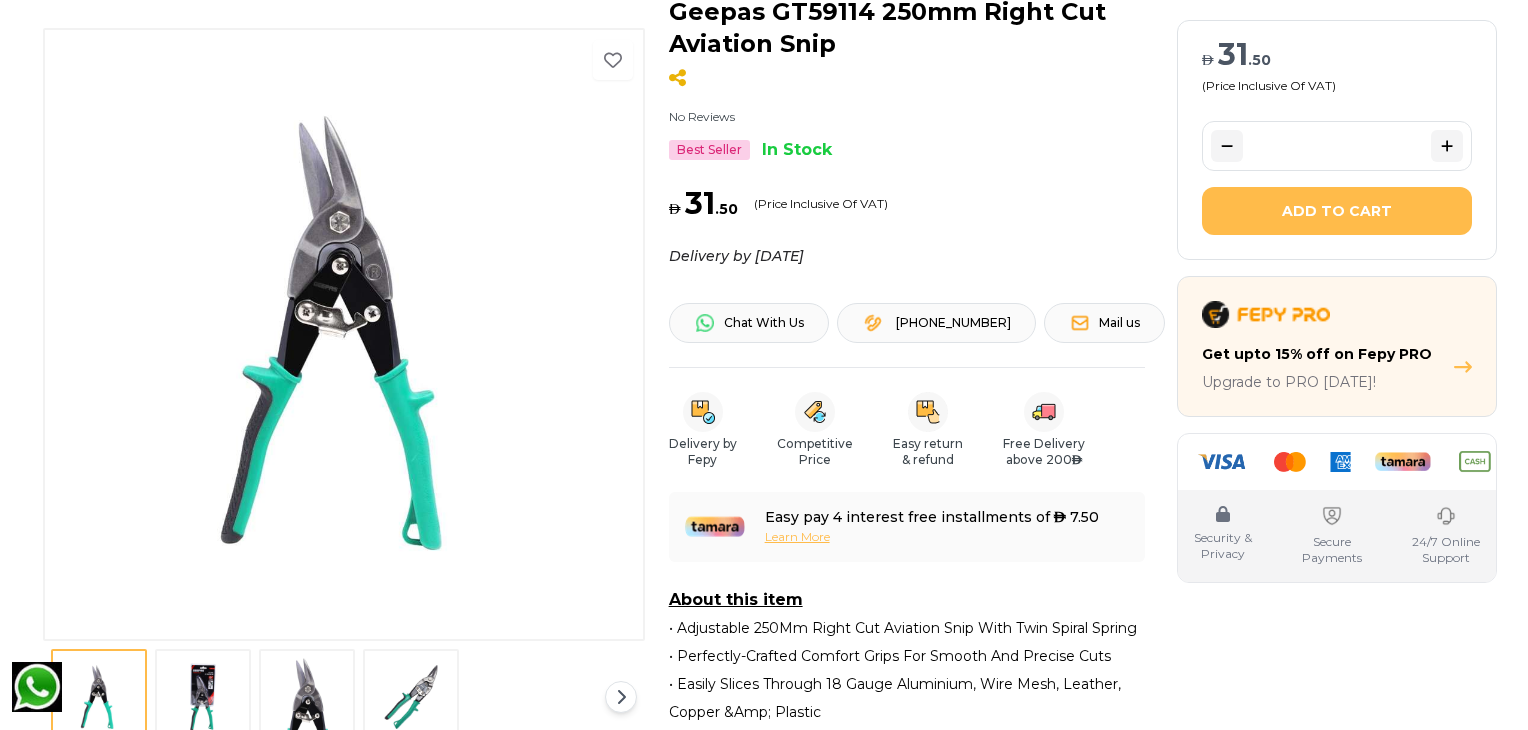 scroll, scrollTop: 296, scrollLeft: 0, axis: vertical 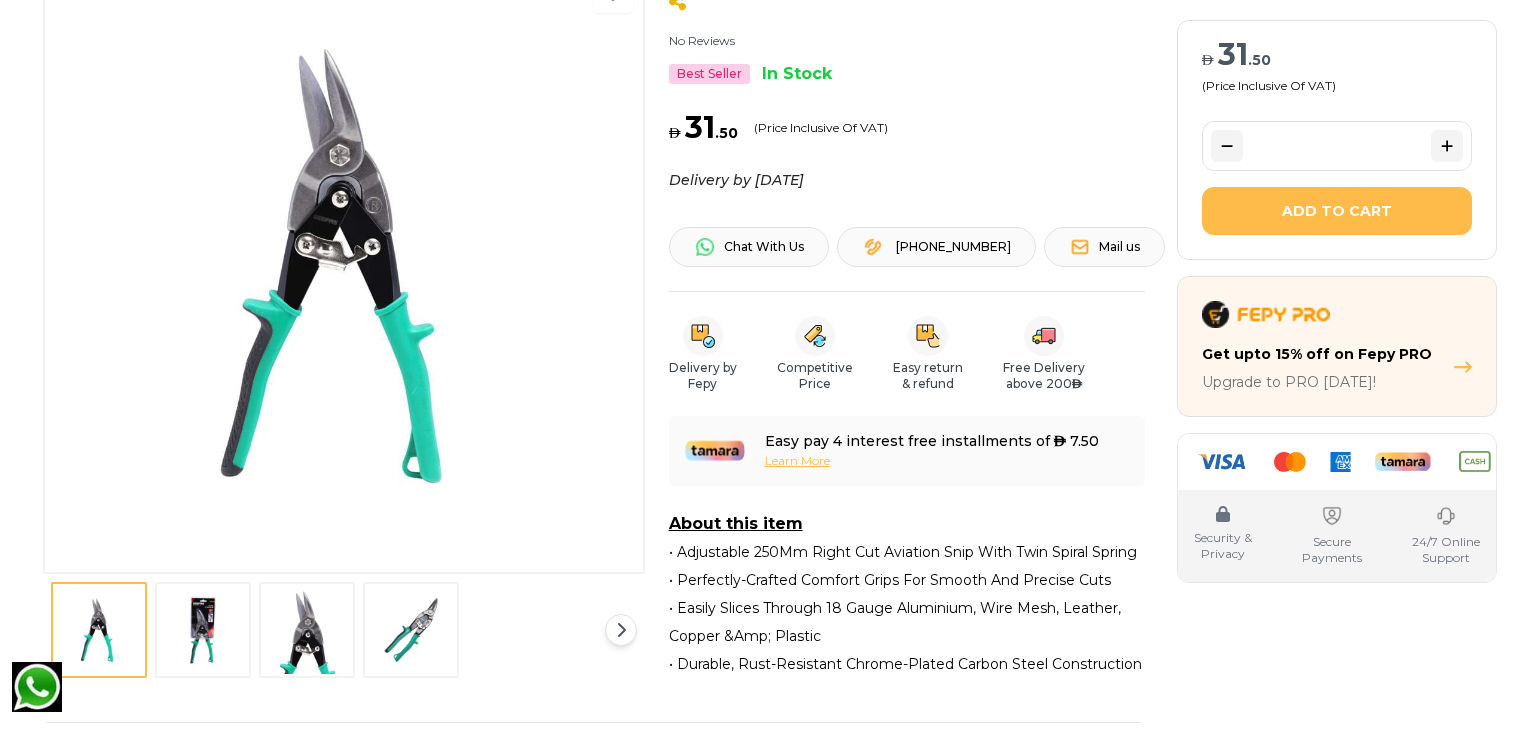 drag, startPoint x: 196, startPoint y: 610, endPoint x: 207, endPoint y: 602, distance: 13.601471 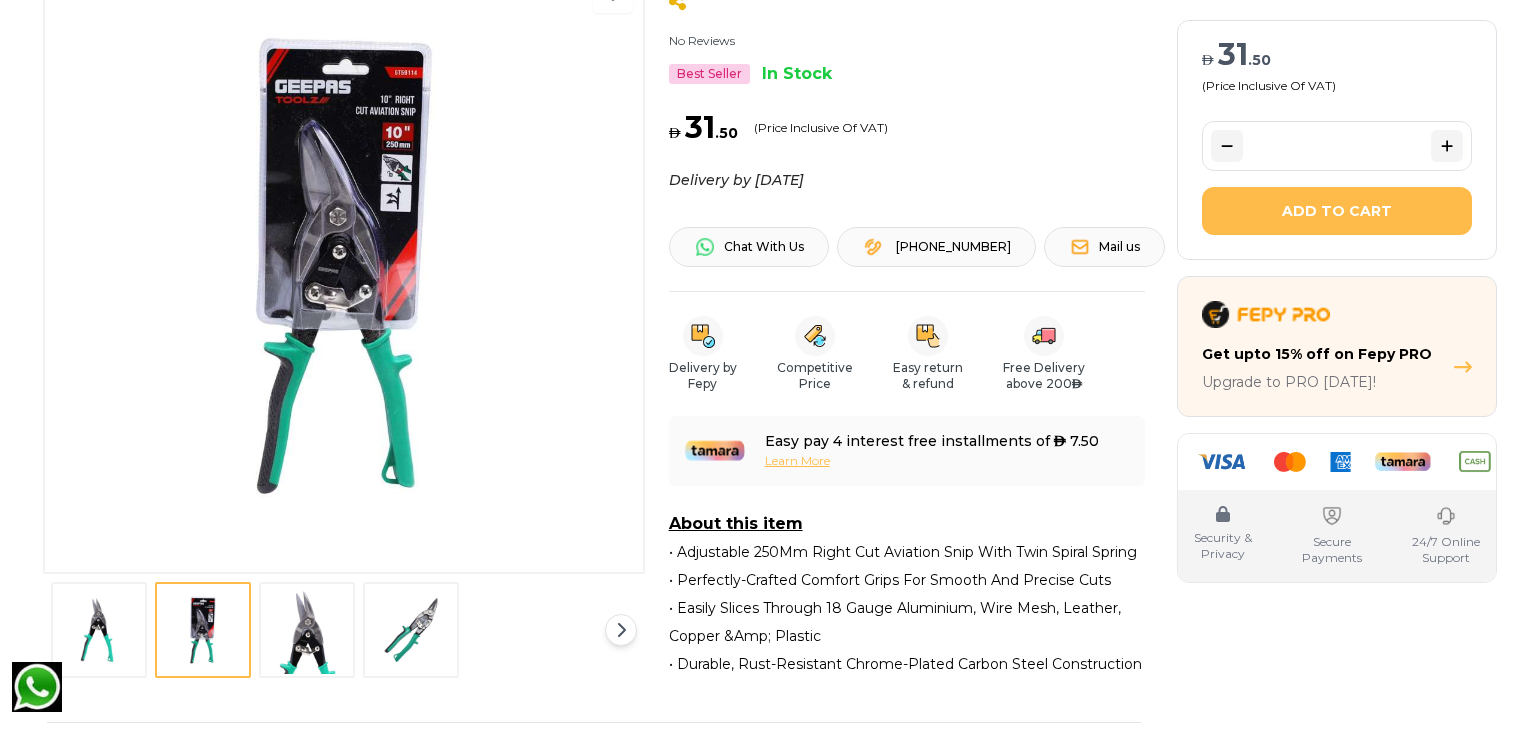 click at bounding box center (307, 630) 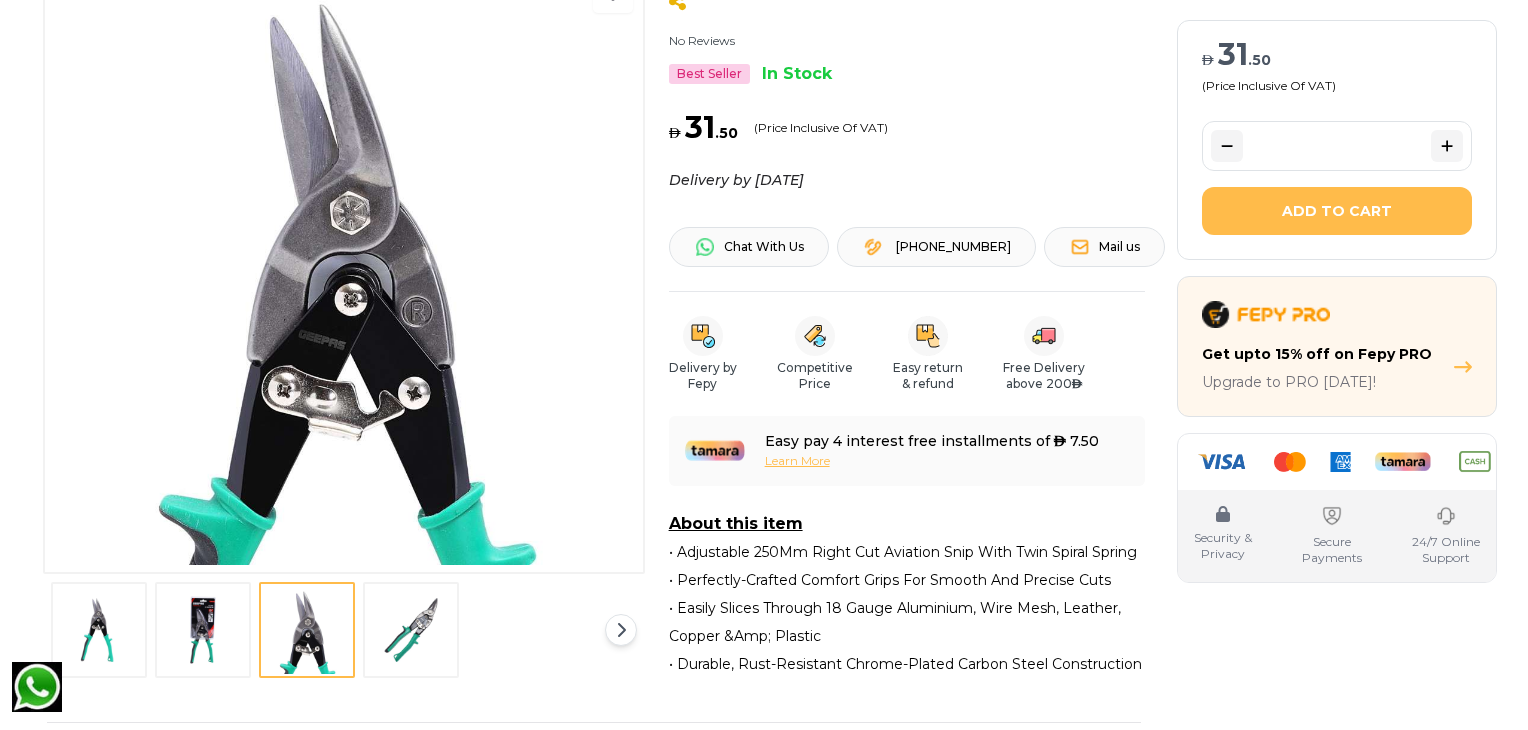 click at bounding box center [411, 630] 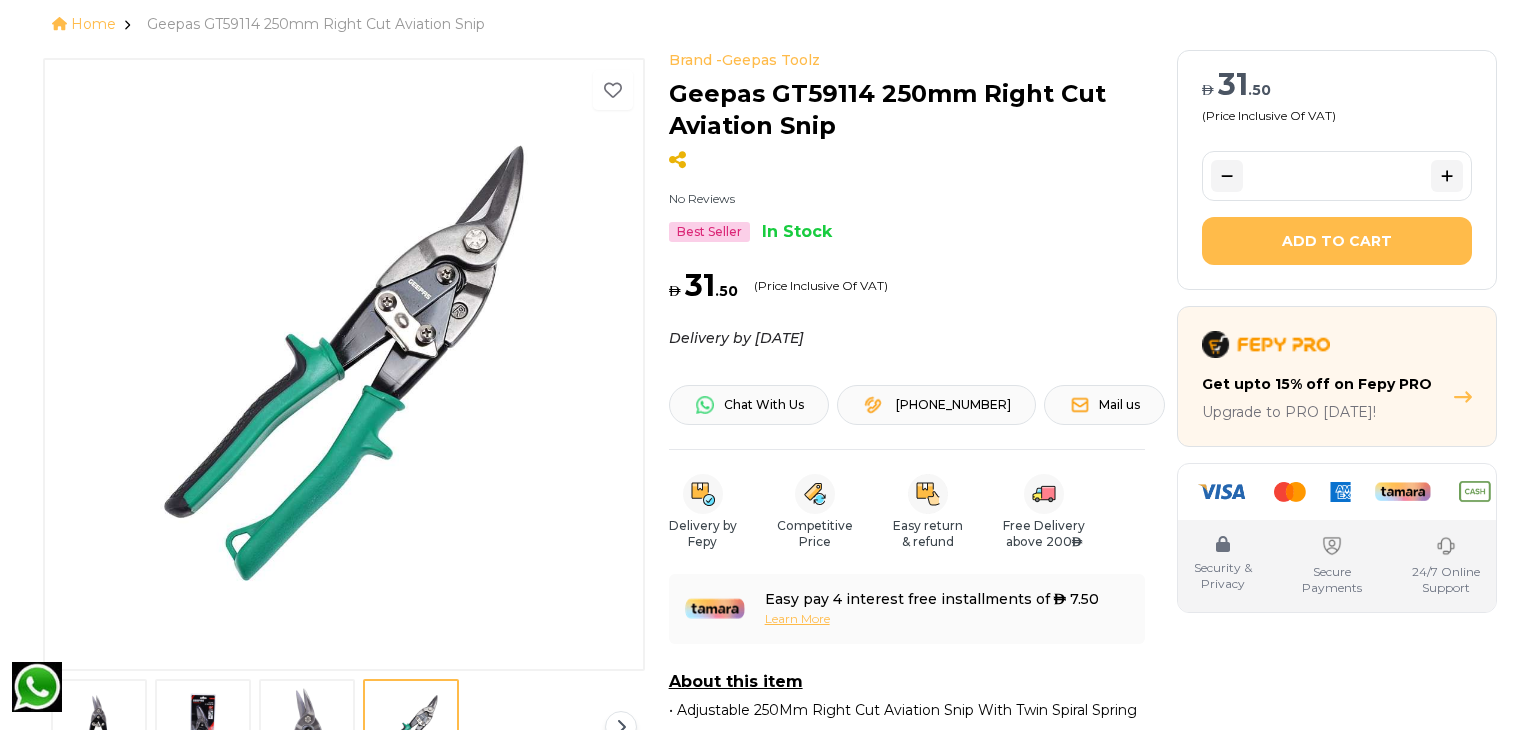 scroll, scrollTop: 0, scrollLeft: 0, axis: both 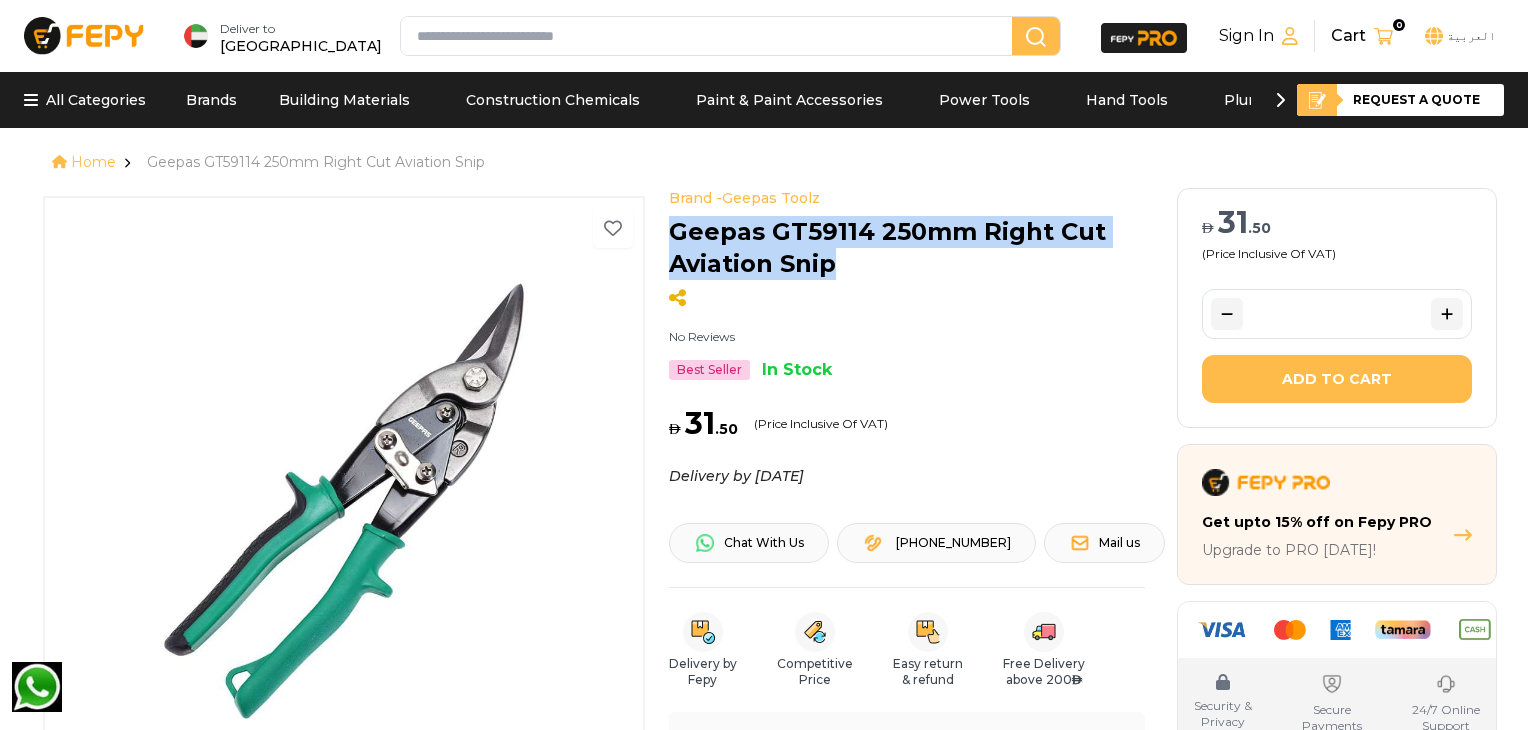 drag, startPoint x: 670, startPoint y: 232, endPoint x: 834, endPoint y: 262, distance: 166.72133 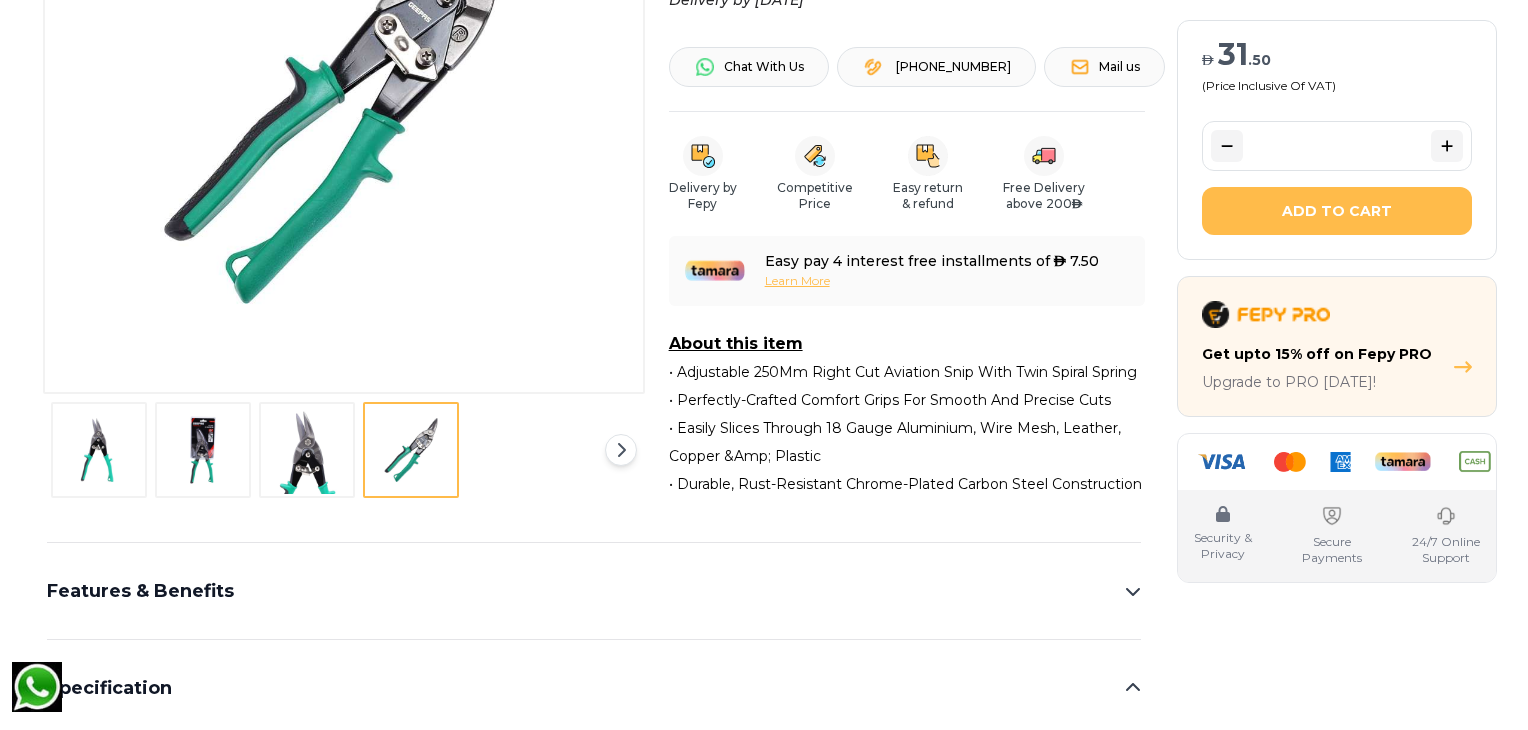scroll, scrollTop: 530, scrollLeft: 0, axis: vertical 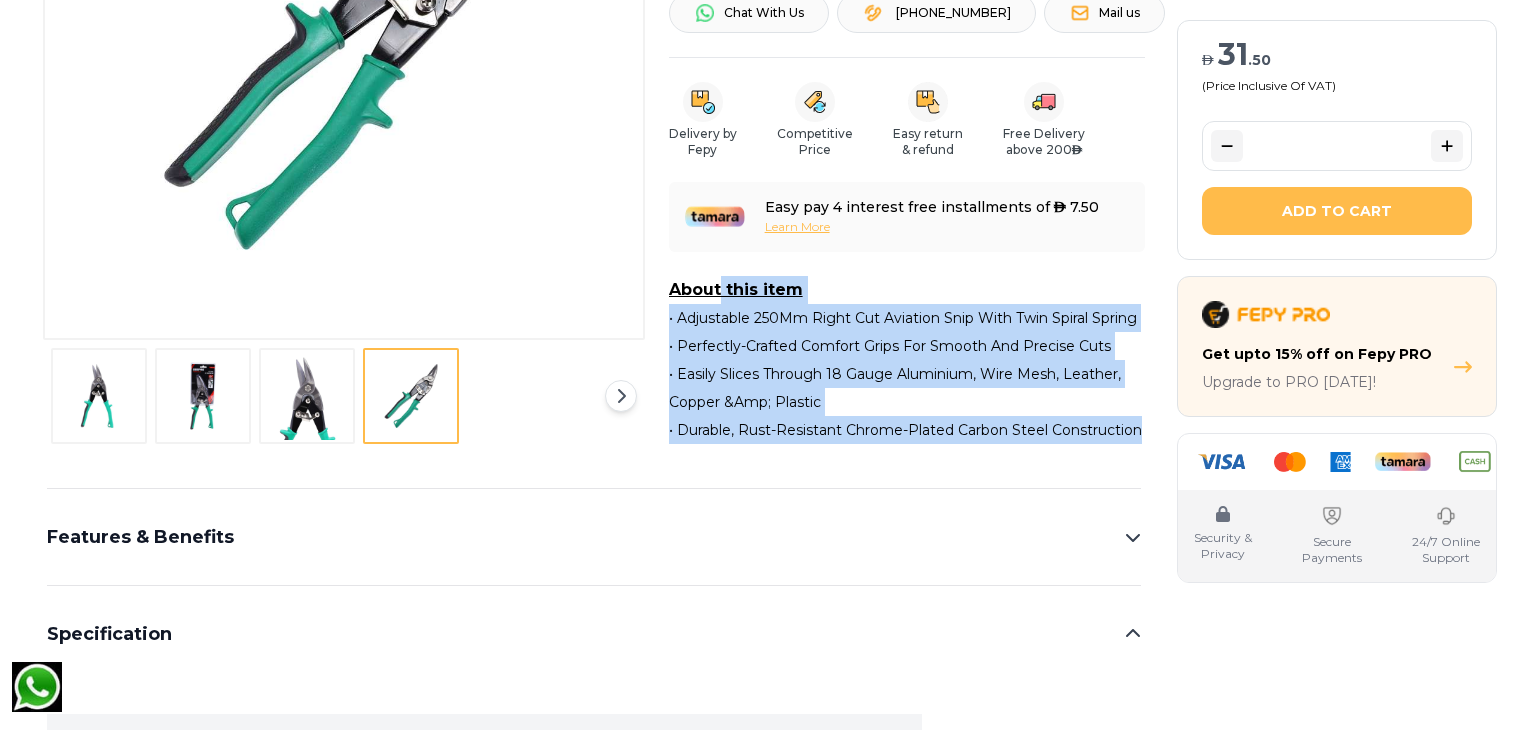 drag, startPoint x: 675, startPoint y: 325, endPoint x: 1144, endPoint y: 457, distance: 487.2217 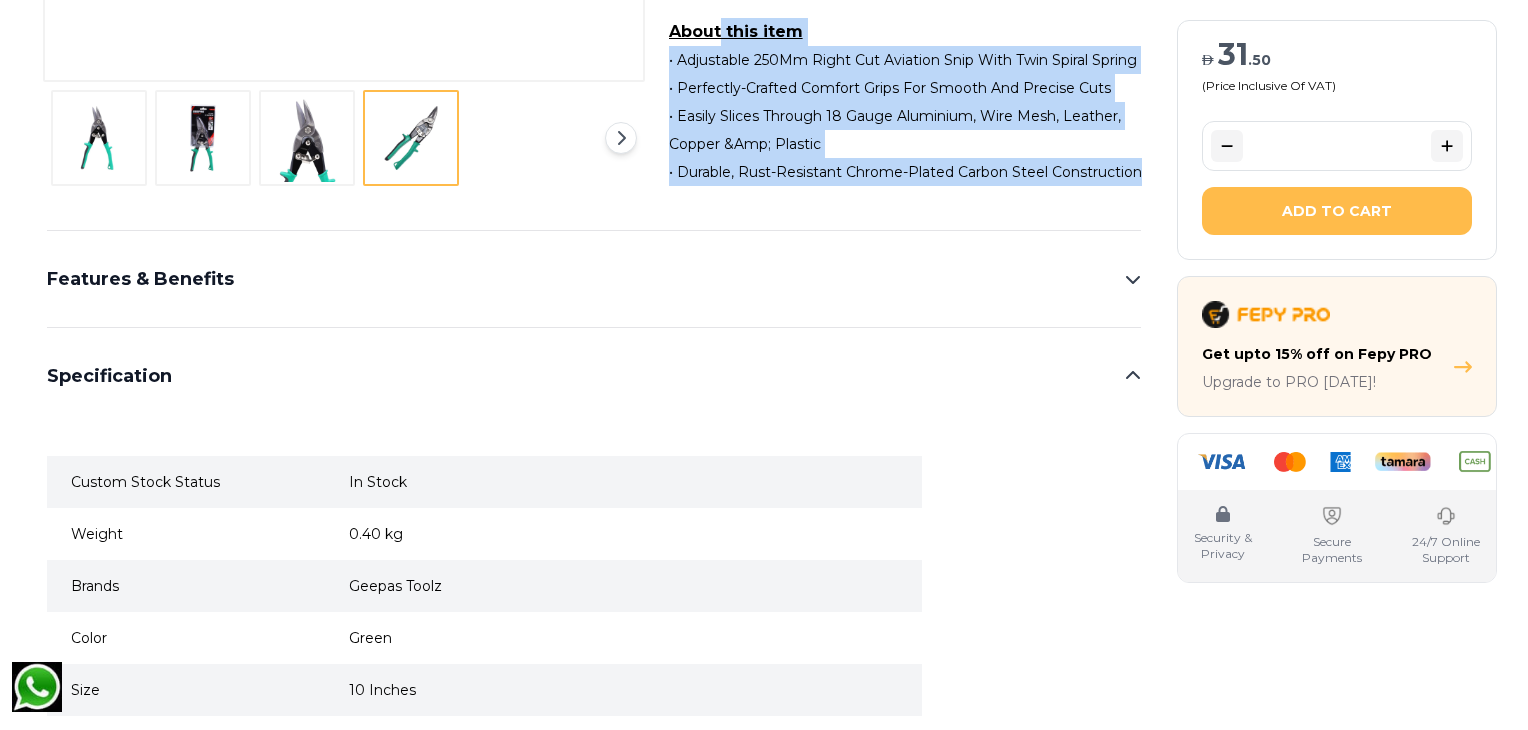 scroll, scrollTop: 904, scrollLeft: 0, axis: vertical 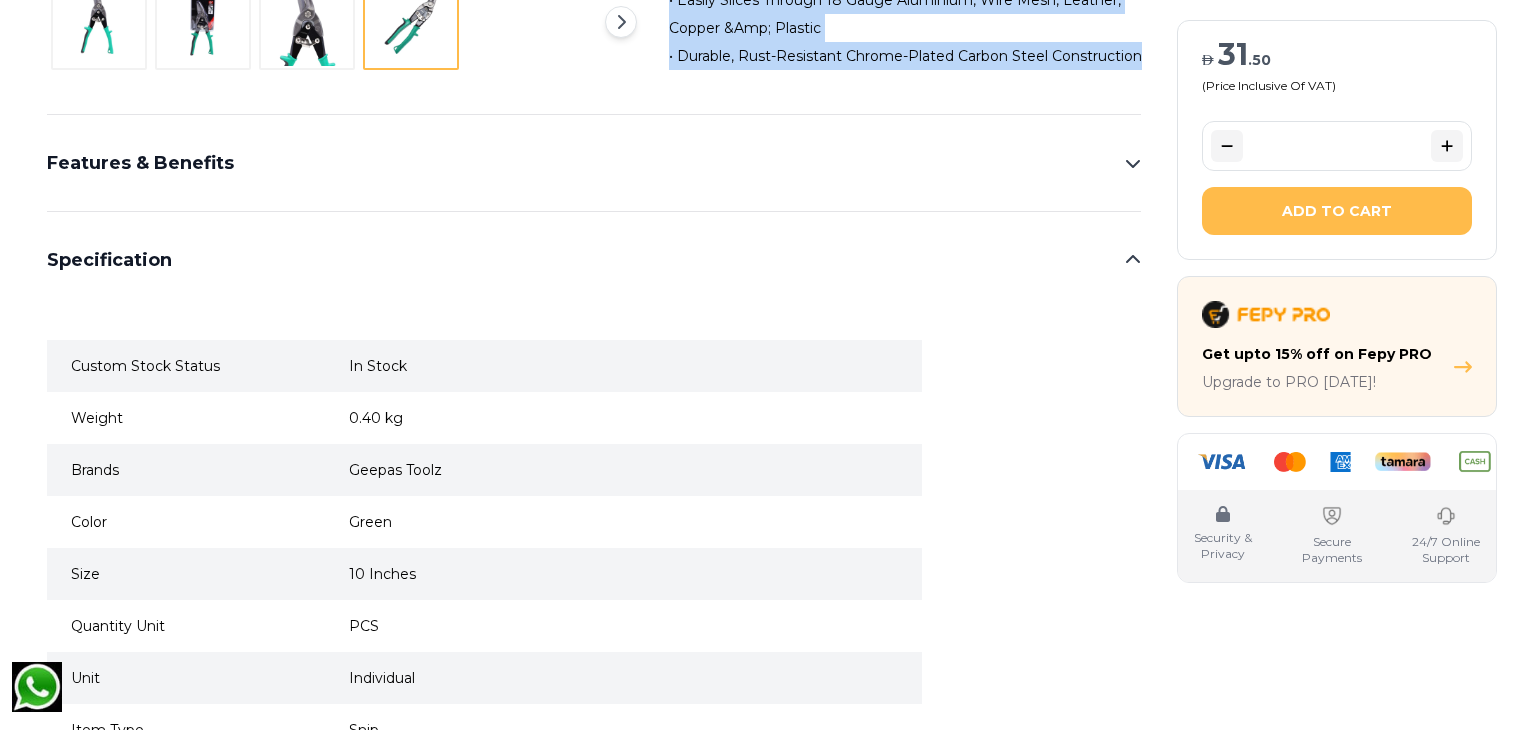 click 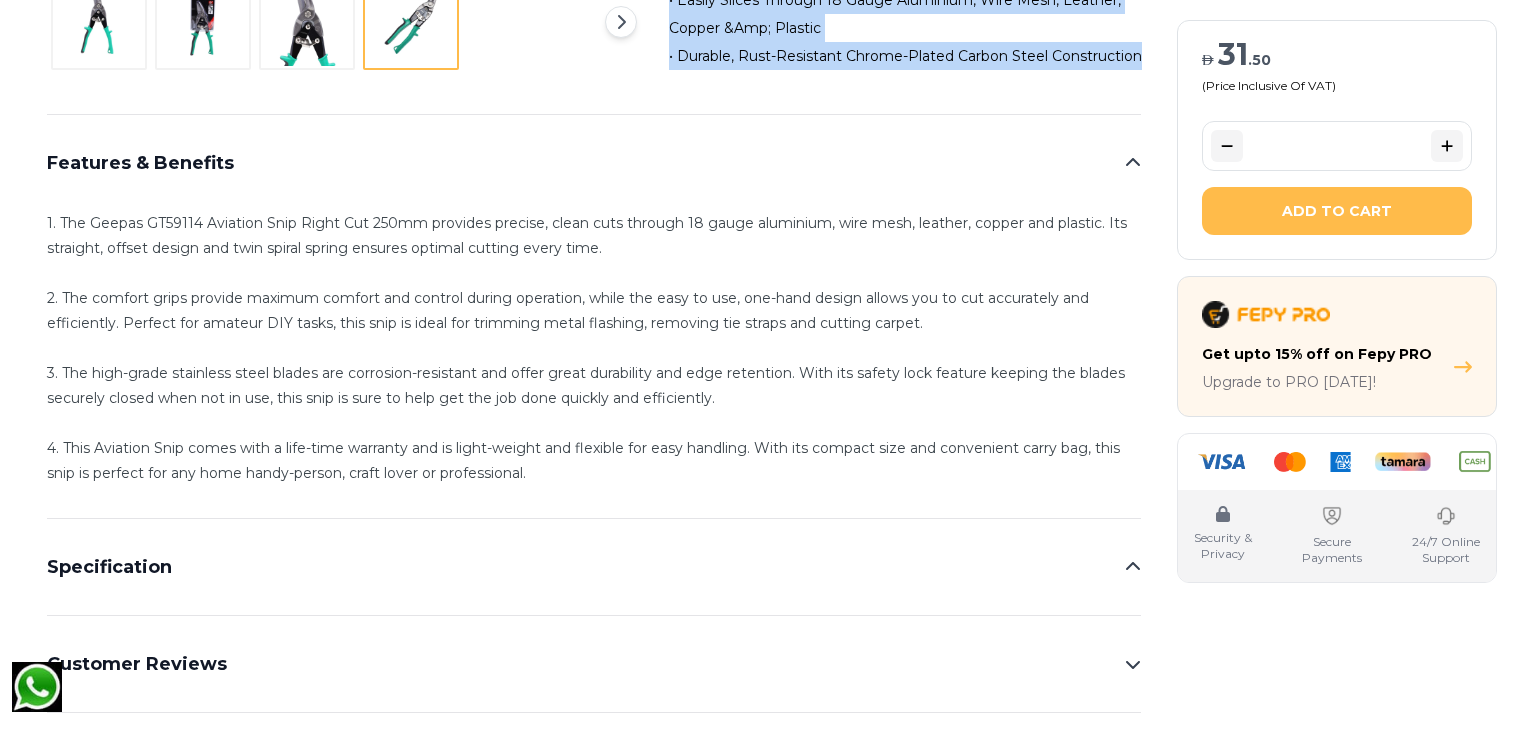 scroll, scrollTop: 1017, scrollLeft: 0, axis: vertical 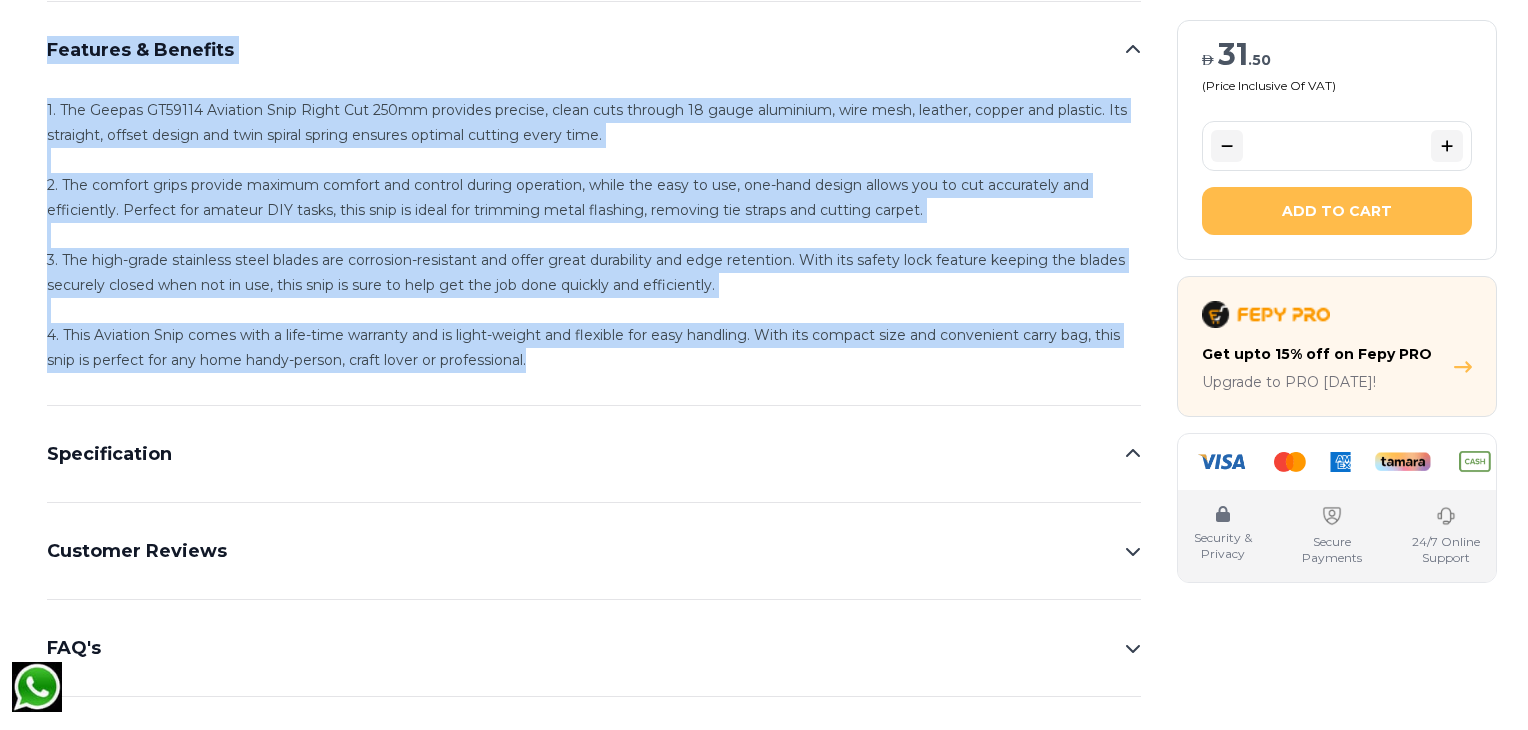 drag, startPoint x: 44, startPoint y: 49, endPoint x: 541, endPoint y: 377, distance: 595.4771 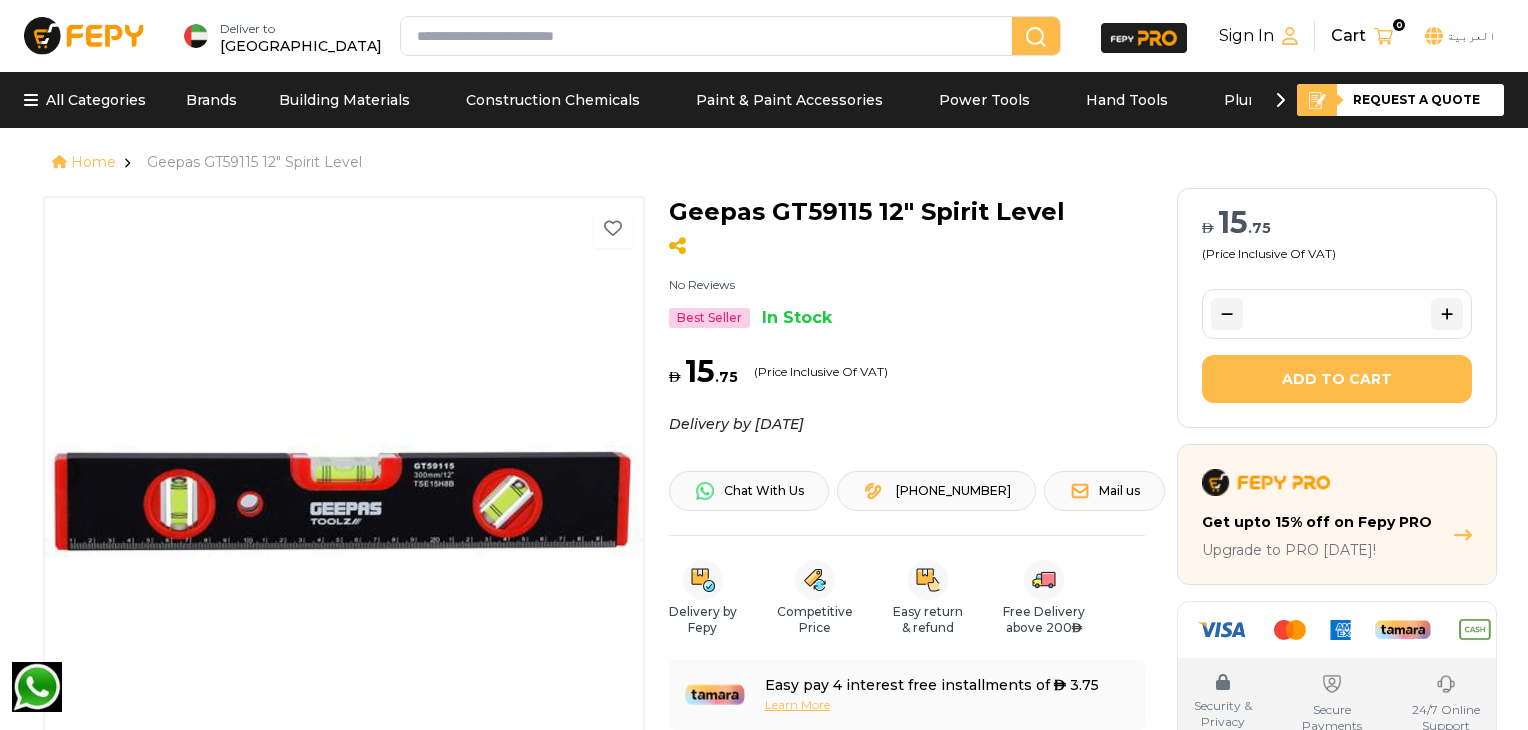 scroll, scrollTop: 0, scrollLeft: 0, axis: both 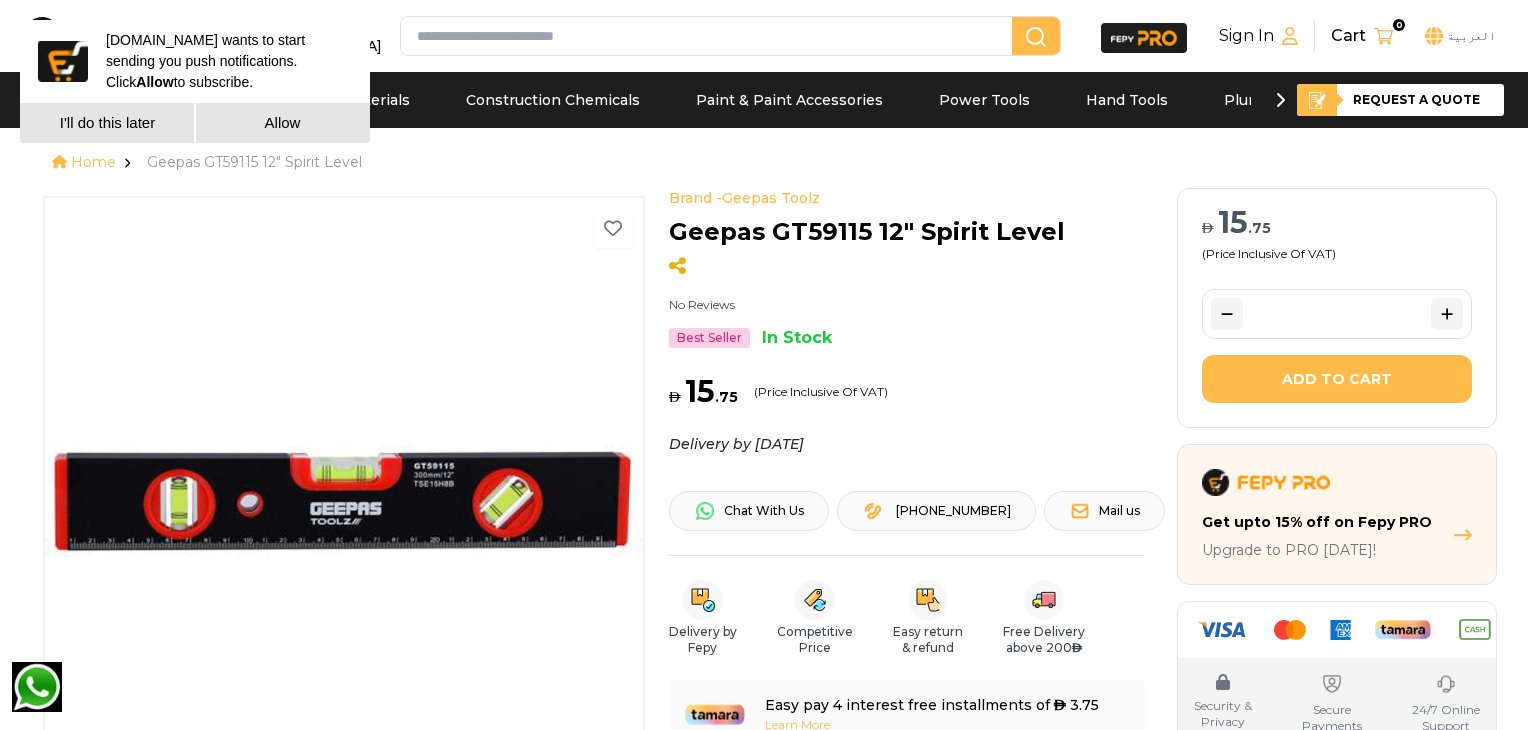 click on "I'll do this later" at bounding box center (107, 123) 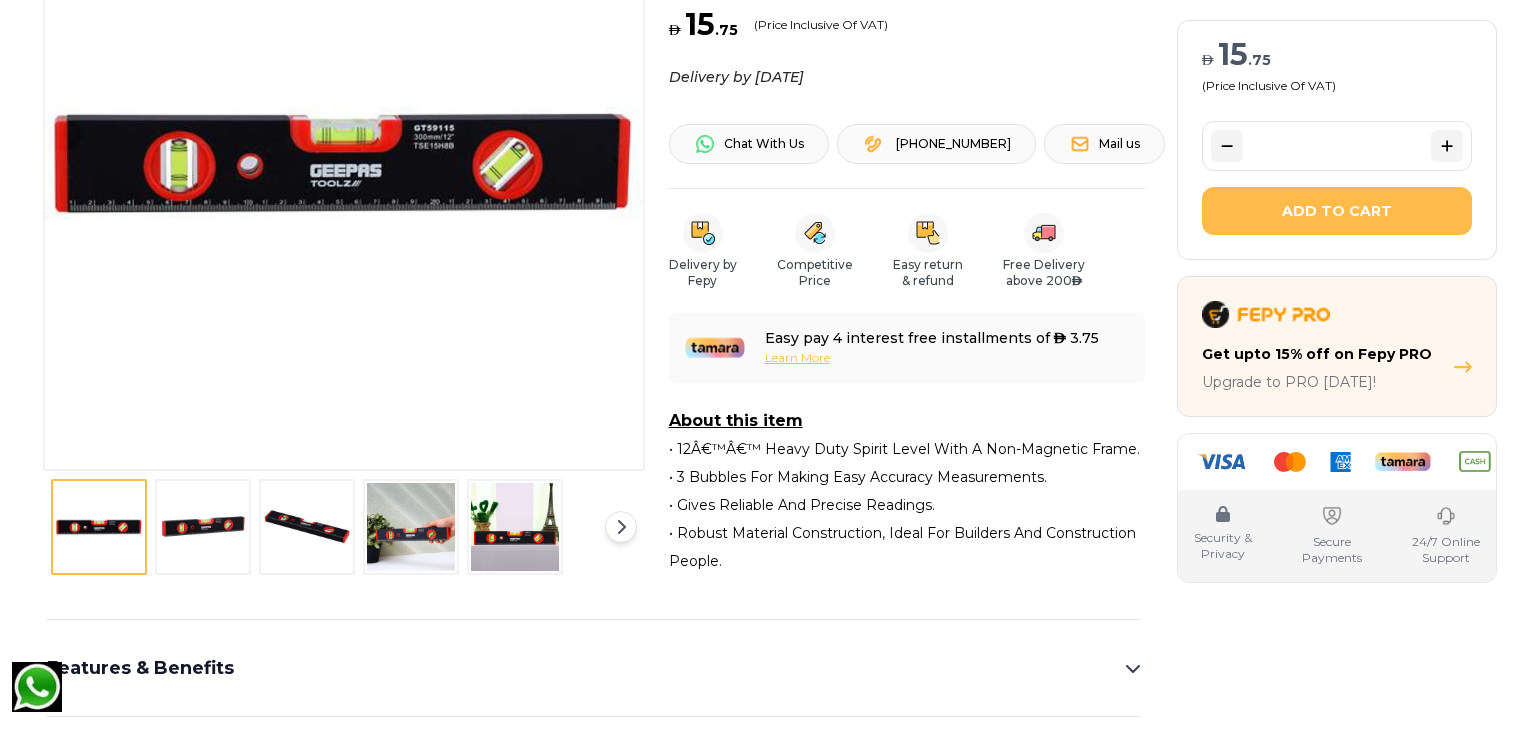 scroll, scrollTop: 344, scrollLeft: 0, axis: vertical 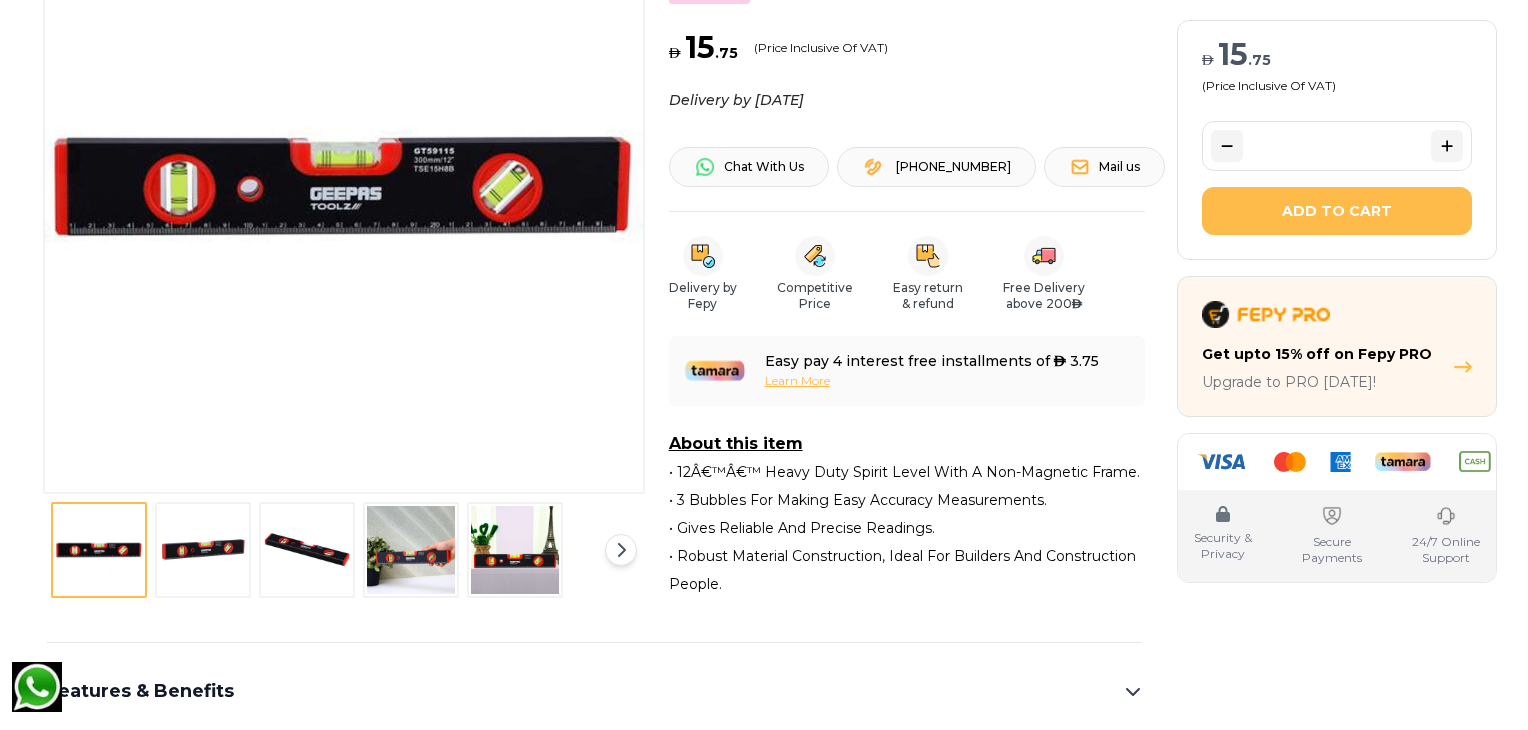 click at bounding box center (411, 550) 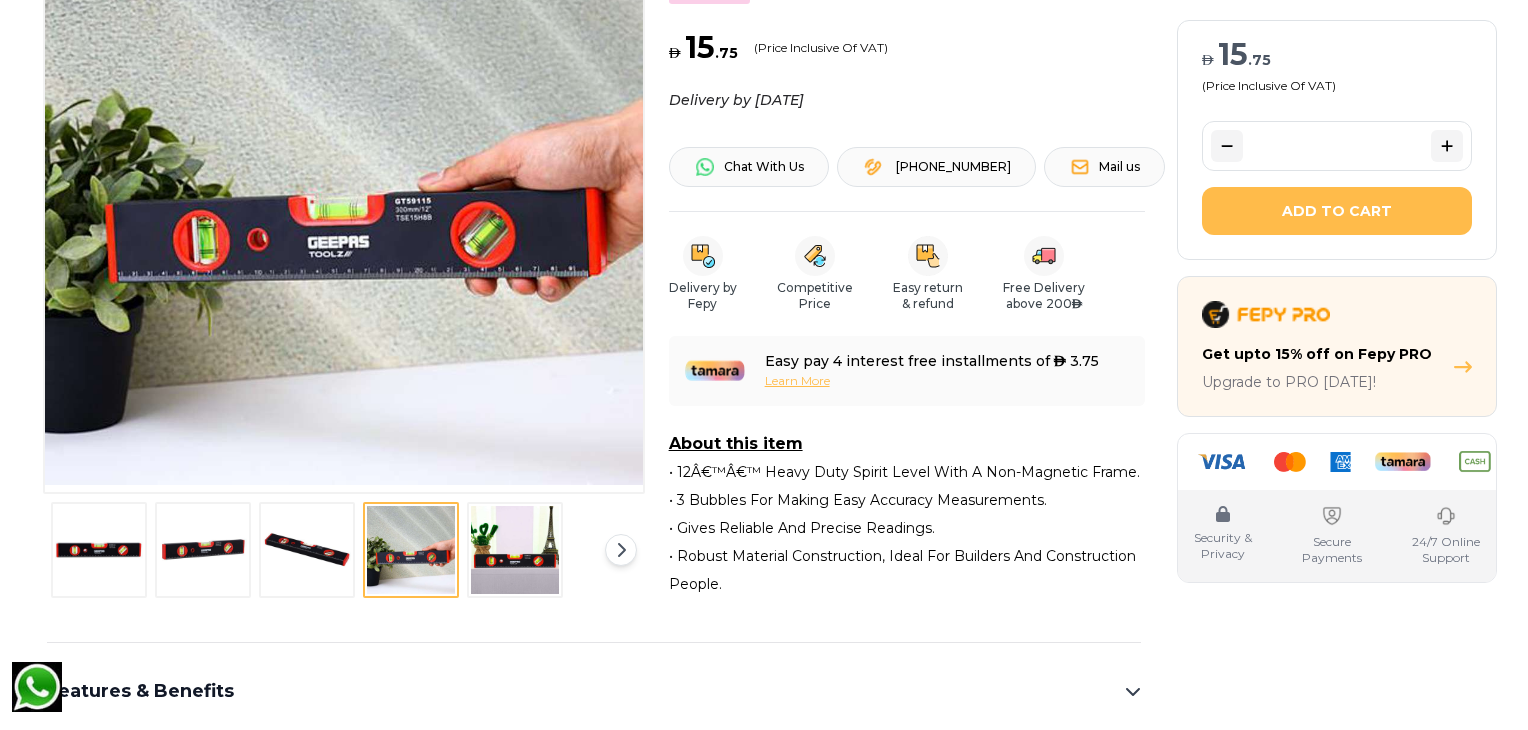 click at bounding box center (307, 550) 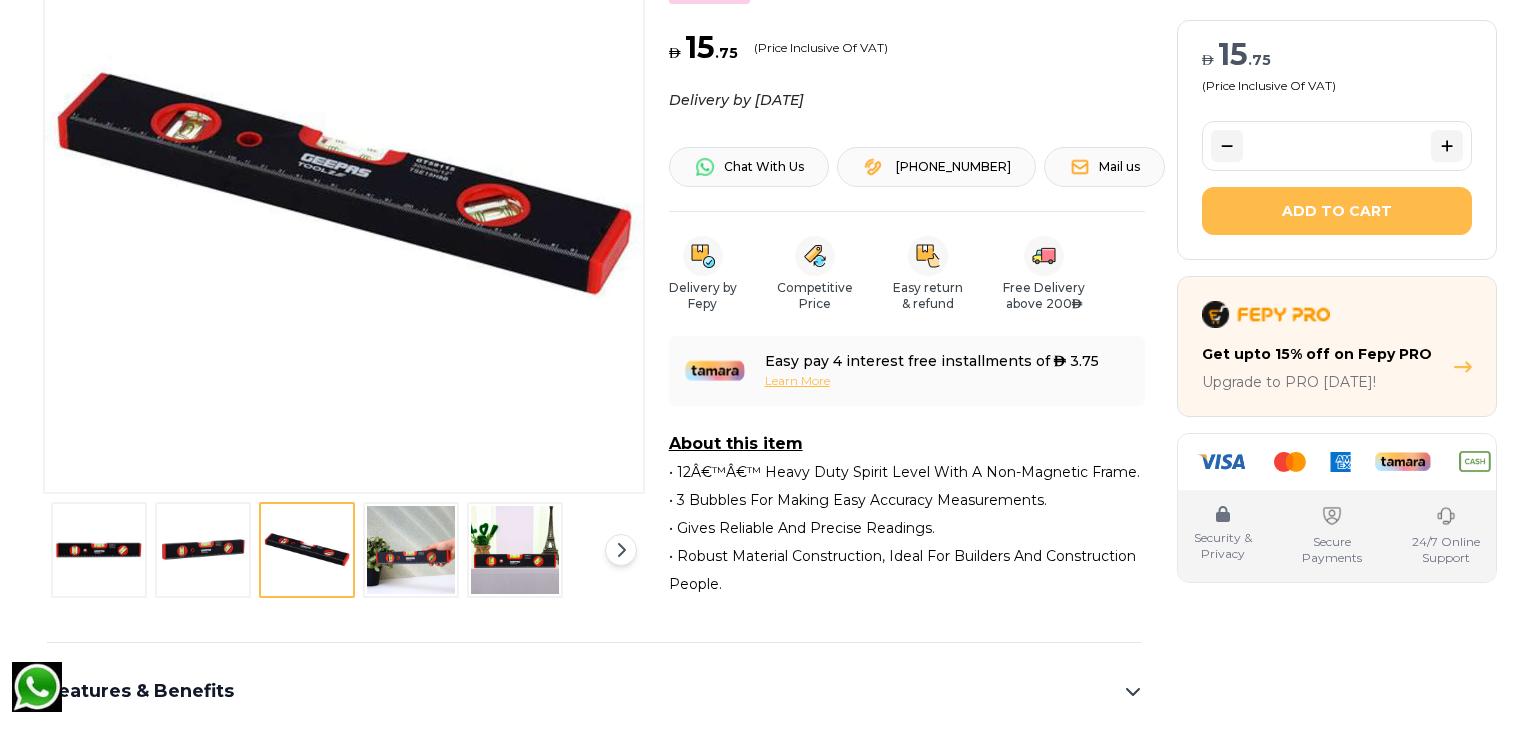 click at bounding box center (203, 550) 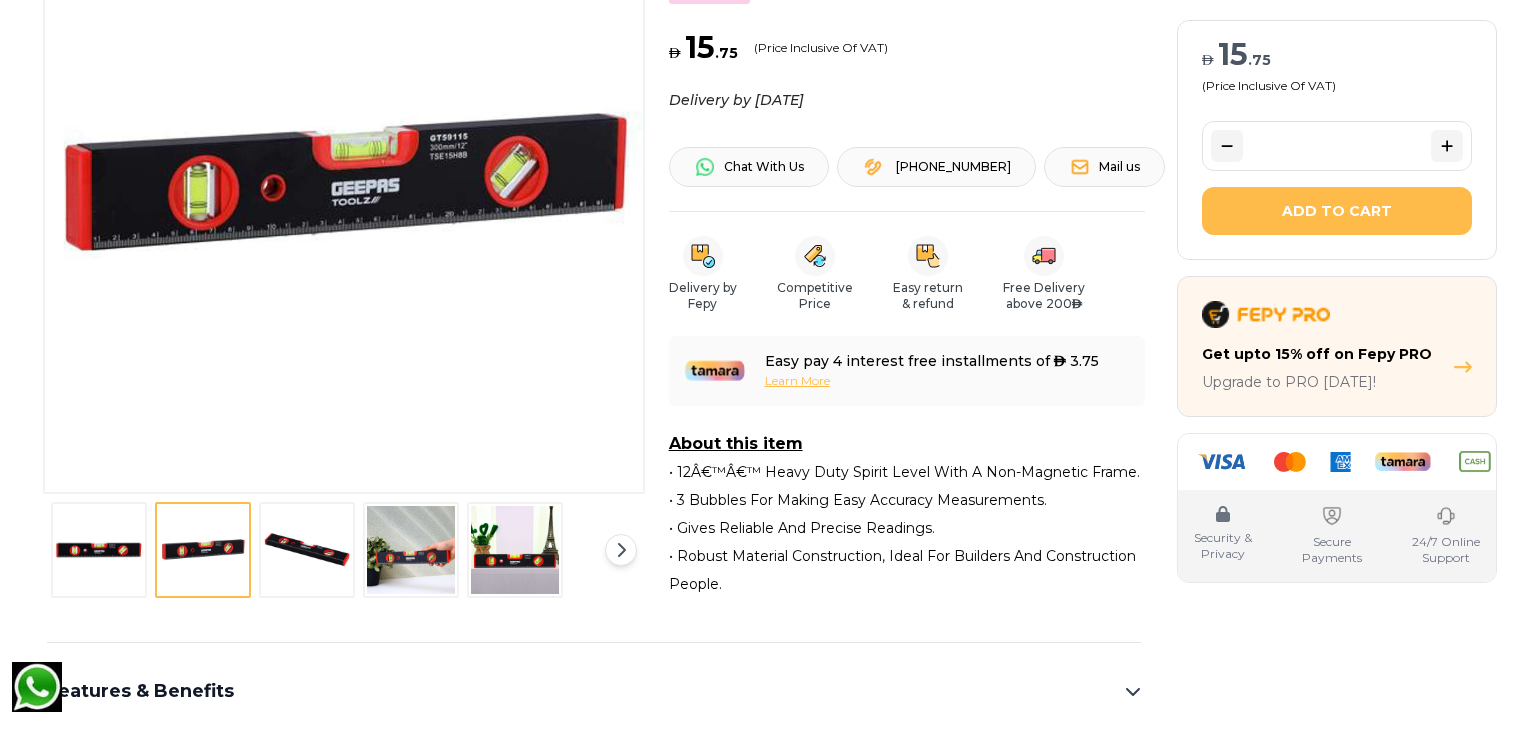 scroll, scrollTop: 0, scrollLeft: 0, axis: both 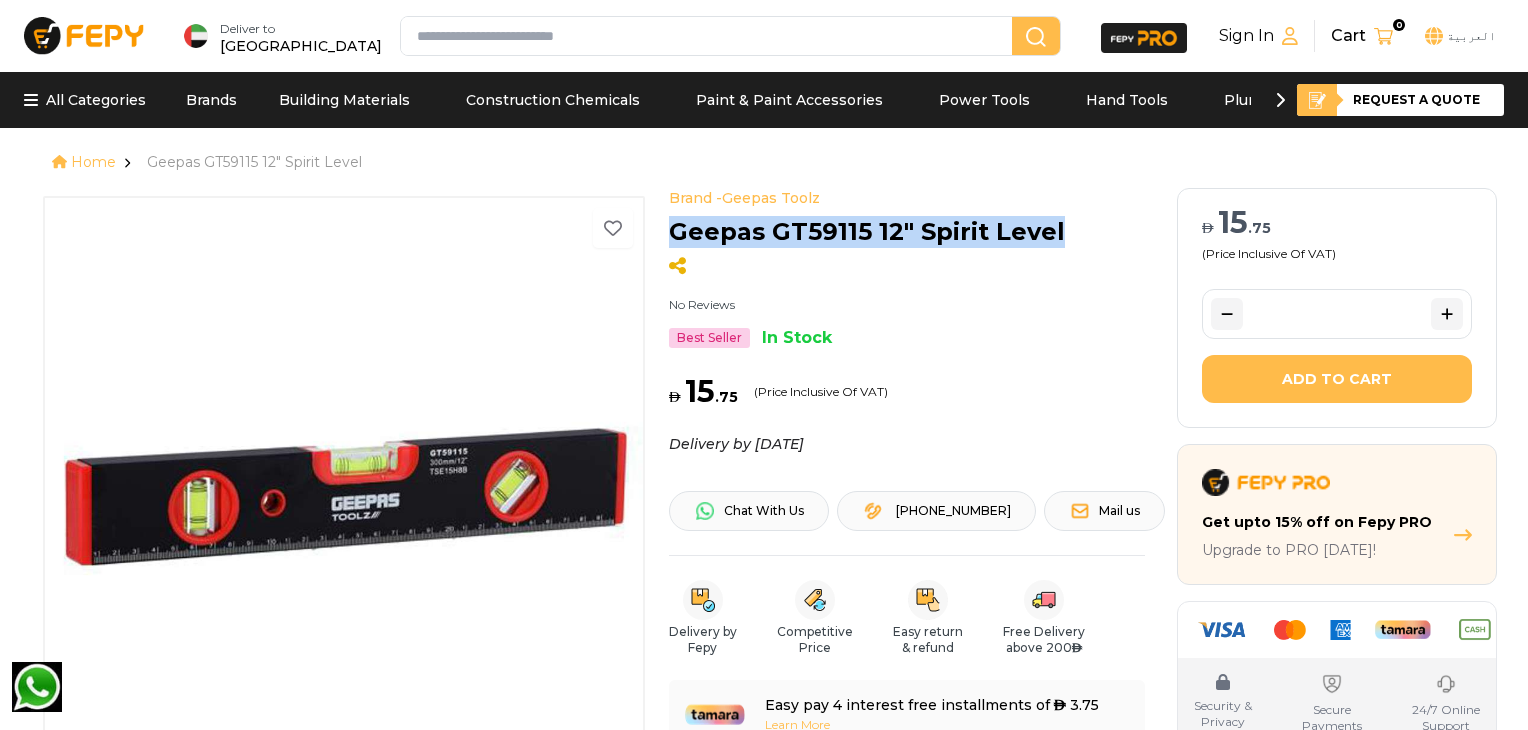 drag, startPoint x: 672, startPoint y: 233, endPoint x: 1066, endPoint y: 235, distance: 394.00507 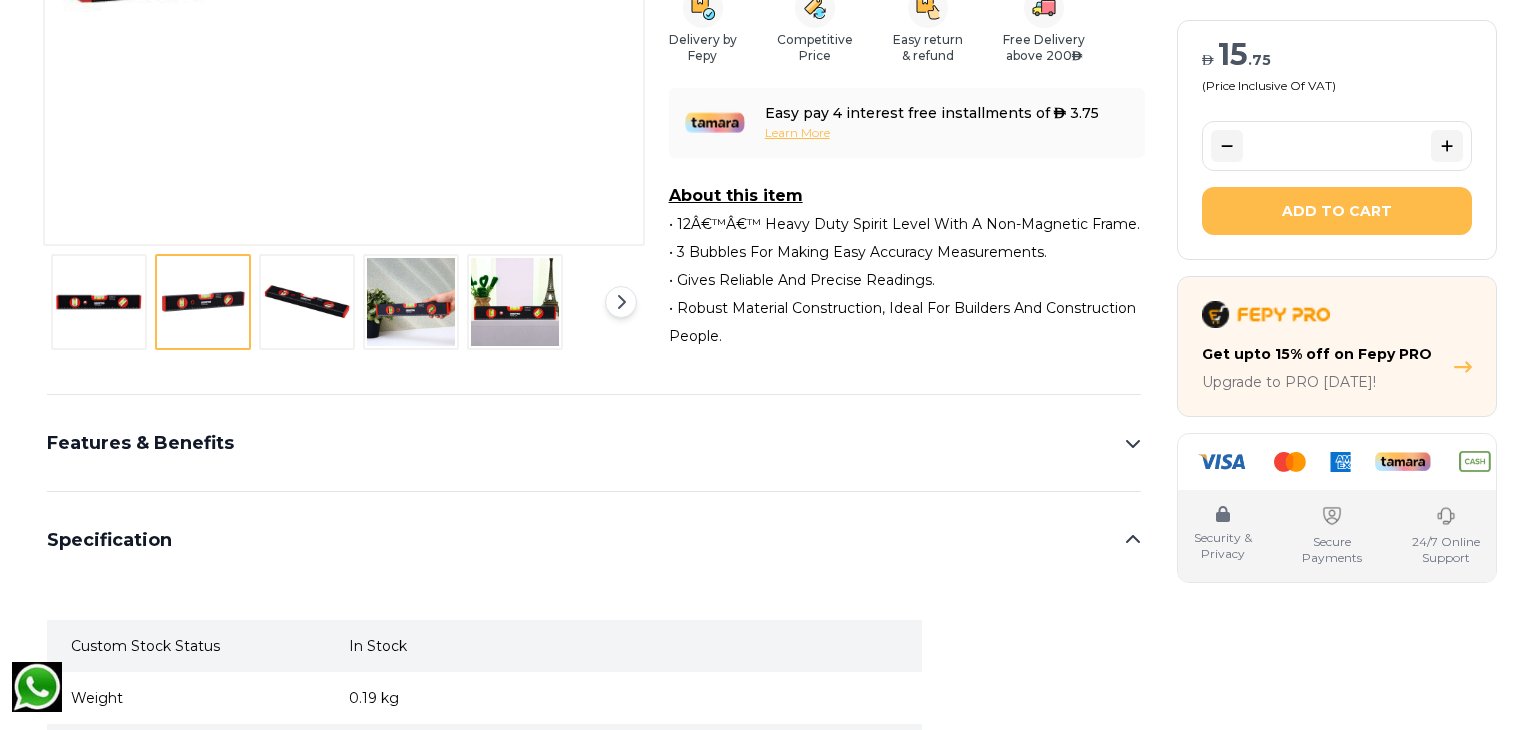 scroll, scrollTop: 667, scrollLeft: 0, axis: vertical 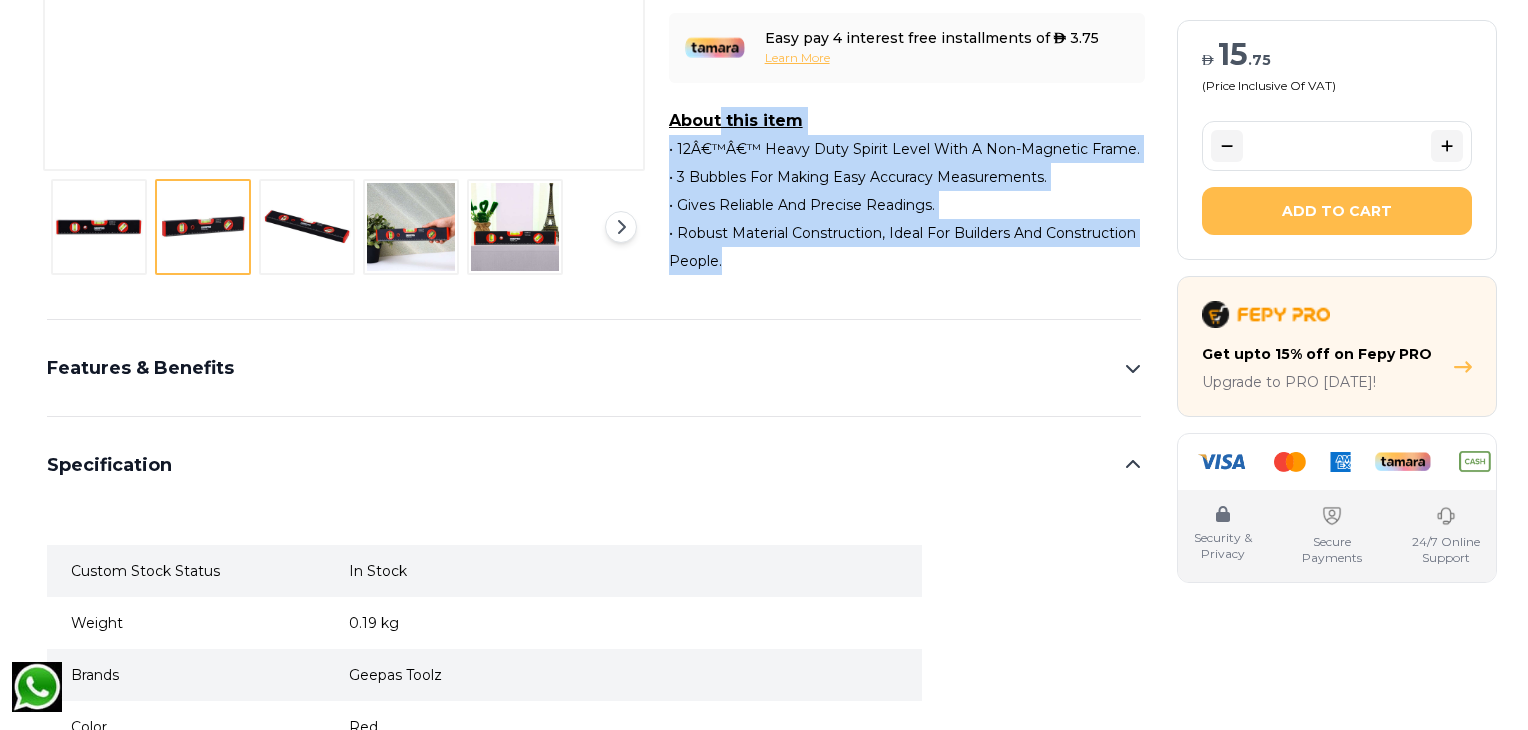 drag, startPoint x: 665, startPoint y: 185, endPoint x: 734, endPoint y: 267, distance: 107.16809 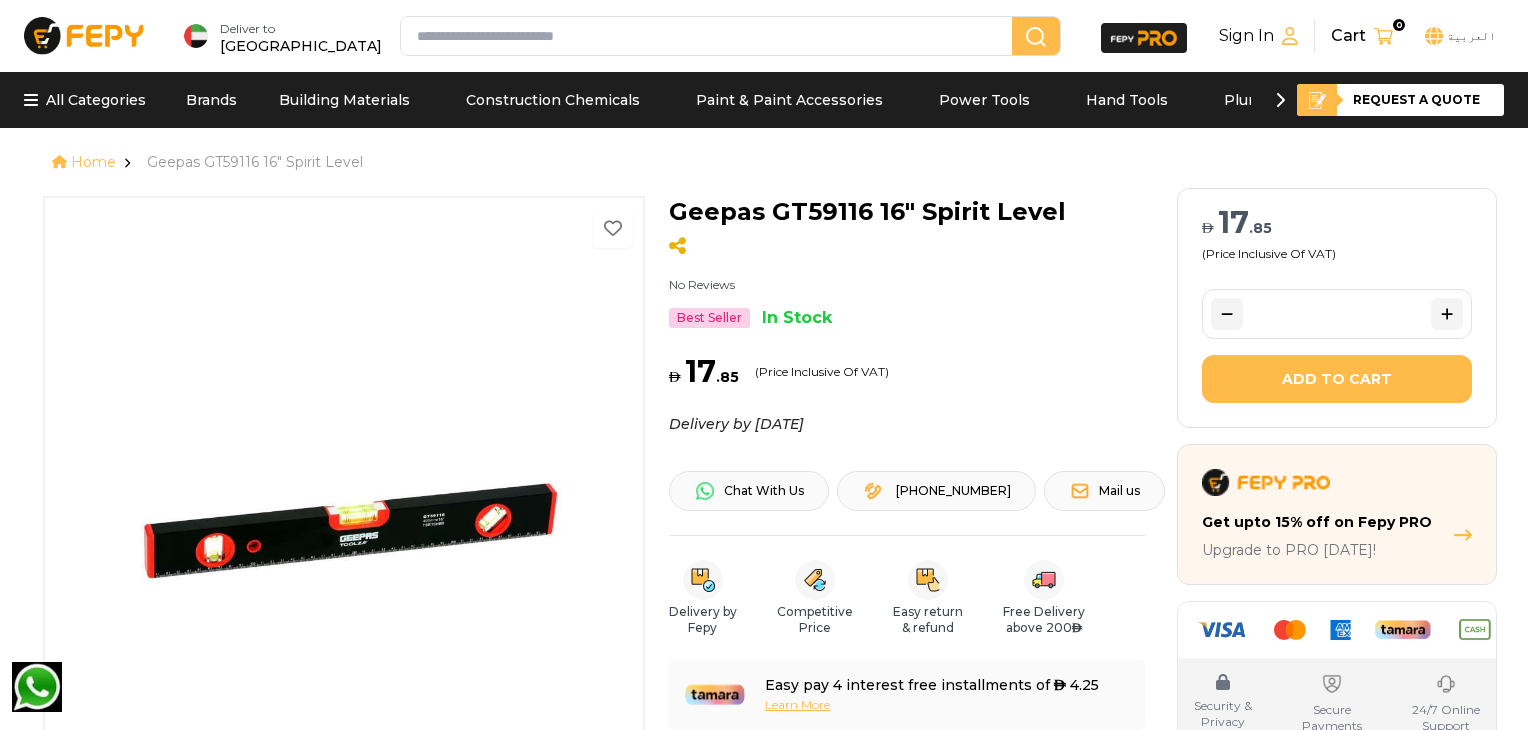 scroll, scrollTop: 0, scrollLeft: 0, axis: both 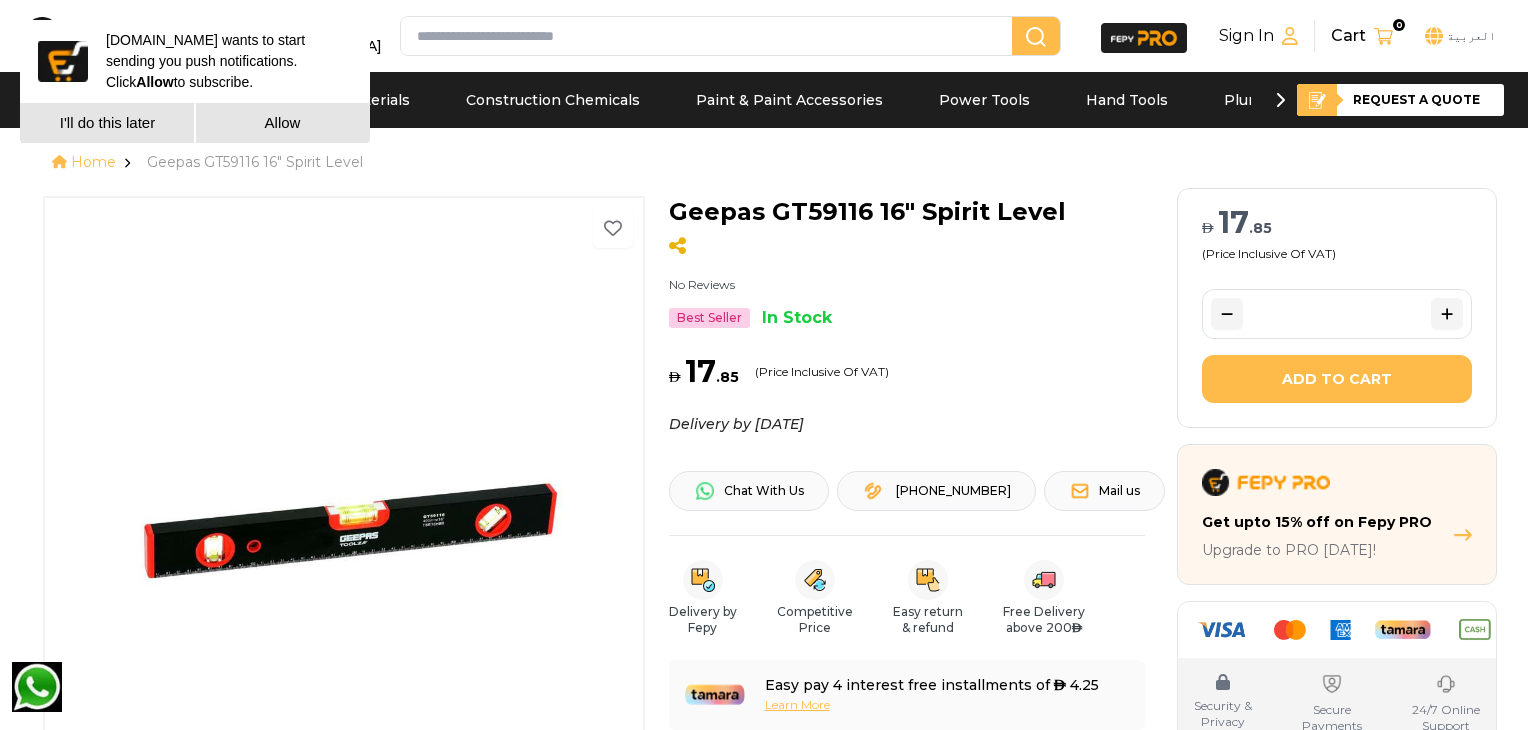 click on "I'll do this later" at bounding box center (107, 123) 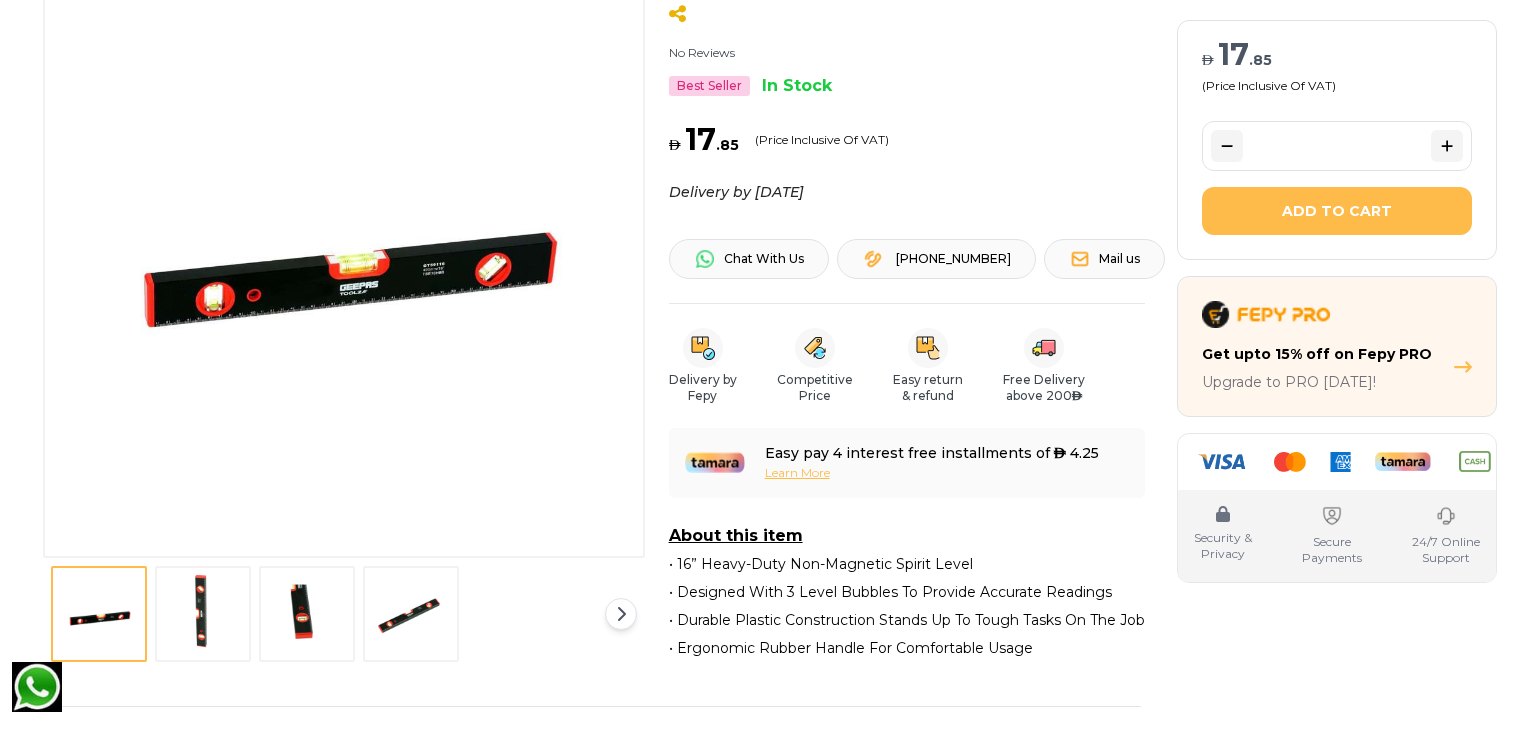 scroll, scrollTop: 433, scrollLeft: 0, axis: vertical 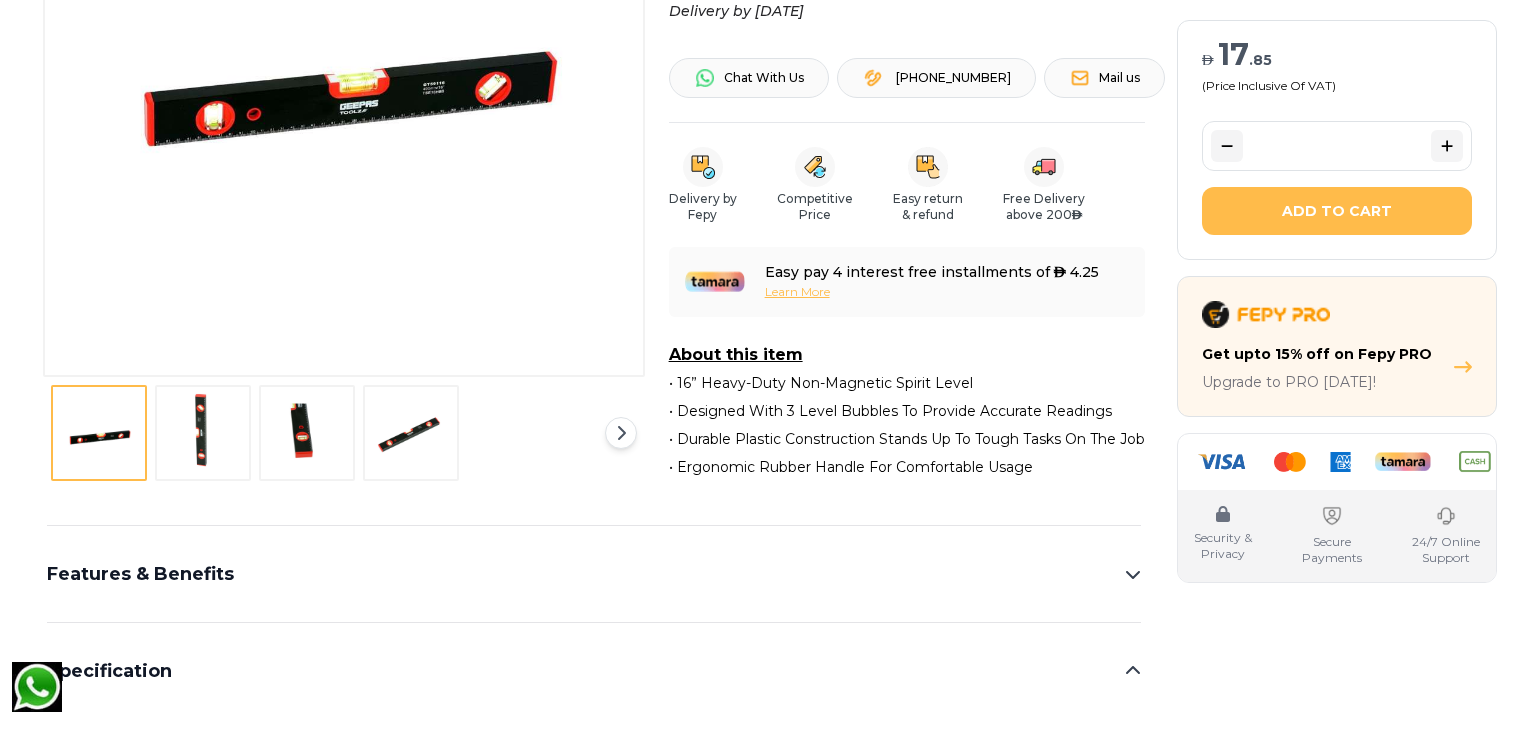 click at bounding box center [203, 433] 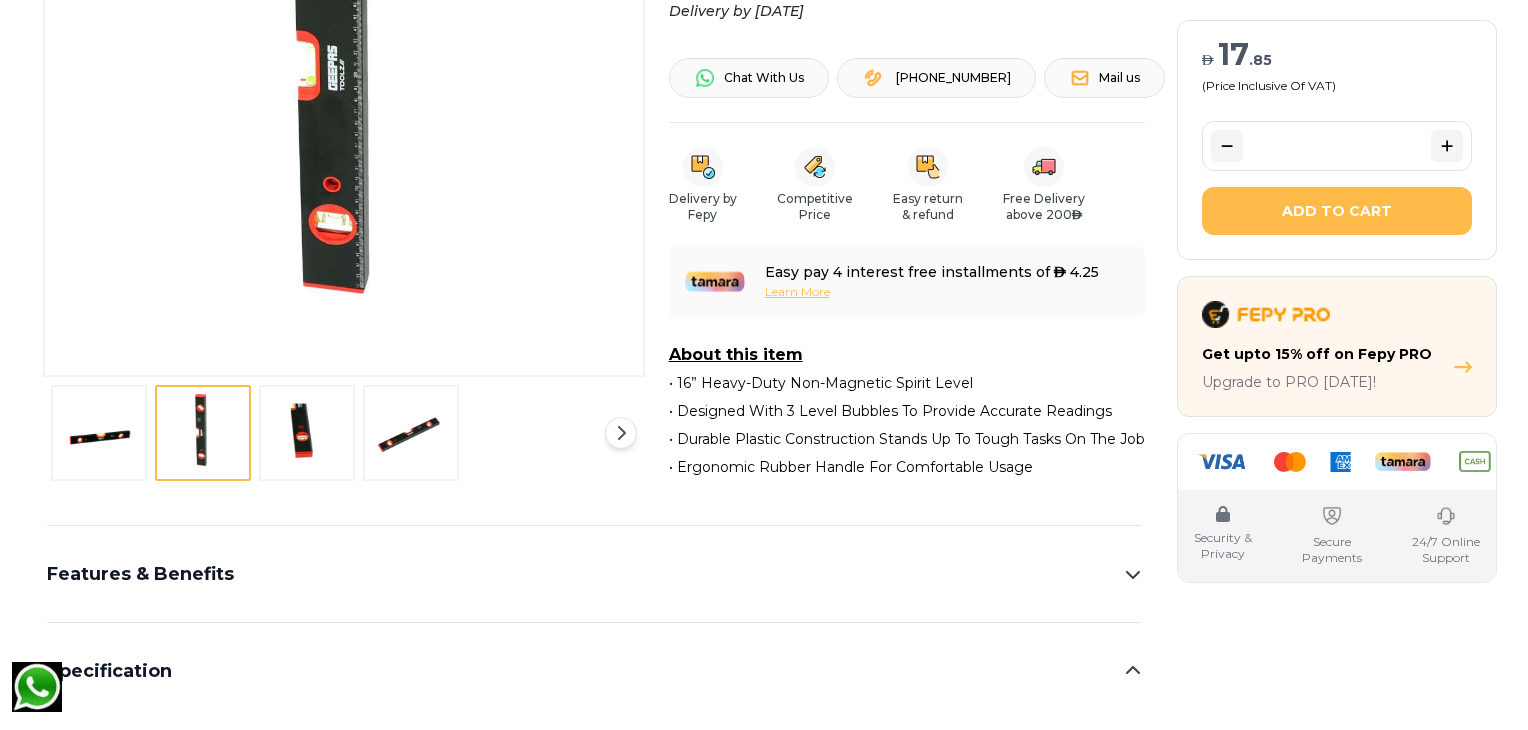 click at bounding box center (307, 433) 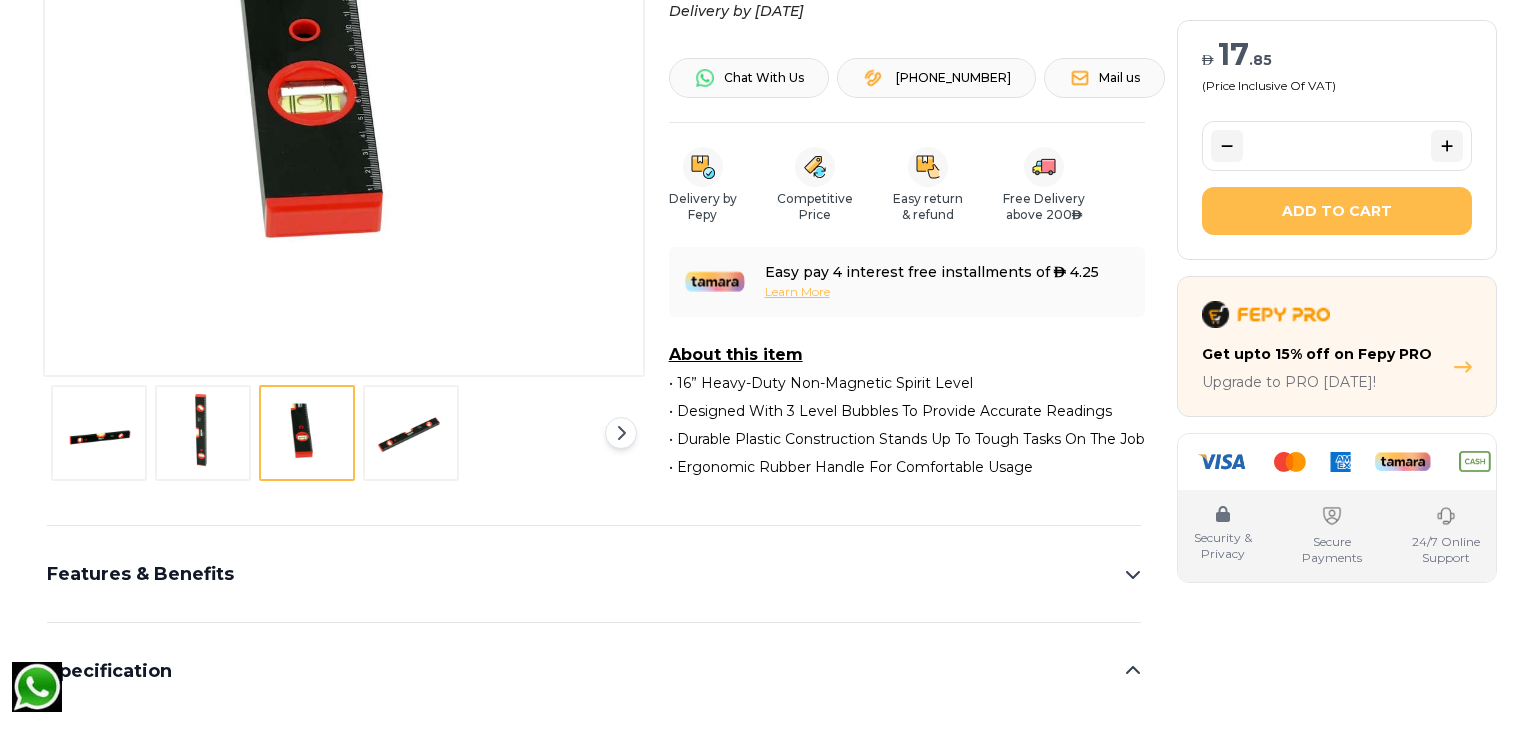 click at bounding box center [411, 433] 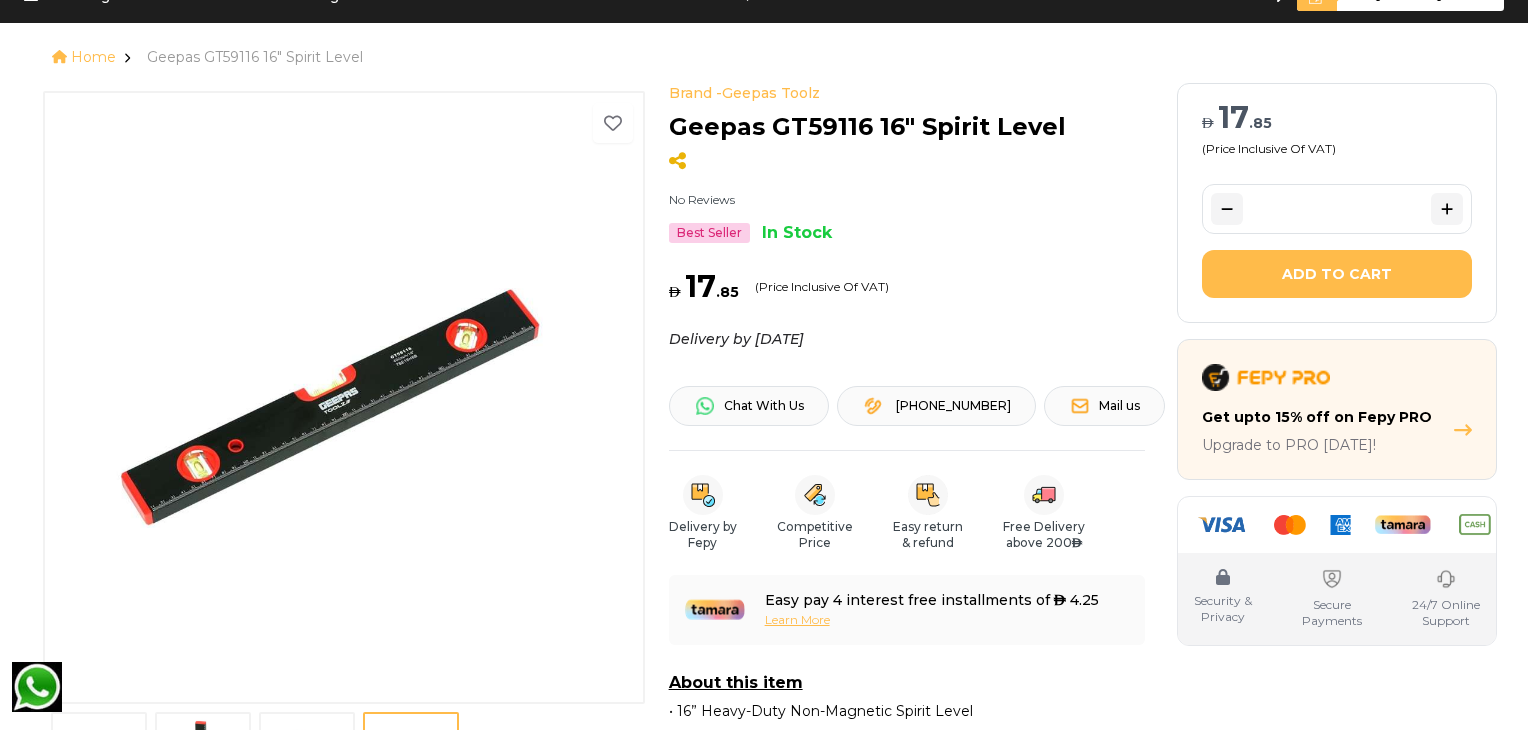 scroll, scrollTop: 0, scrollLeft: 0, axis: both 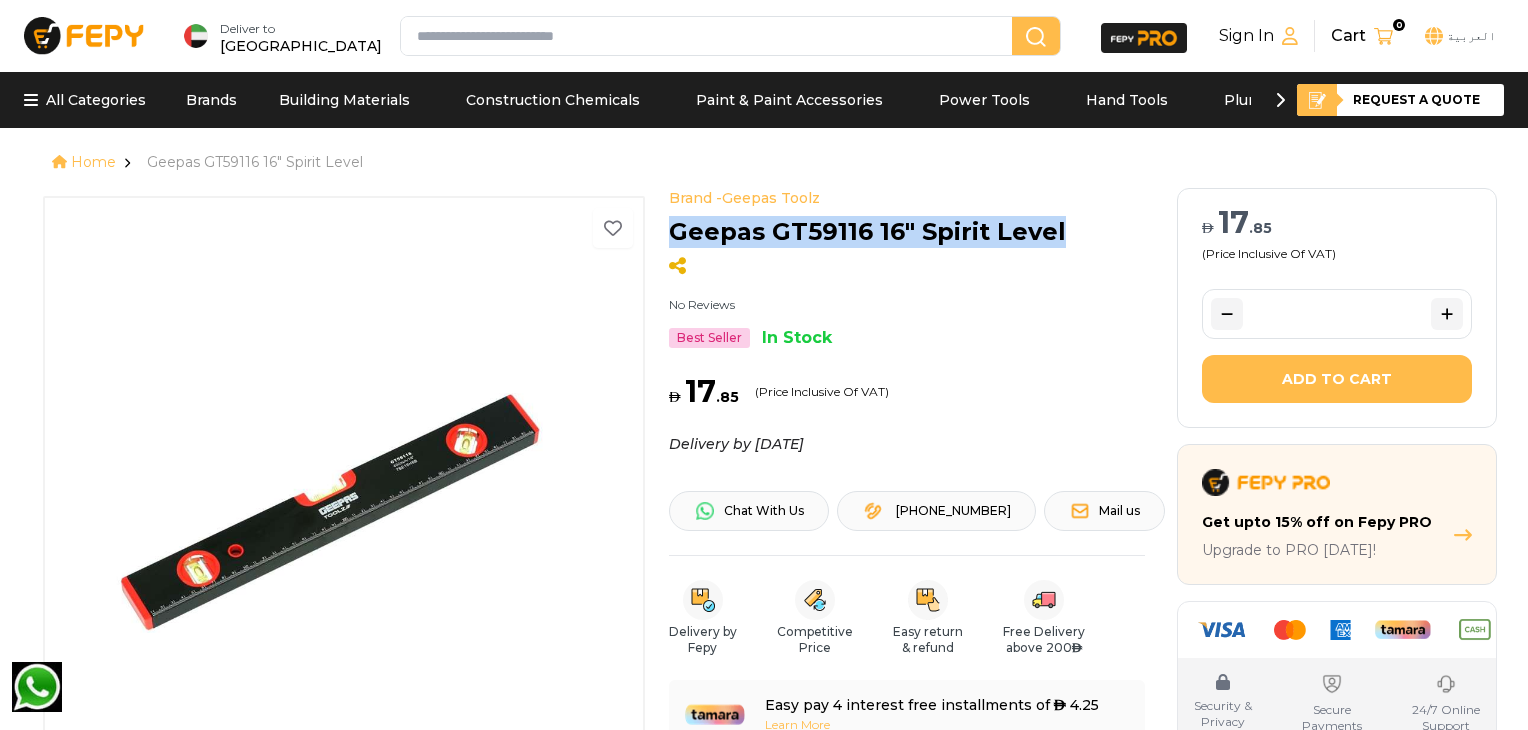 drag, startPoint x: 756, startPoint y: 233, endPoint x: 1089, endPoint y: 233, distance: 333 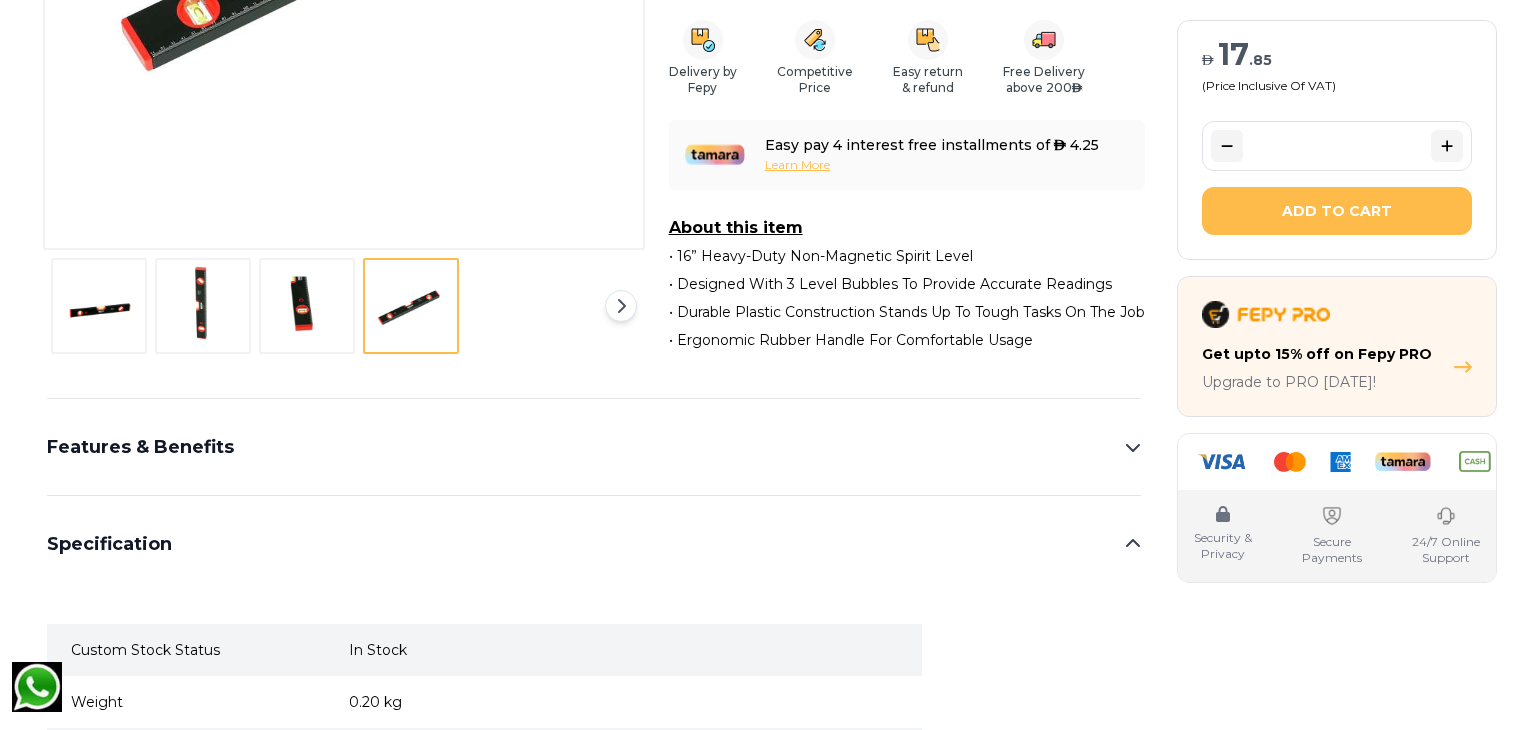 scroll, scrollTop: 588, scrollLeft: 0, axis: vertical 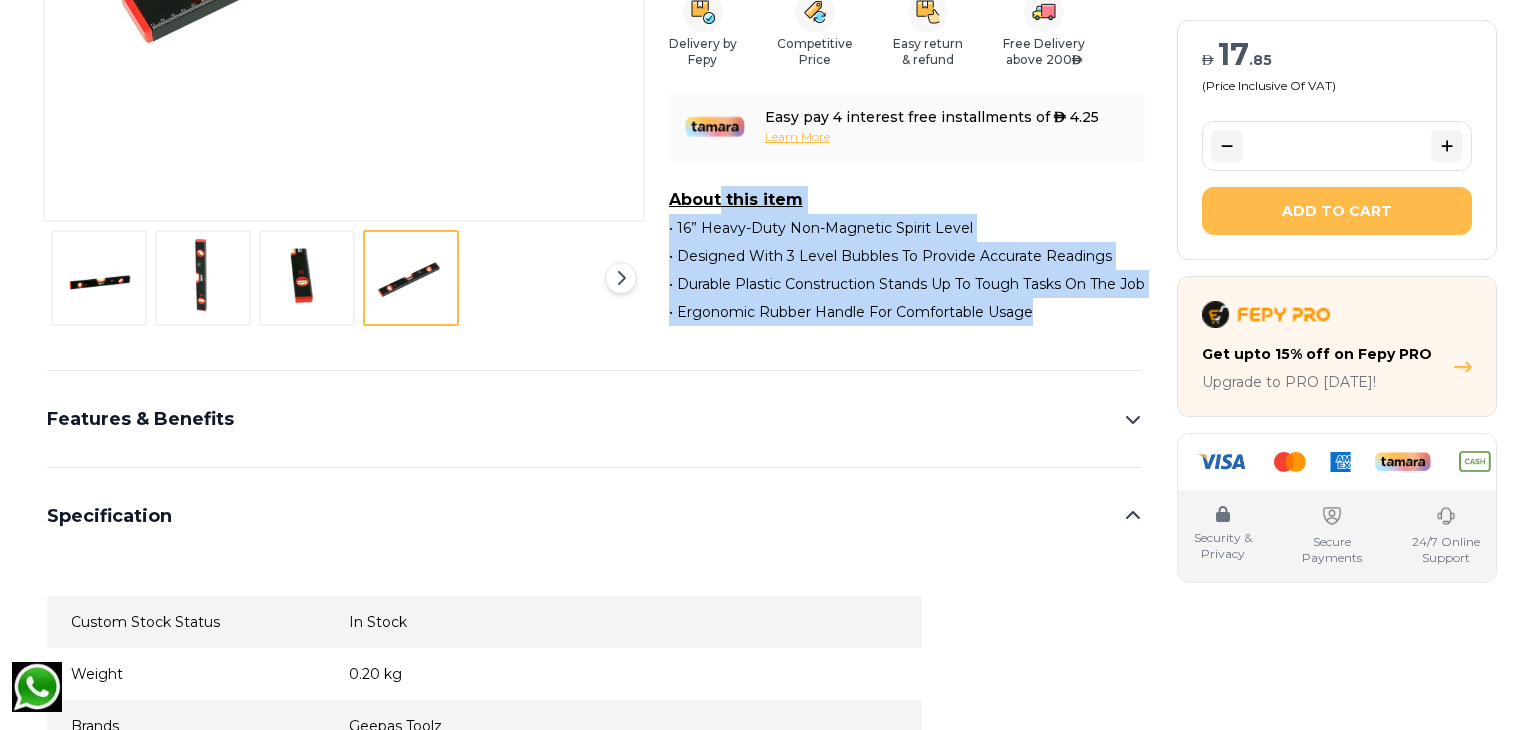 drag, startPoint x: 664, startPoint y: 197, endPoint x: 1060, endPoint y: 340, distance: 421.0285 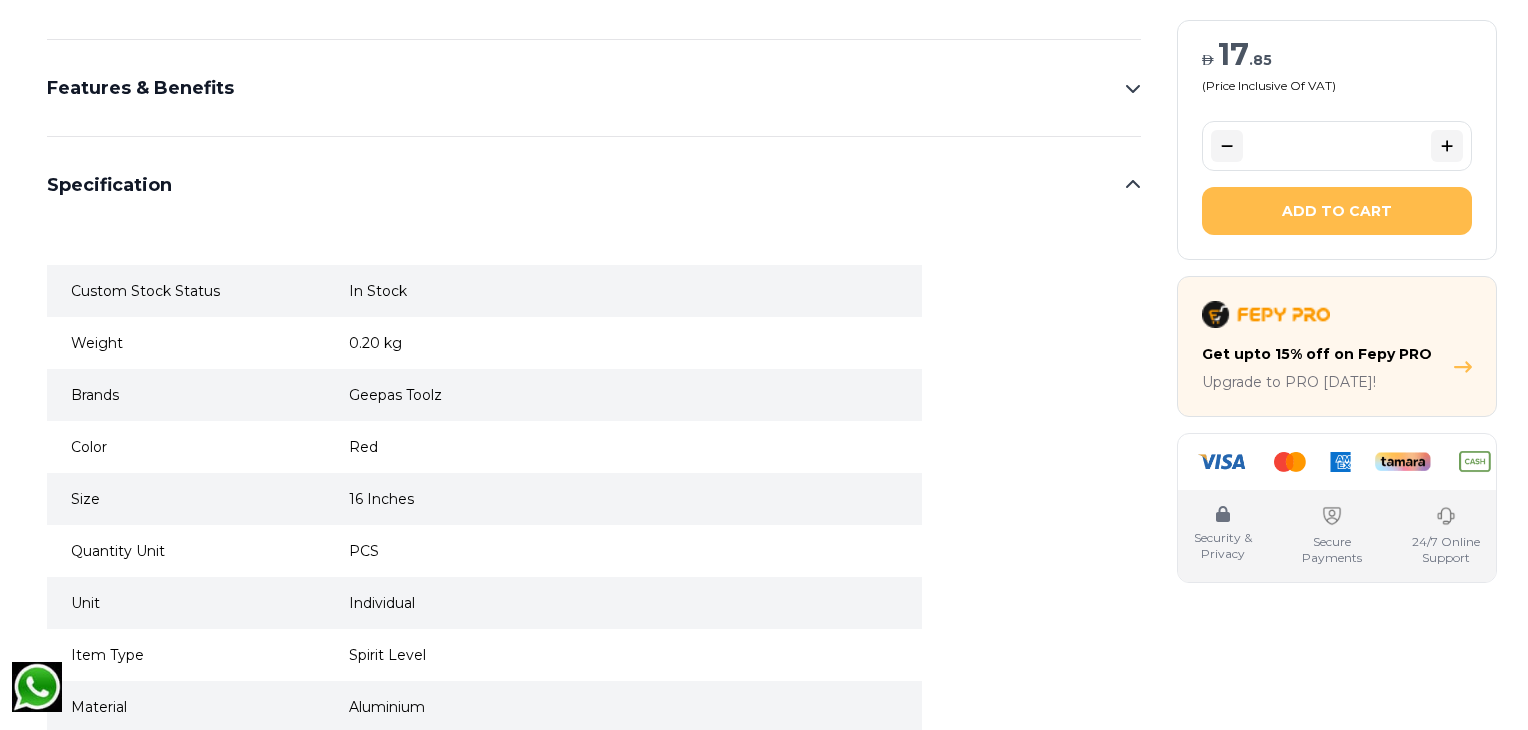 scroll, scrollTop: 1012, scrollLeft: 0, axis: vertical 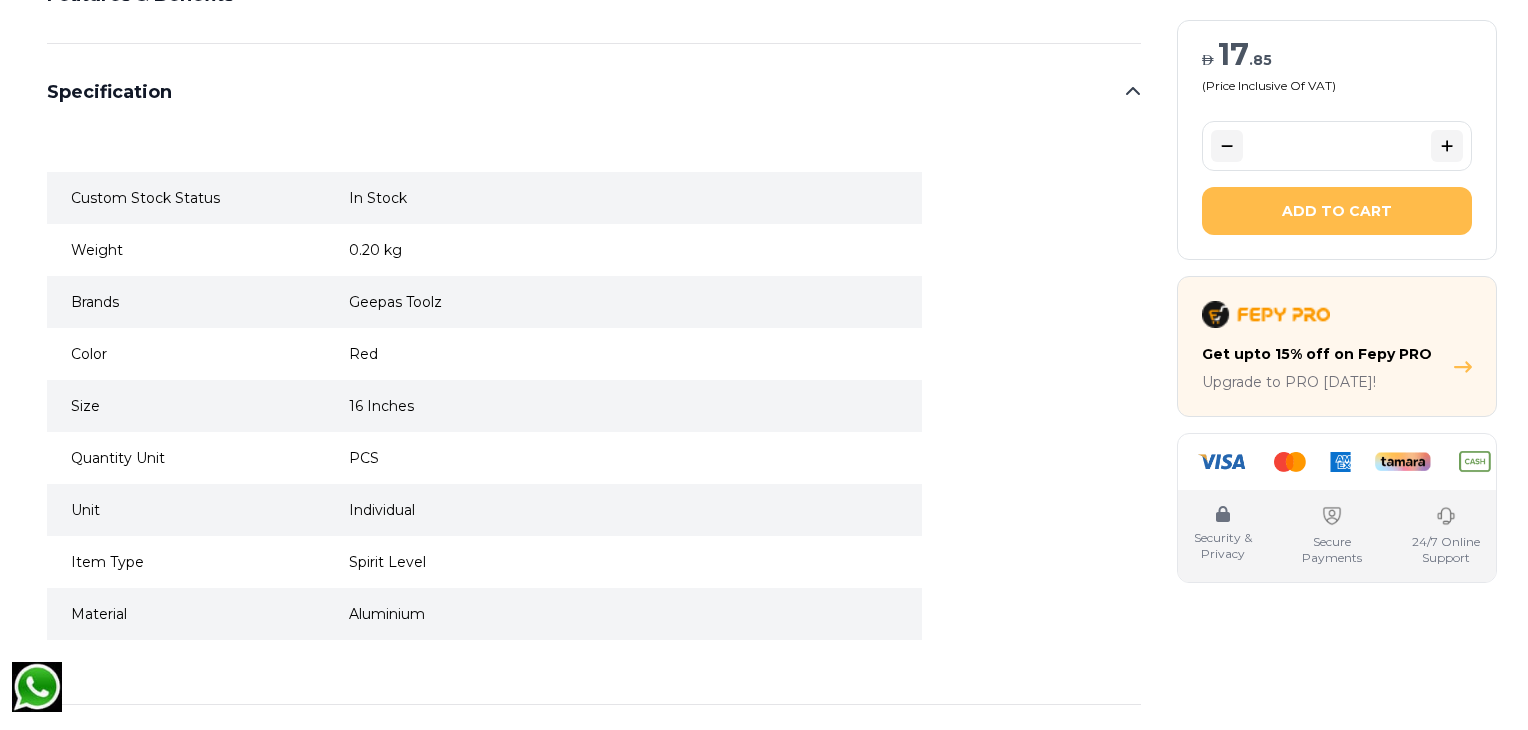 click 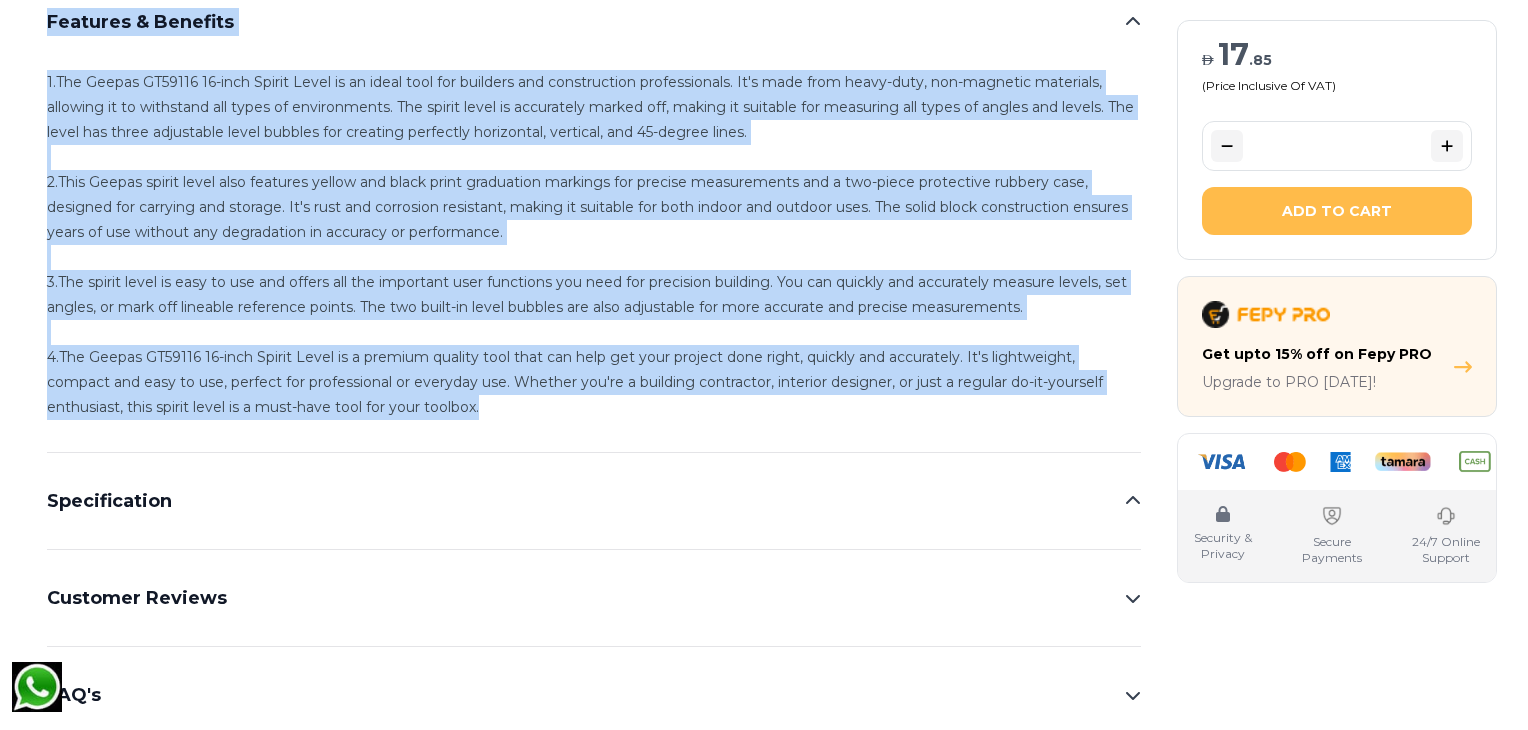 drag, startPoint x: 39, startPoint y: 42, endPoint x: 502, endPoint y: 448, distance: 615.7962 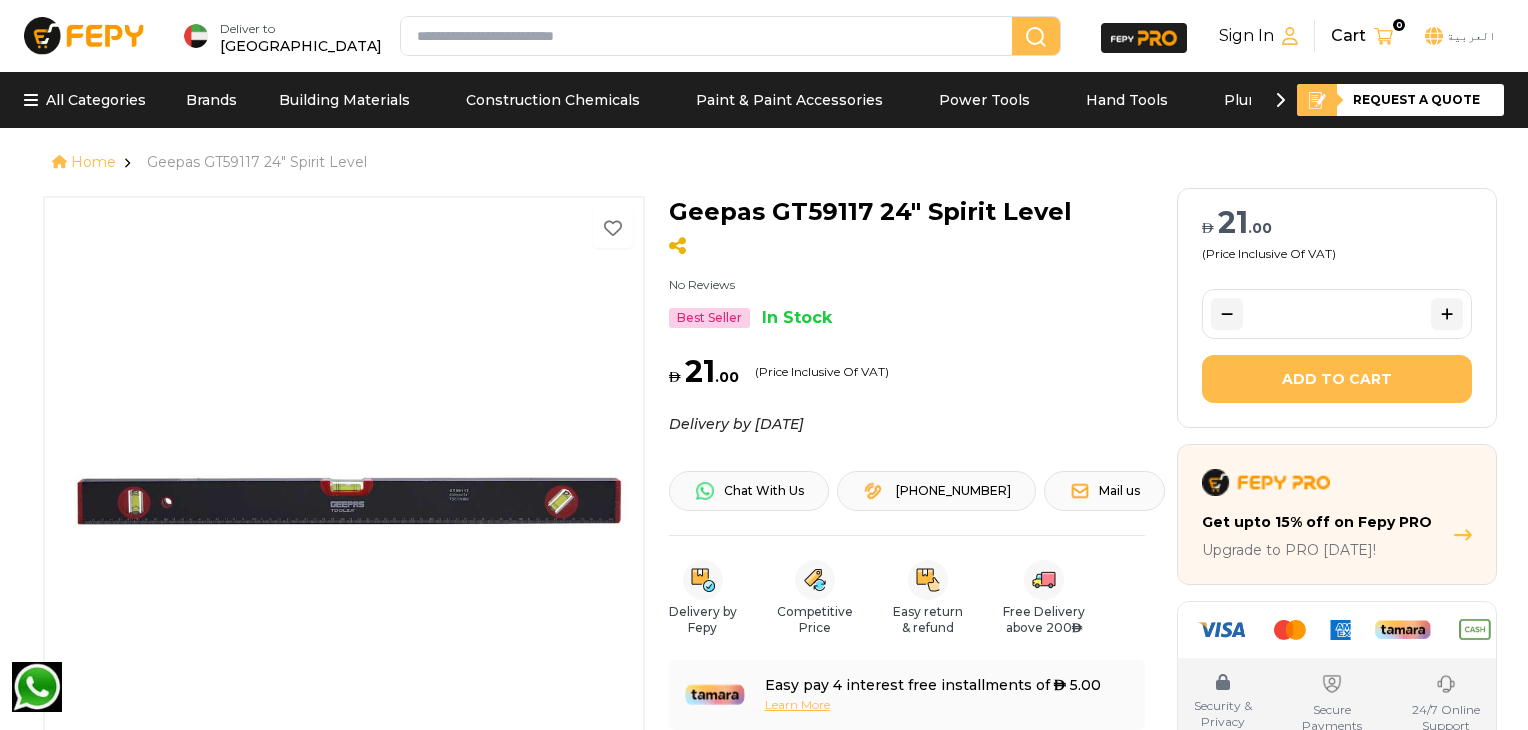 scroll, scrollTop: 0, scrollLeft: 0, axis: both 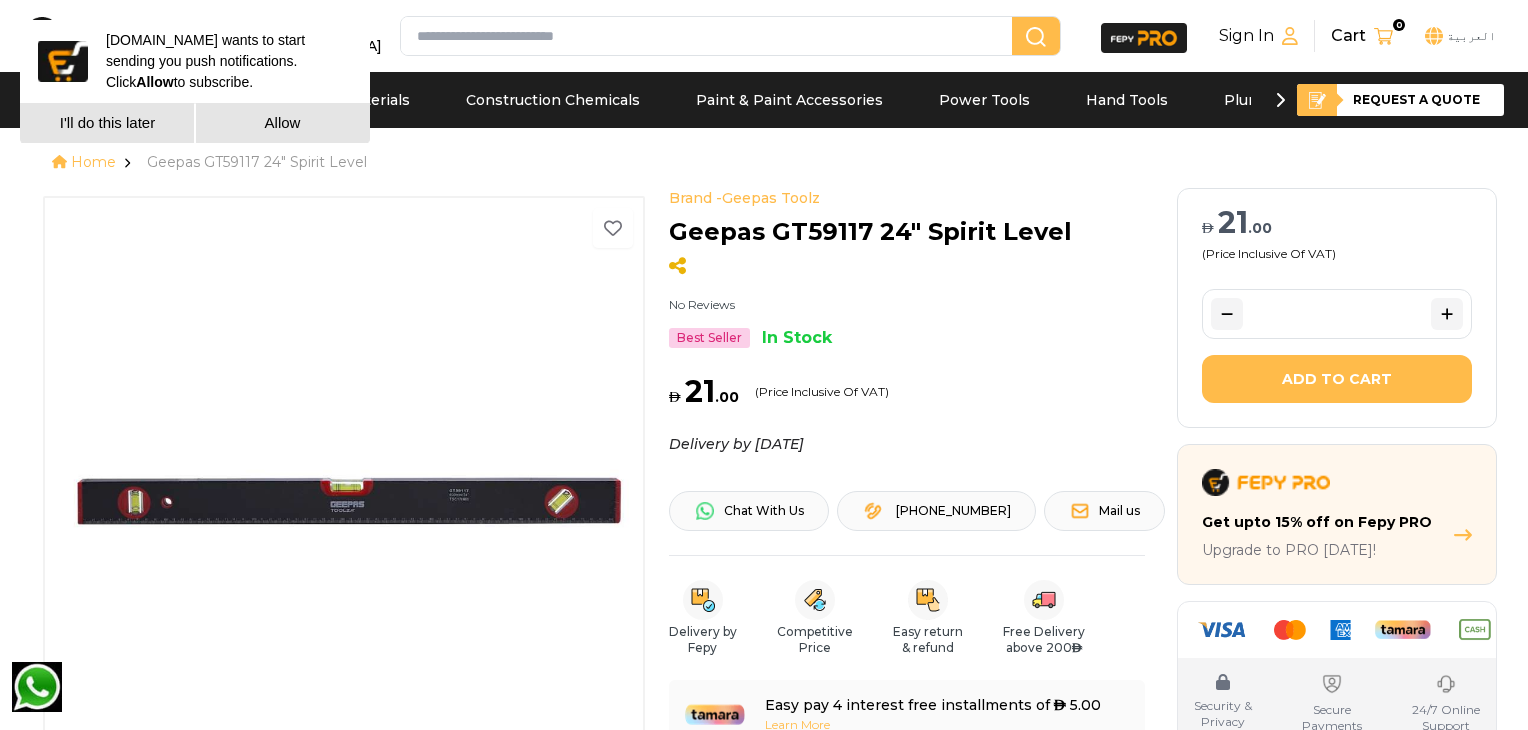click on "I'll do this later" at bounding box center [107, 123] 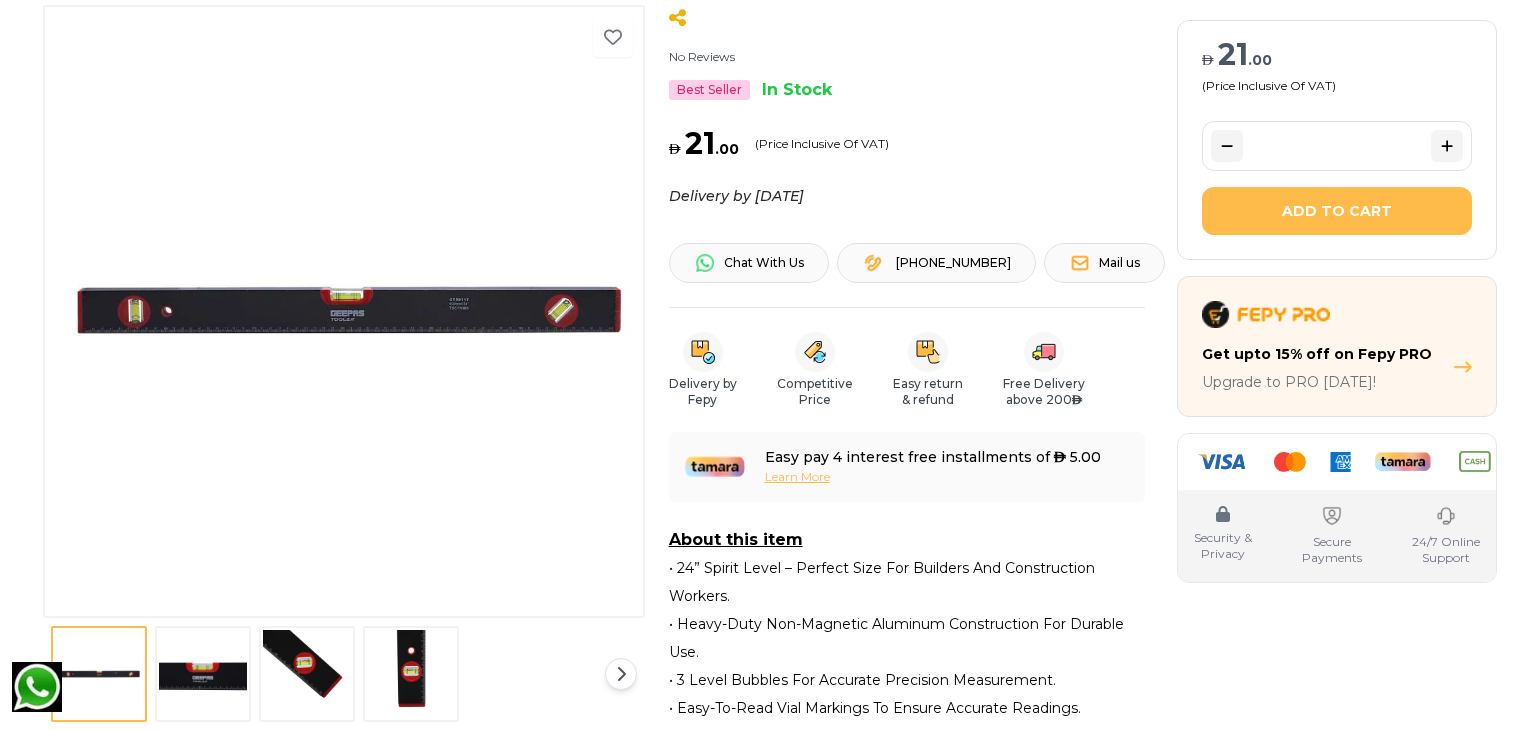 scroll, scrollTop: 266, scrollLeft: 0, axis: vertical 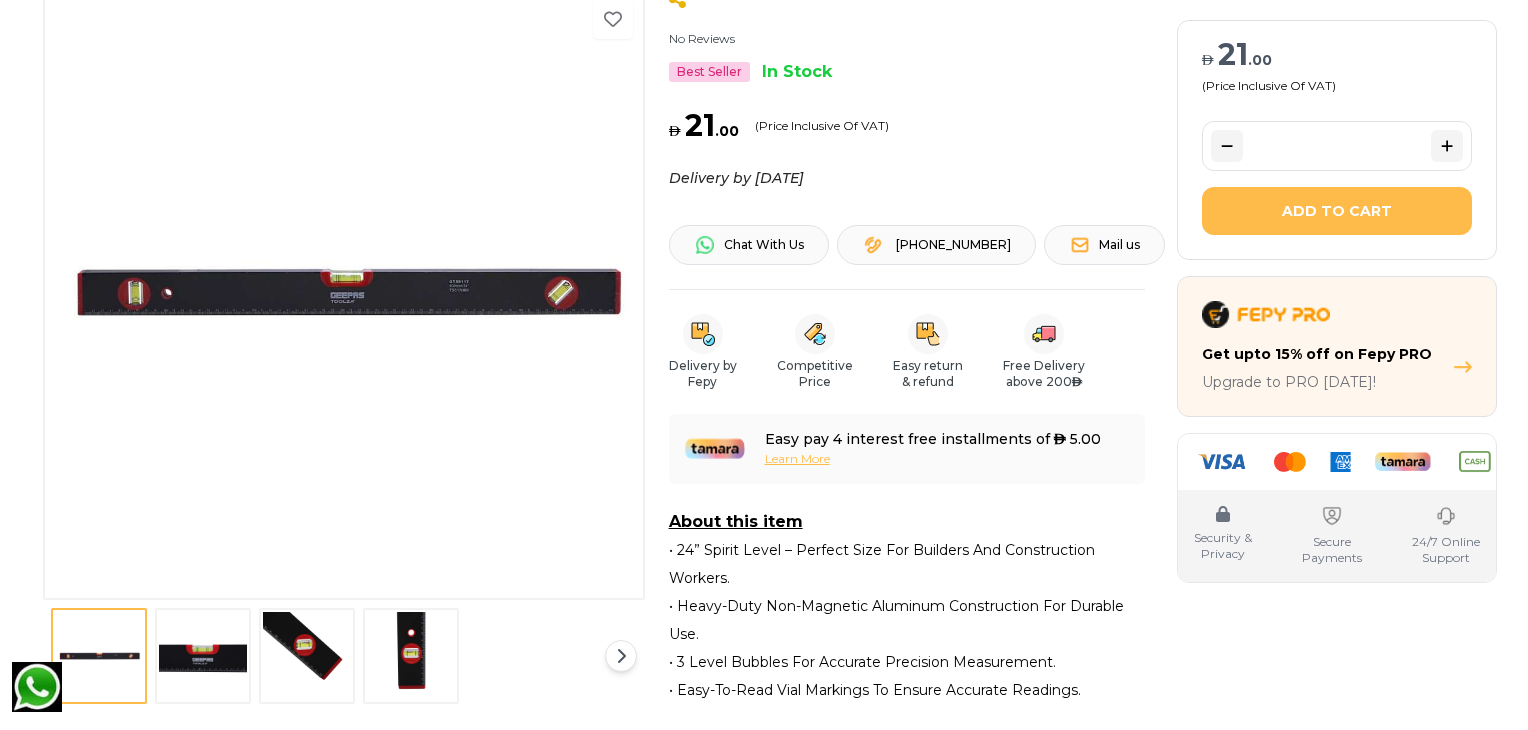 click at bounding box center (203, 656) 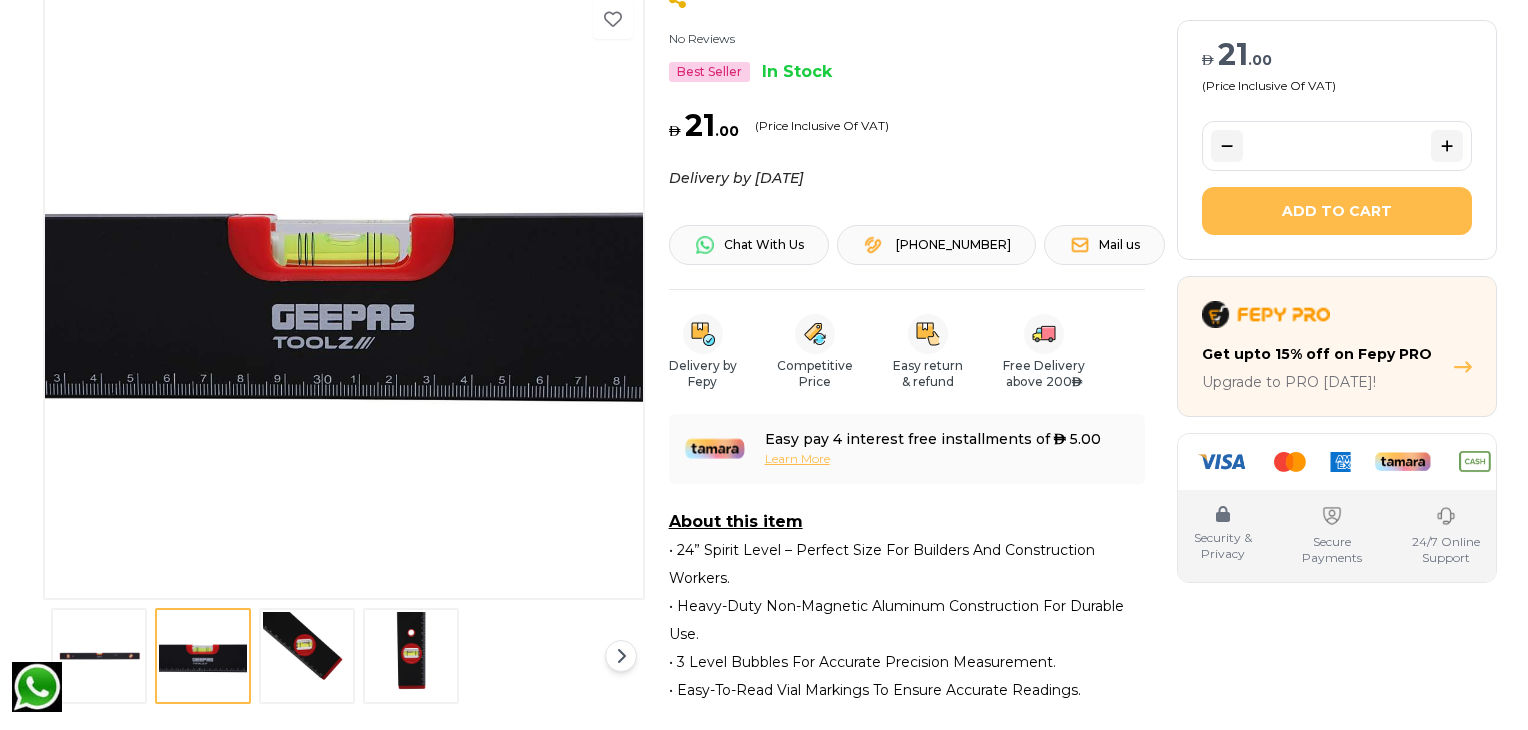 click at bounding box center (307, 656) 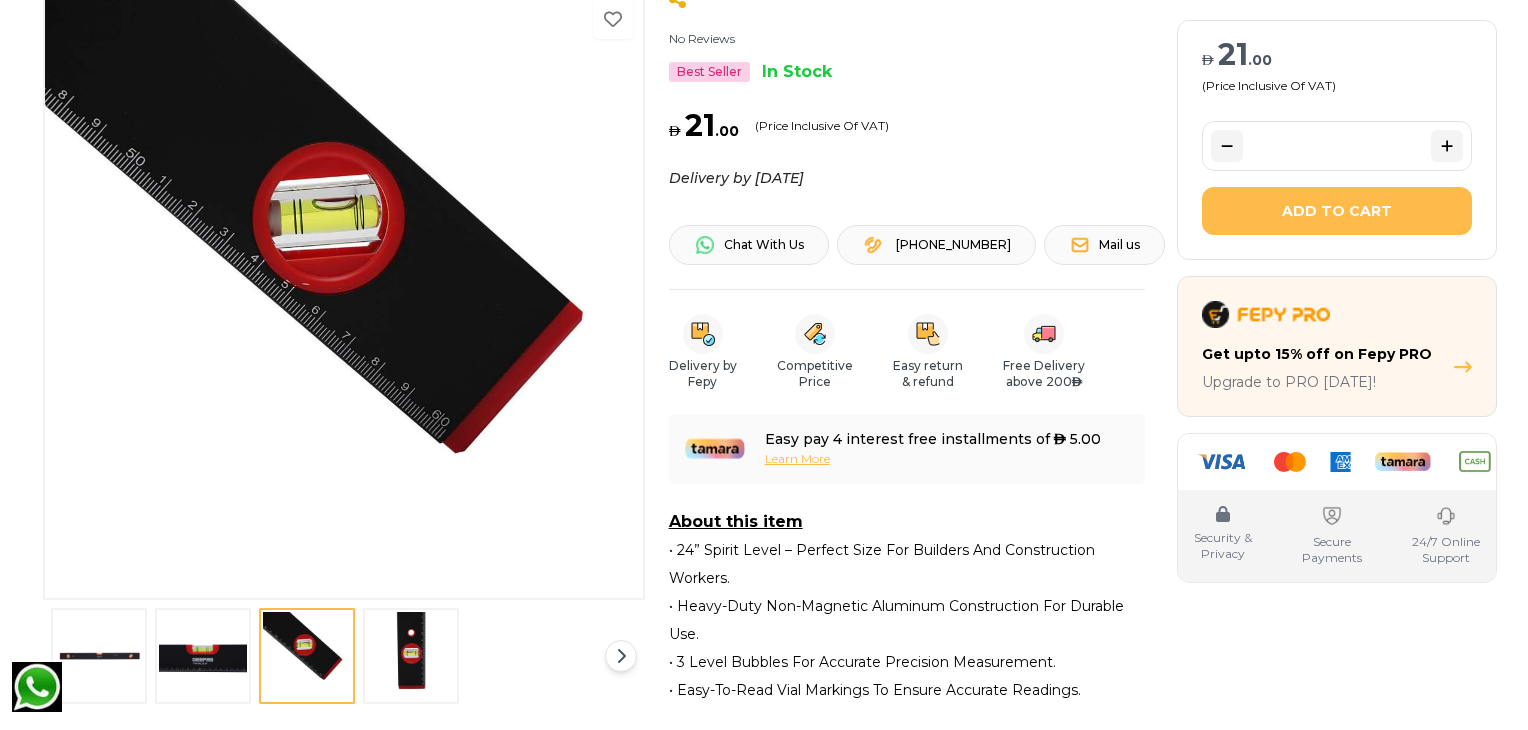 click at bounding box center (411, 656) 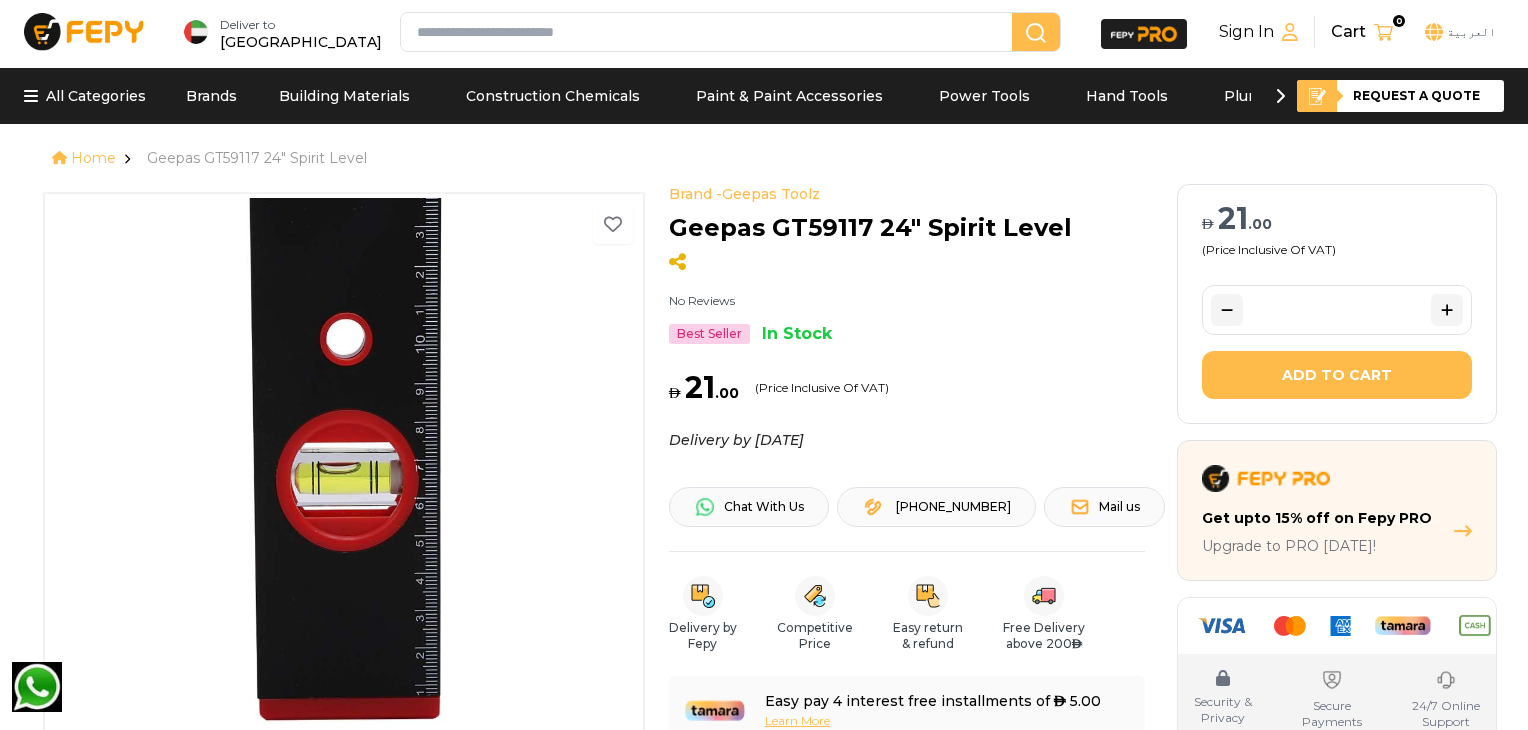 scroll, scrollTop: 0, scrollLeft: 0, axis: both 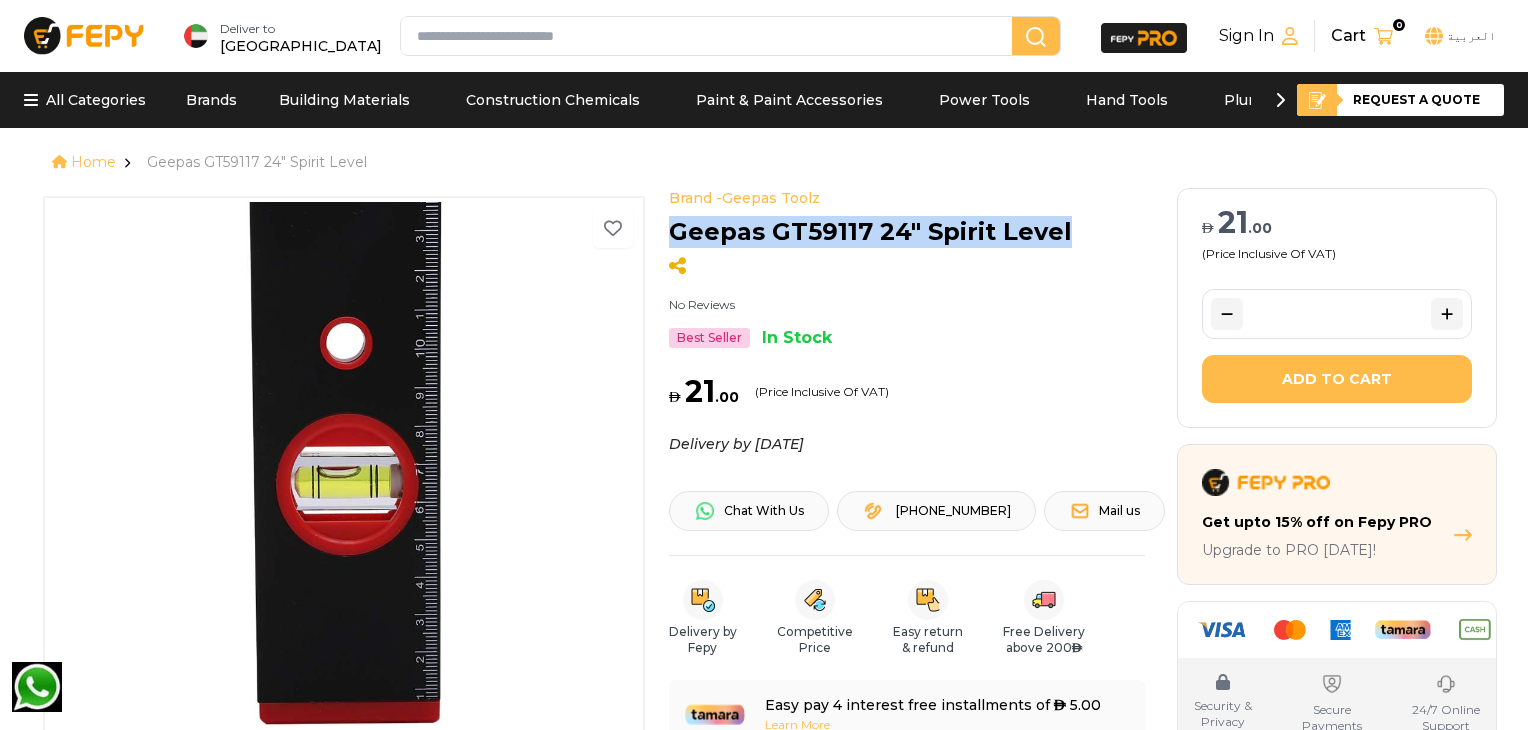 drag, startPoint x: 668, startPoint y: 224, endPoint x: 1071, endPoint y: 237, distance: 403.20963 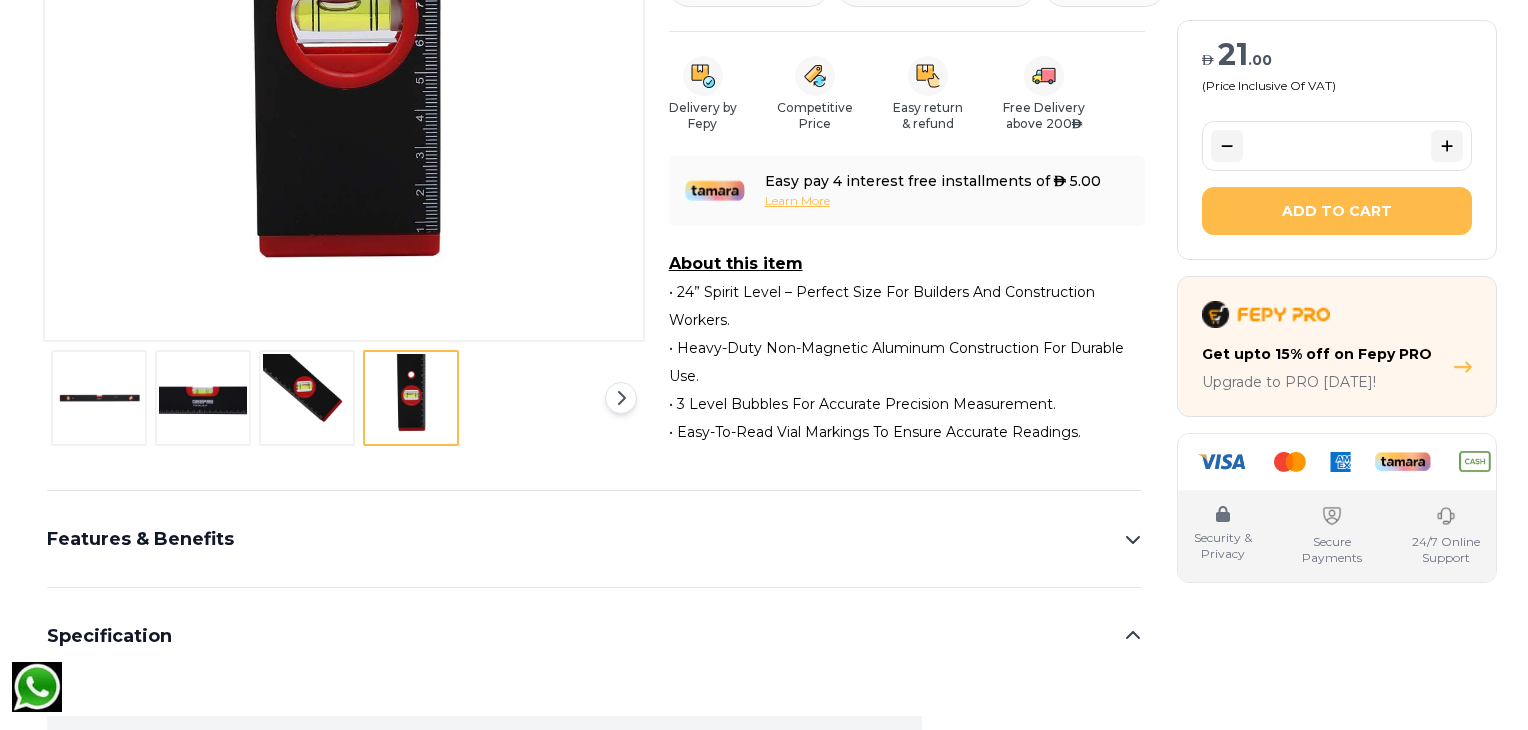 scroll, scrollTop: 530, scrollLeft: 0, axis: vertical 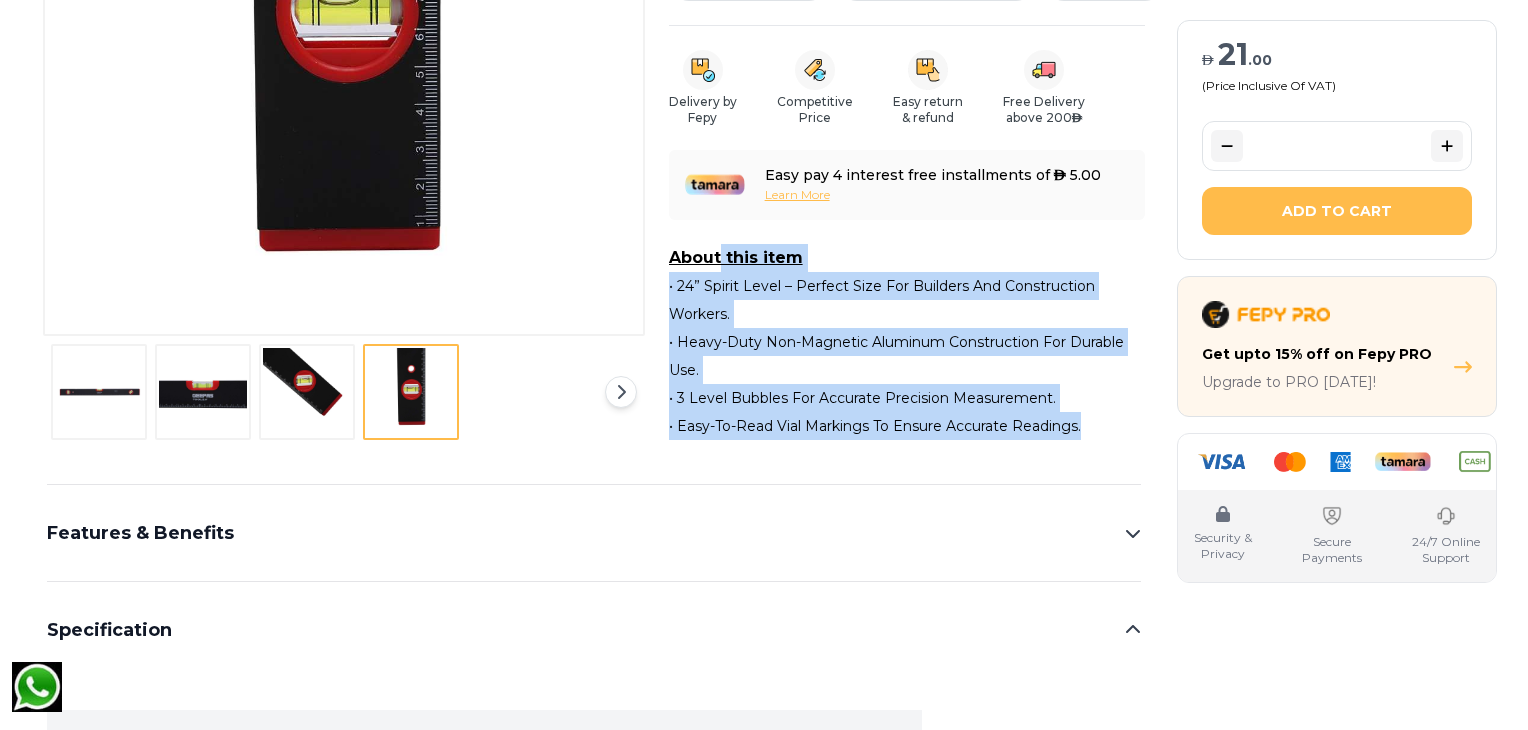 drag, startPoint x: 666, startPoint y: 256, endPoint x: 1088, endPoint y: 435, distance: 458.39392 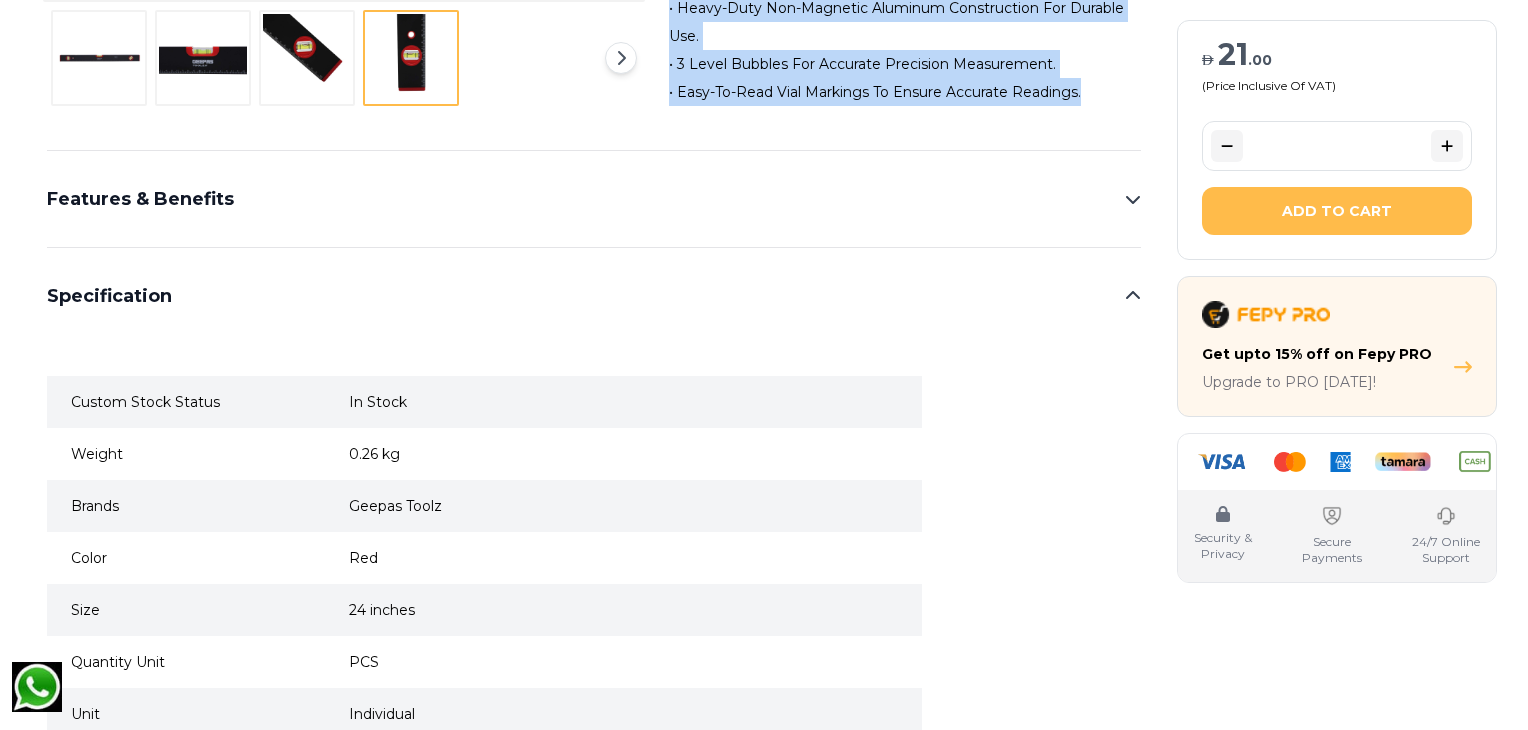 scroll, scrollTop: 899, scrollLeft: 0, axis: vertical 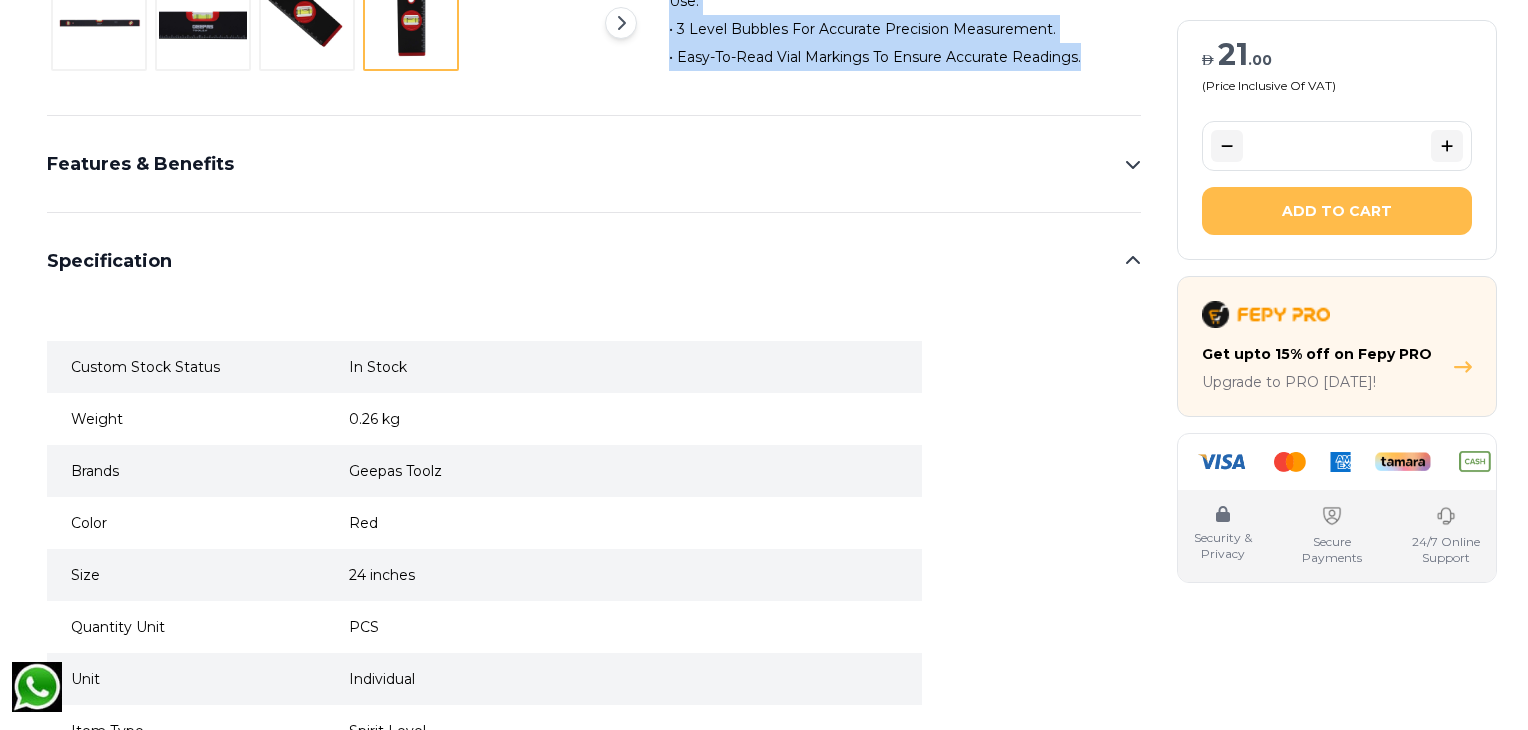 click 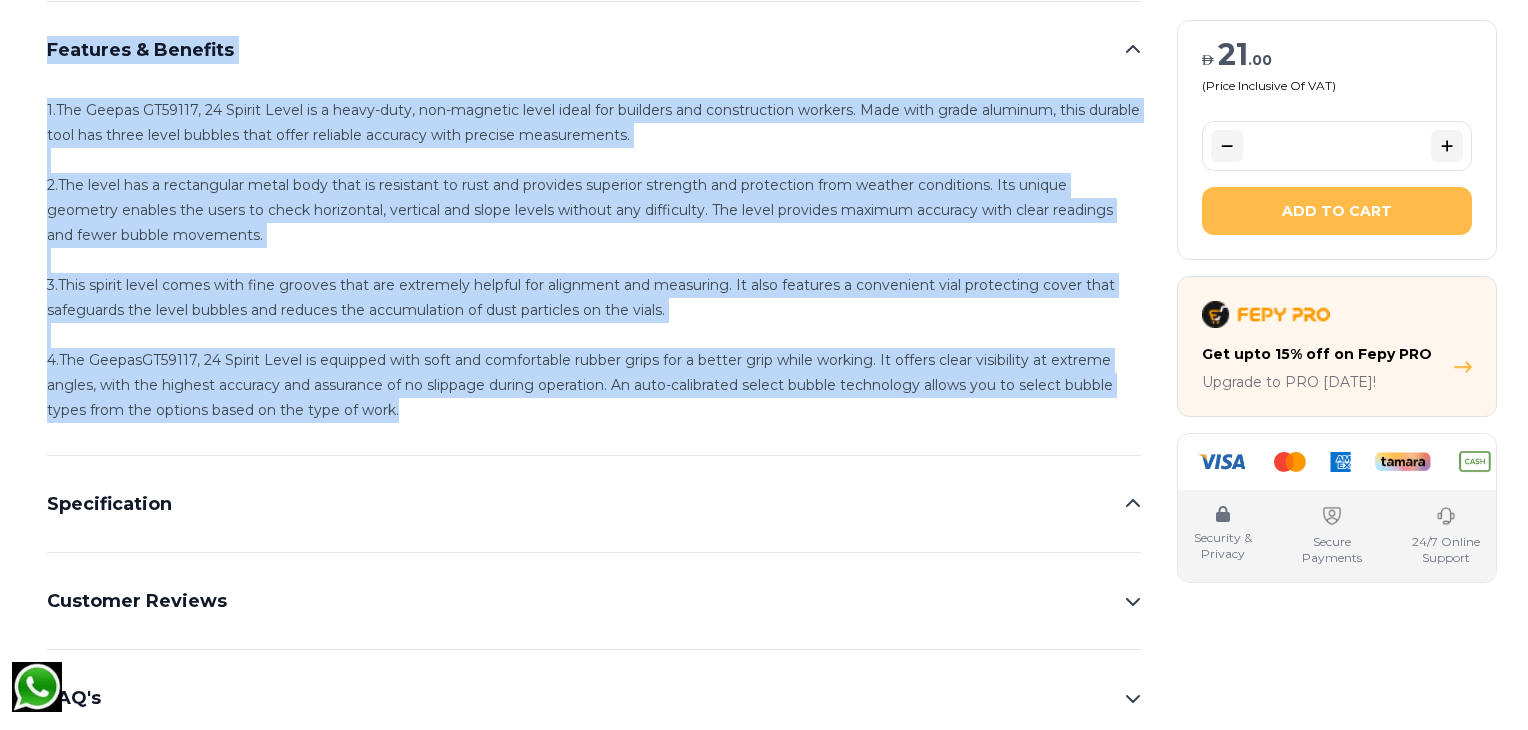 drag, startPoint x: 42, startPoint y: 46, endPoint x: 422, endPoint y: 413, distance: 528.28876 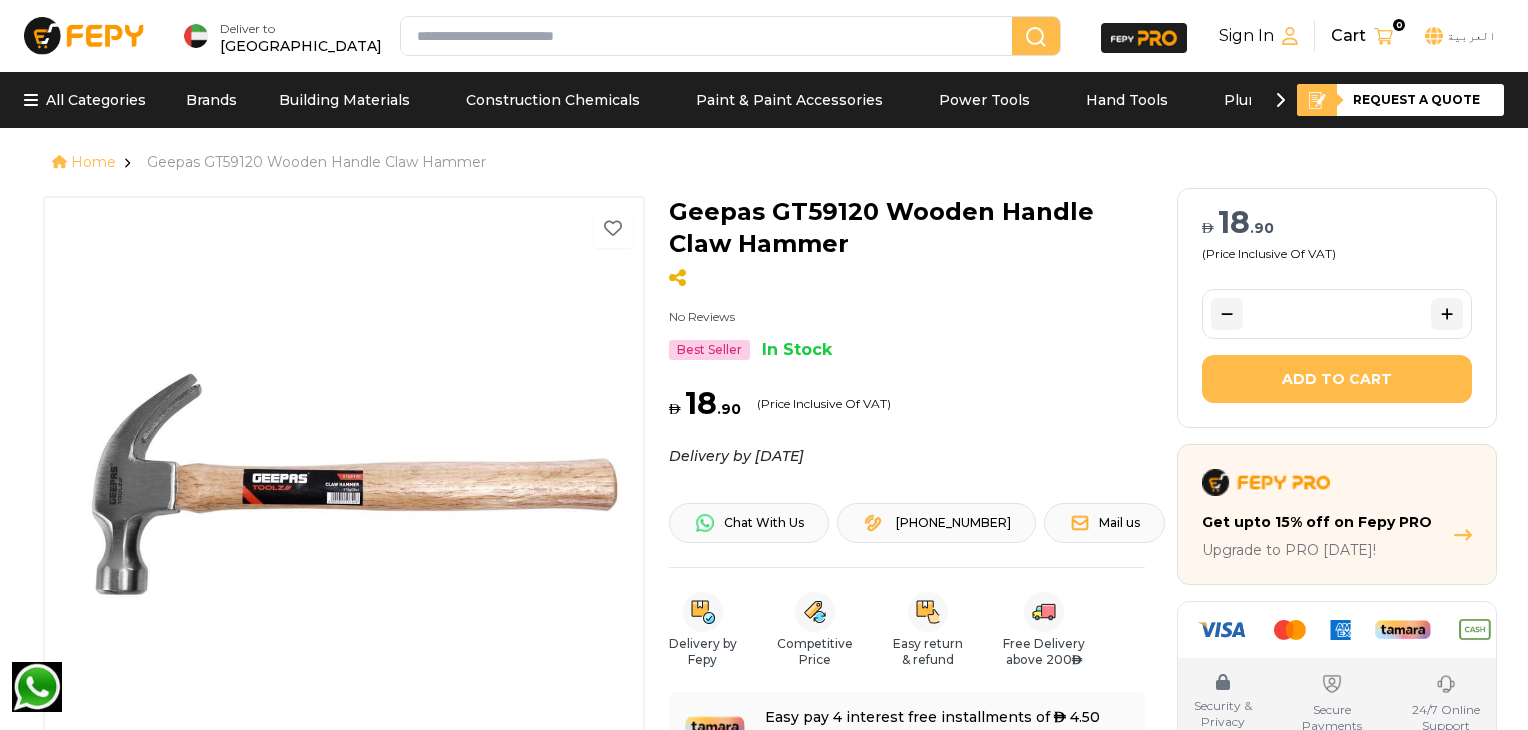 scroll, scrollTop: 0, scrollLeft: 0, axis: both 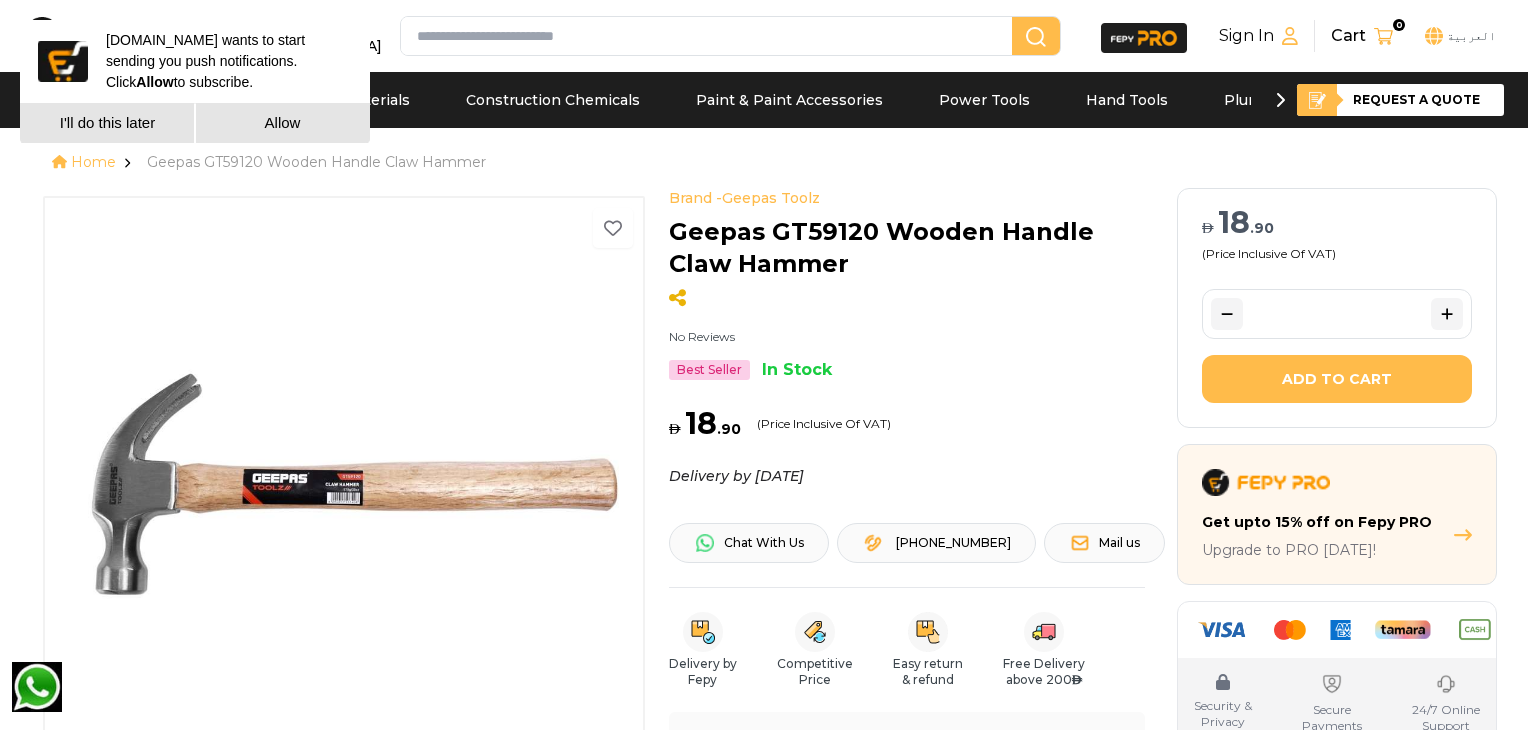 click on "I'll do this later" at bounding box center [107, 123] 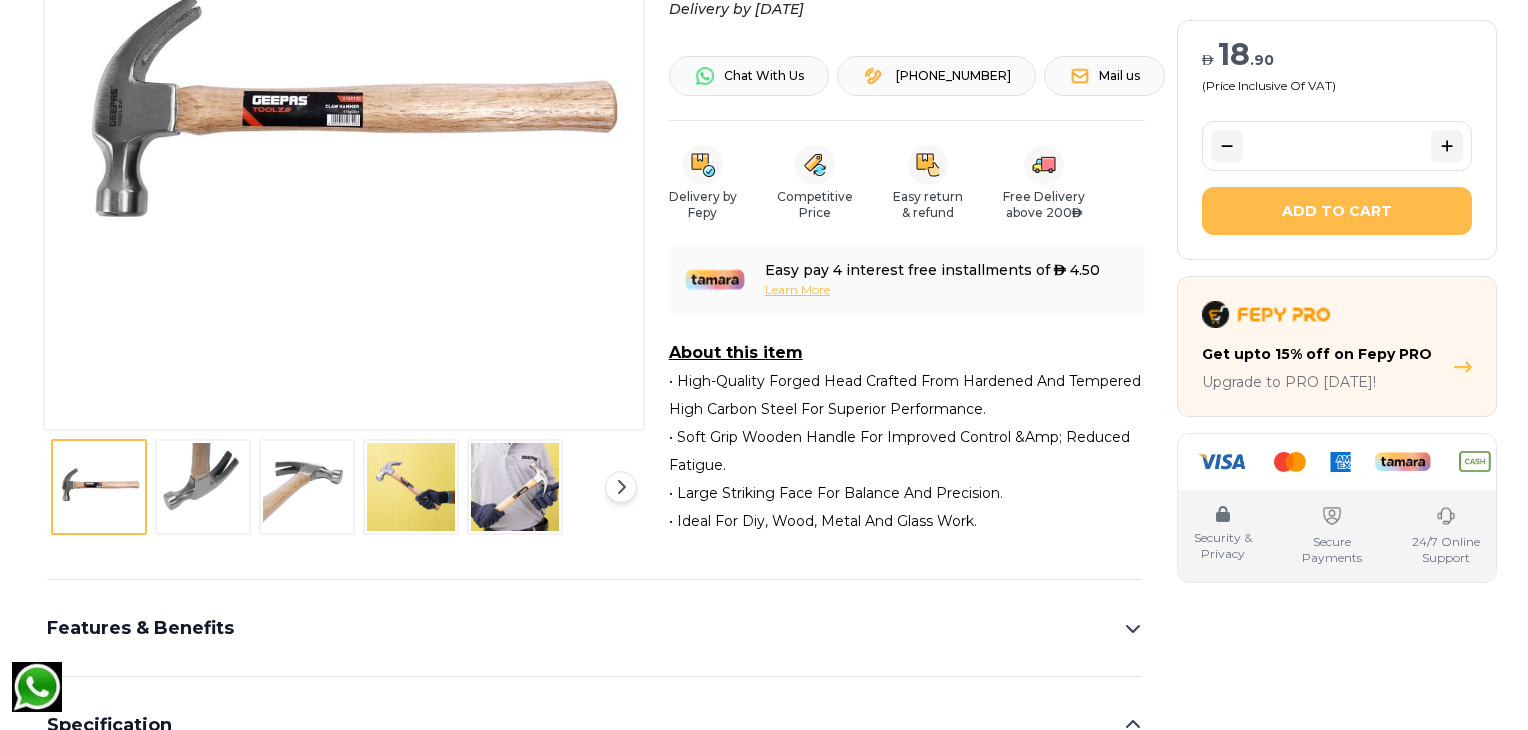 scroll, scrollTop: 390, scrollLeft: 0, axis: vertical 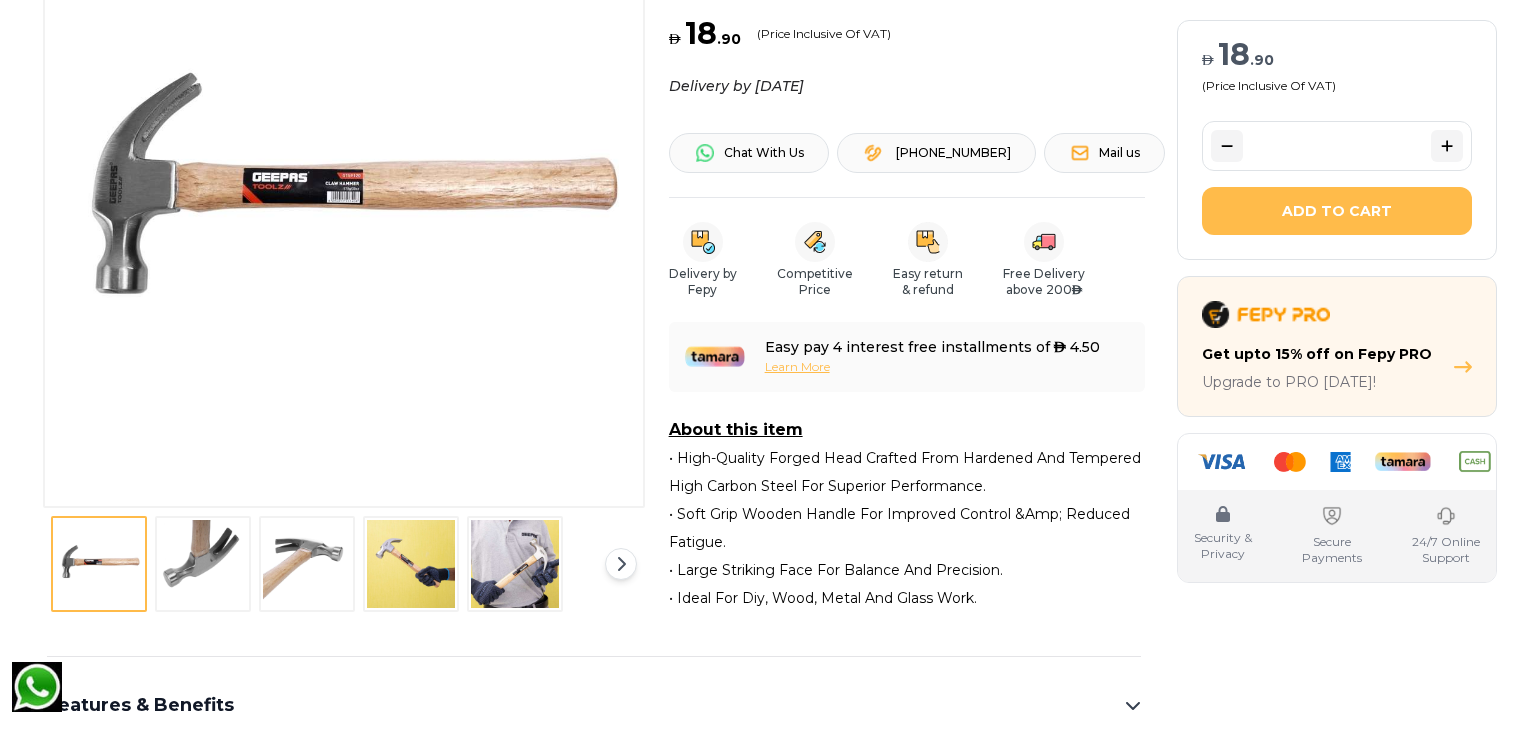 click at bounding box center (203, 564) 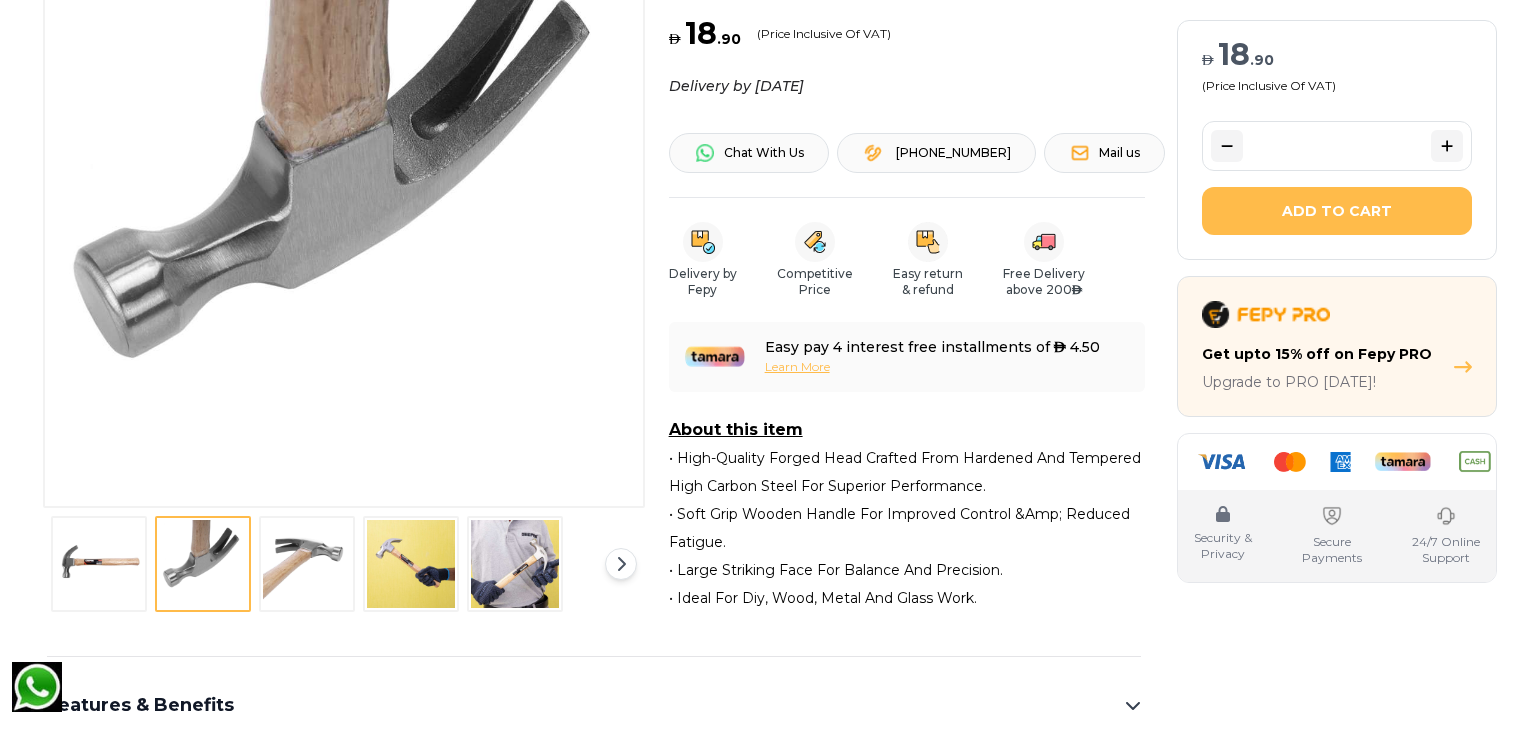 click at bounding box center (307, 564) 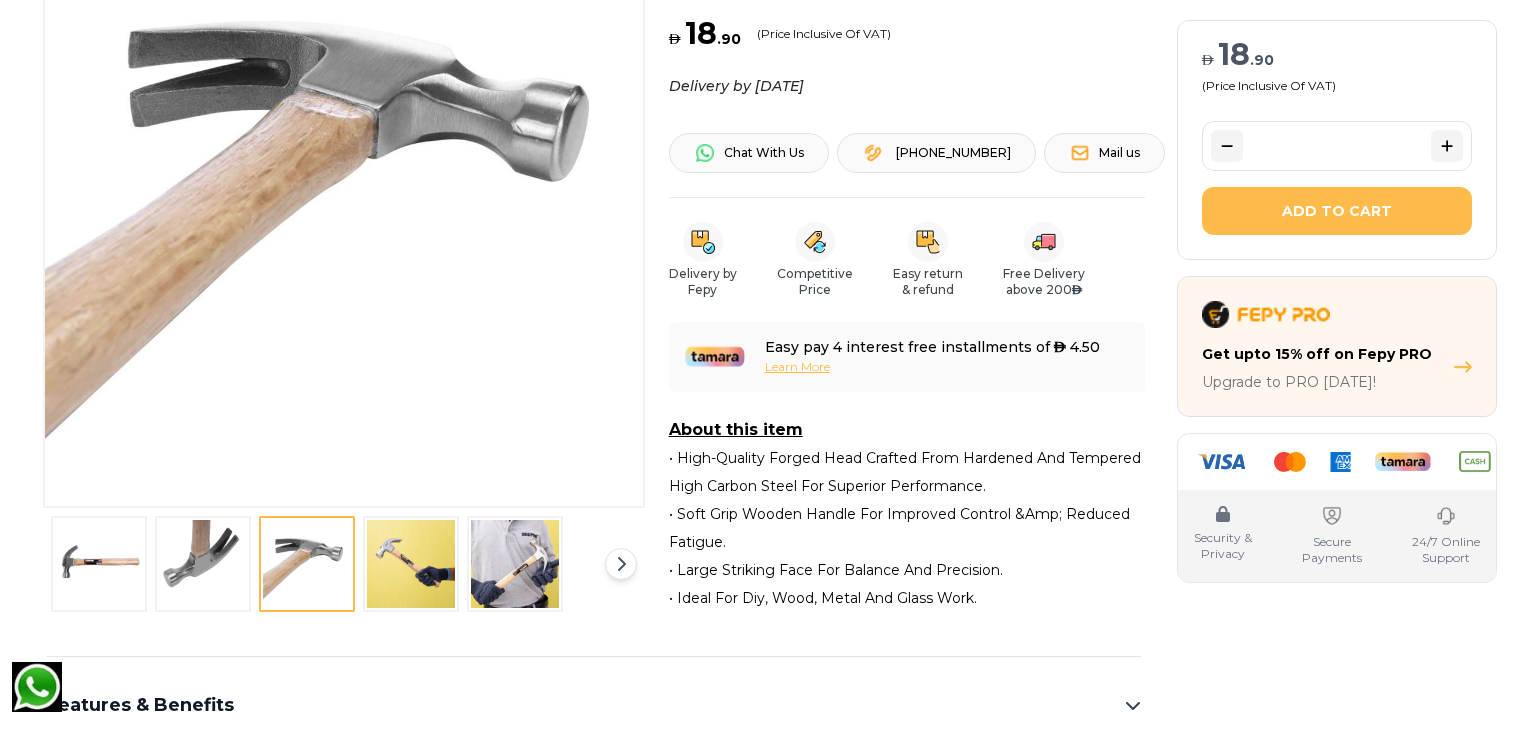 click at bounding box center [411, 564] 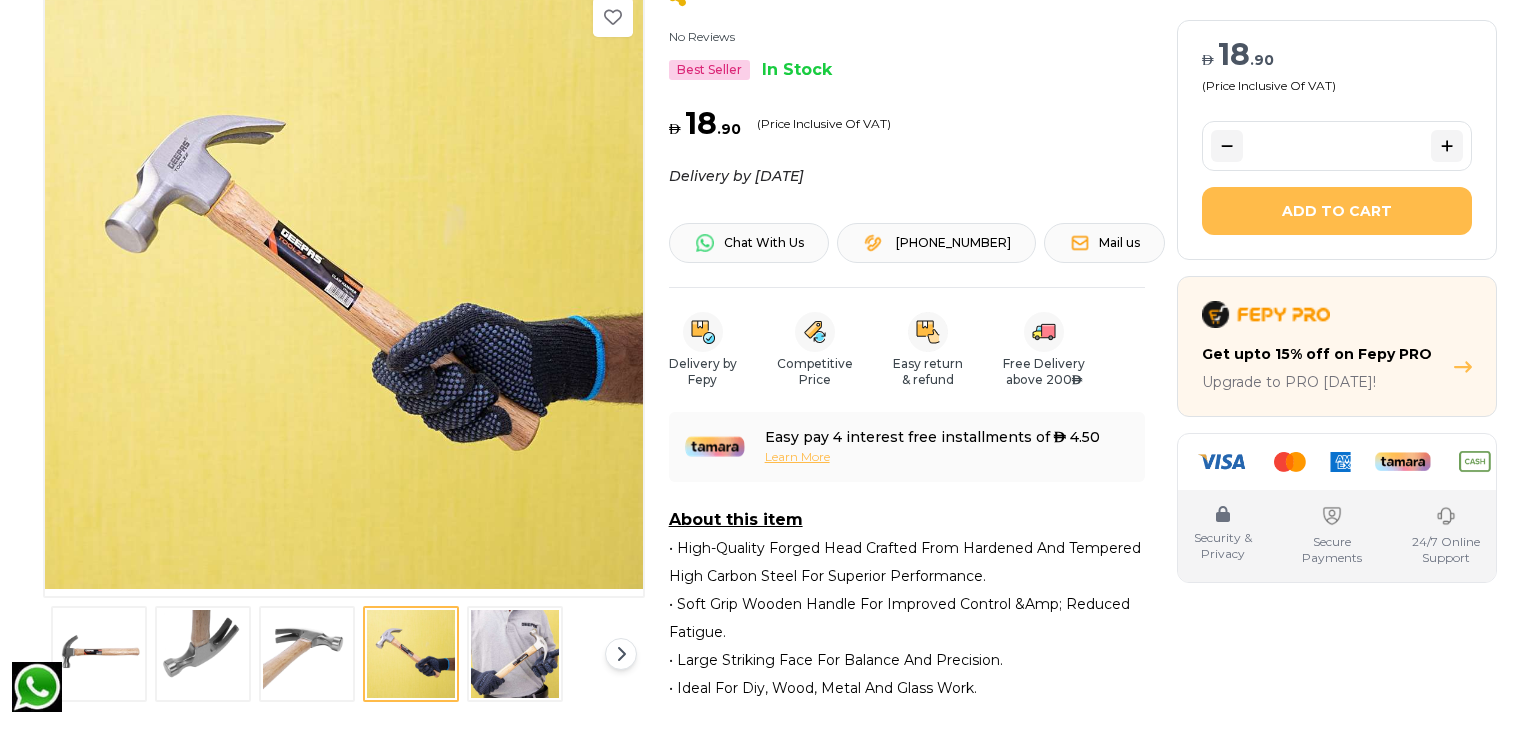scroll, scrollTop: 0, scrollLeft: 0, axis: both 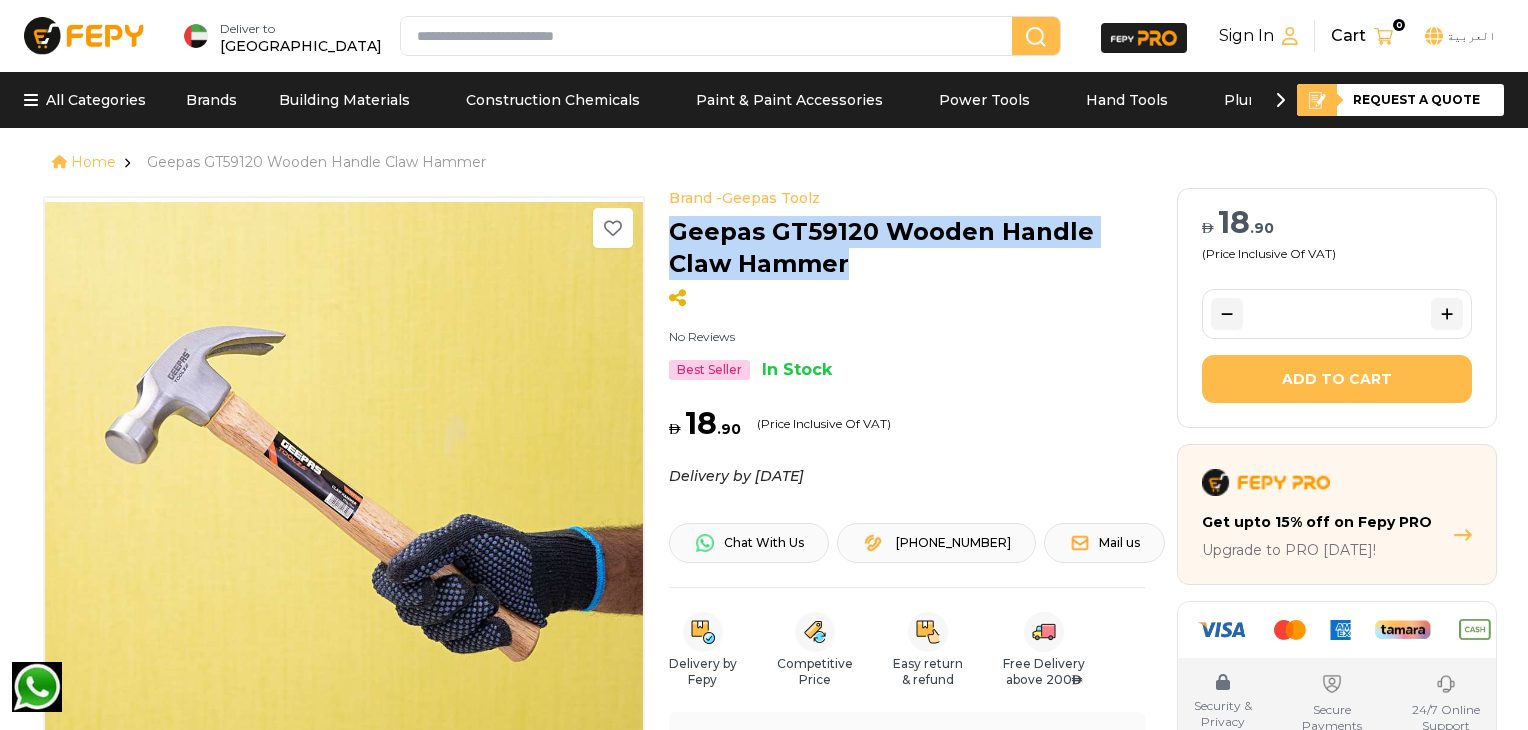 drag, startPoint x: 671, startPoint y: 230, endPoint x: 864, endPoint y: 251, distance: 194.13913 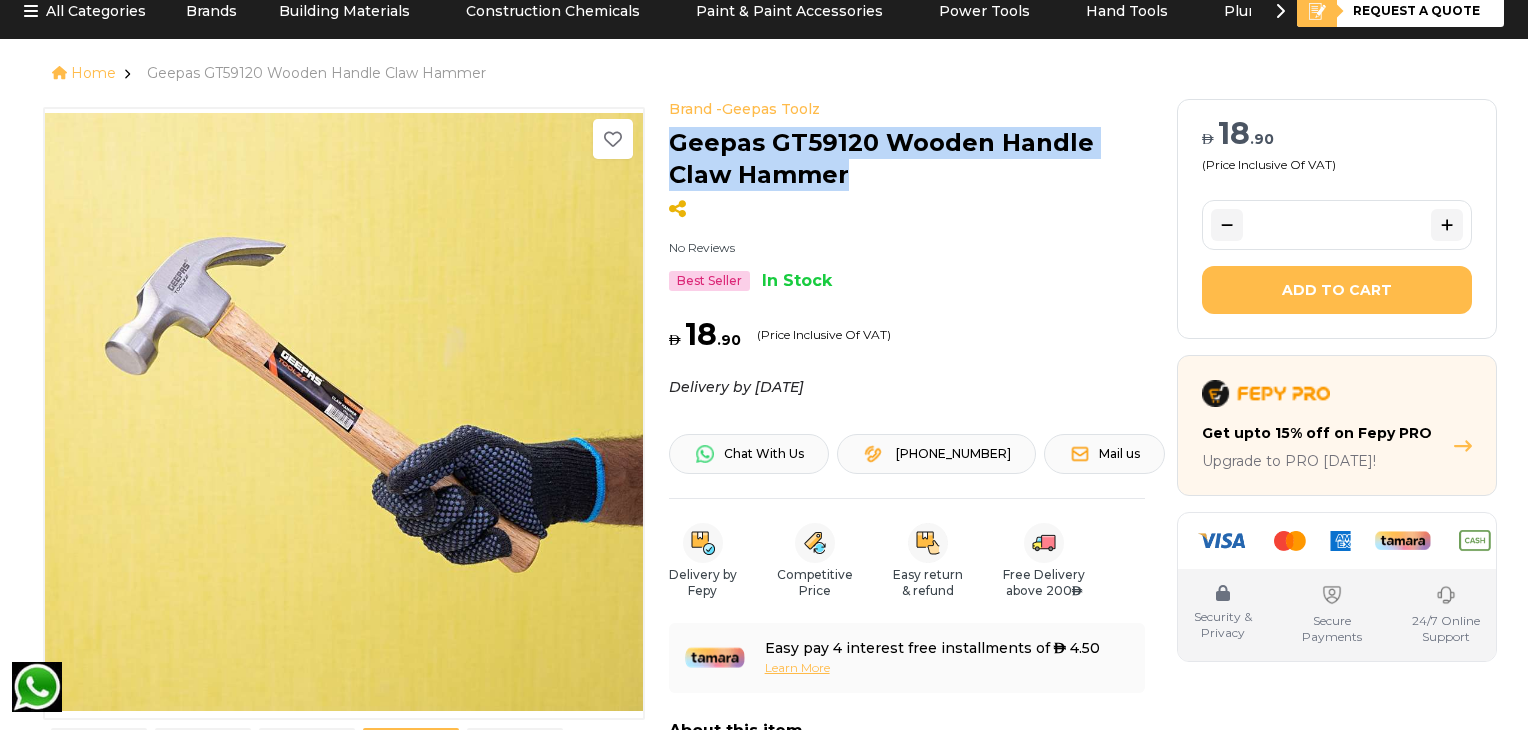 scroll, scrollTop: 174, scrollLeft: 0, axis: vertical 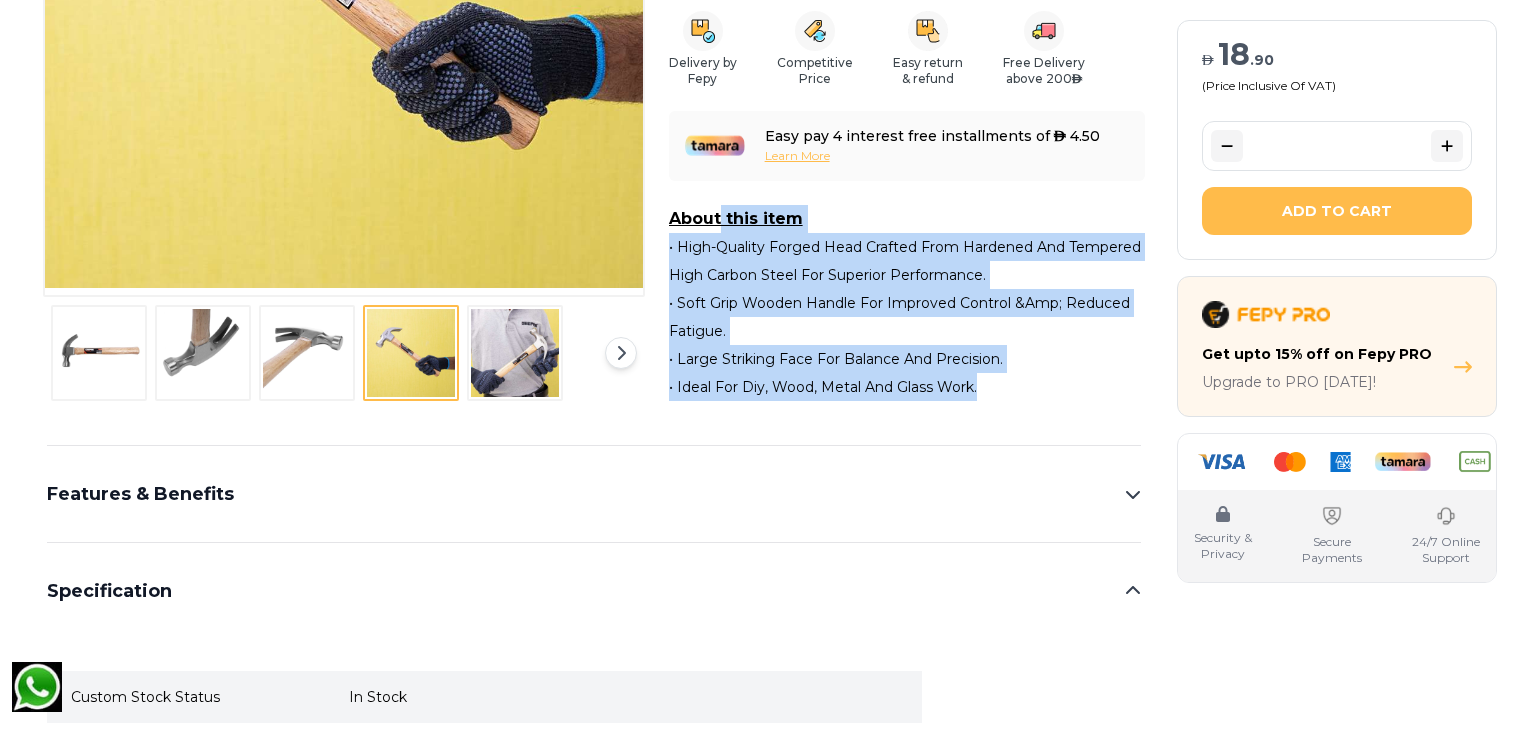 drag, startPoint x: 659, startPoint y: 221, endPoint x: 999, endPoint y: 388, distance: 378.7994 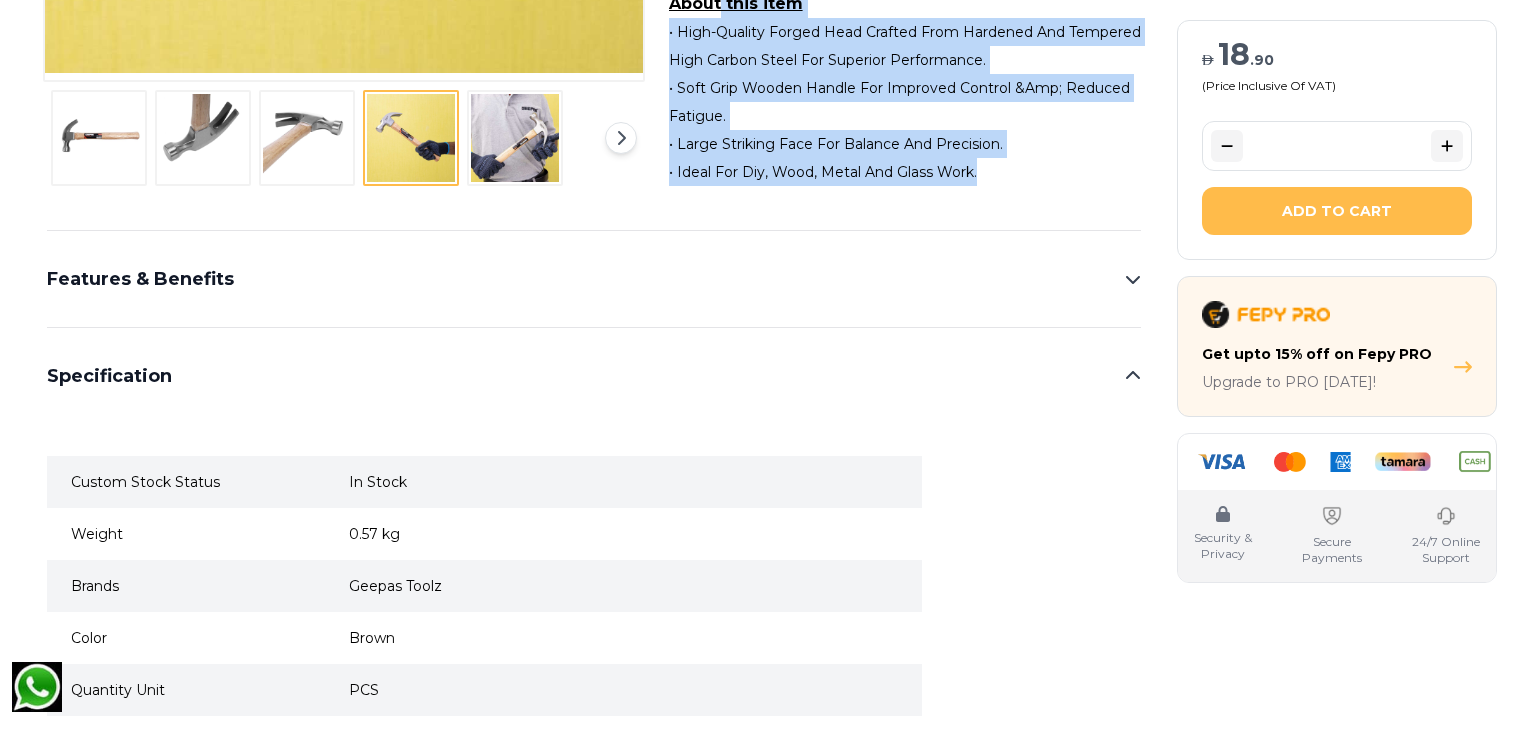scroll, scrollTop: 825, scrollLeft: 0, axis: vertical 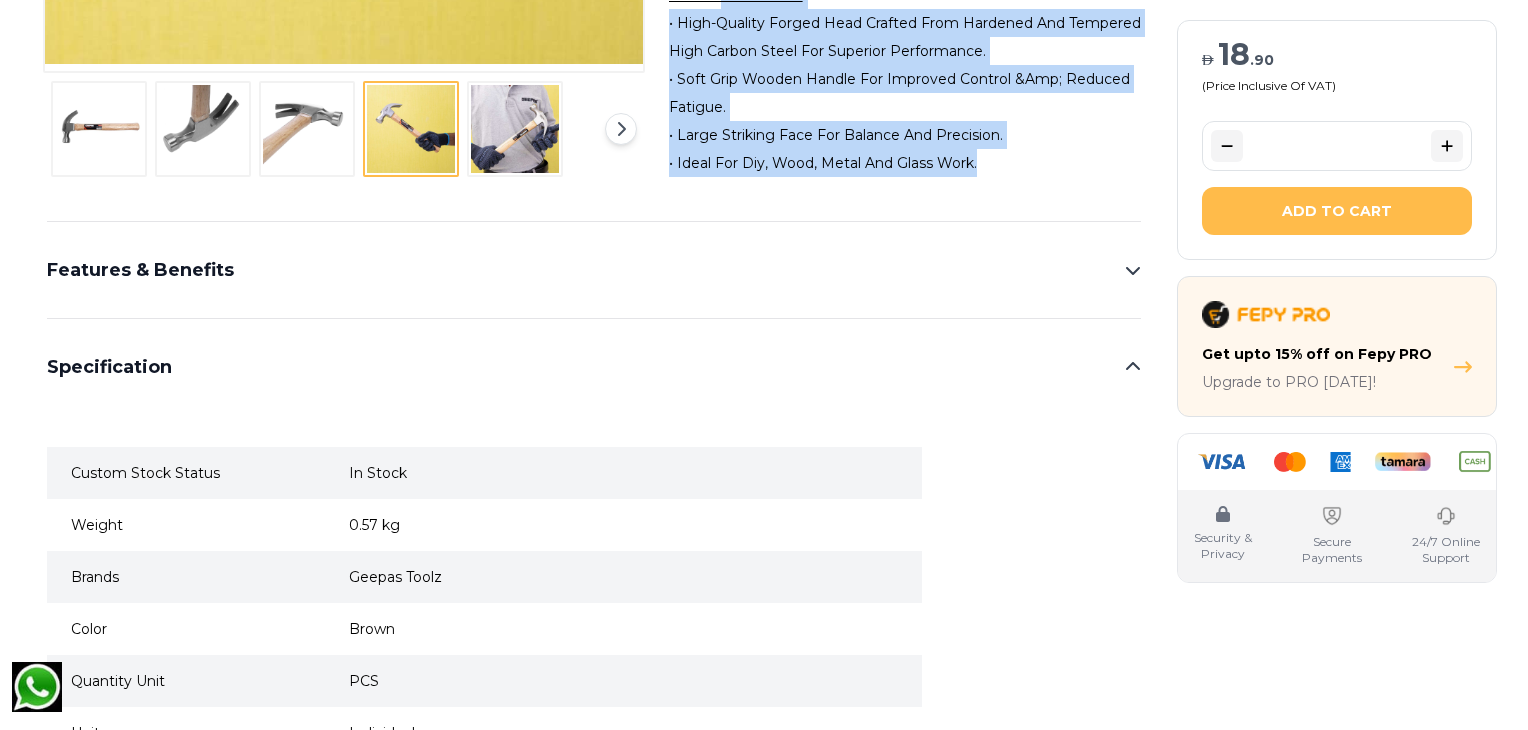click 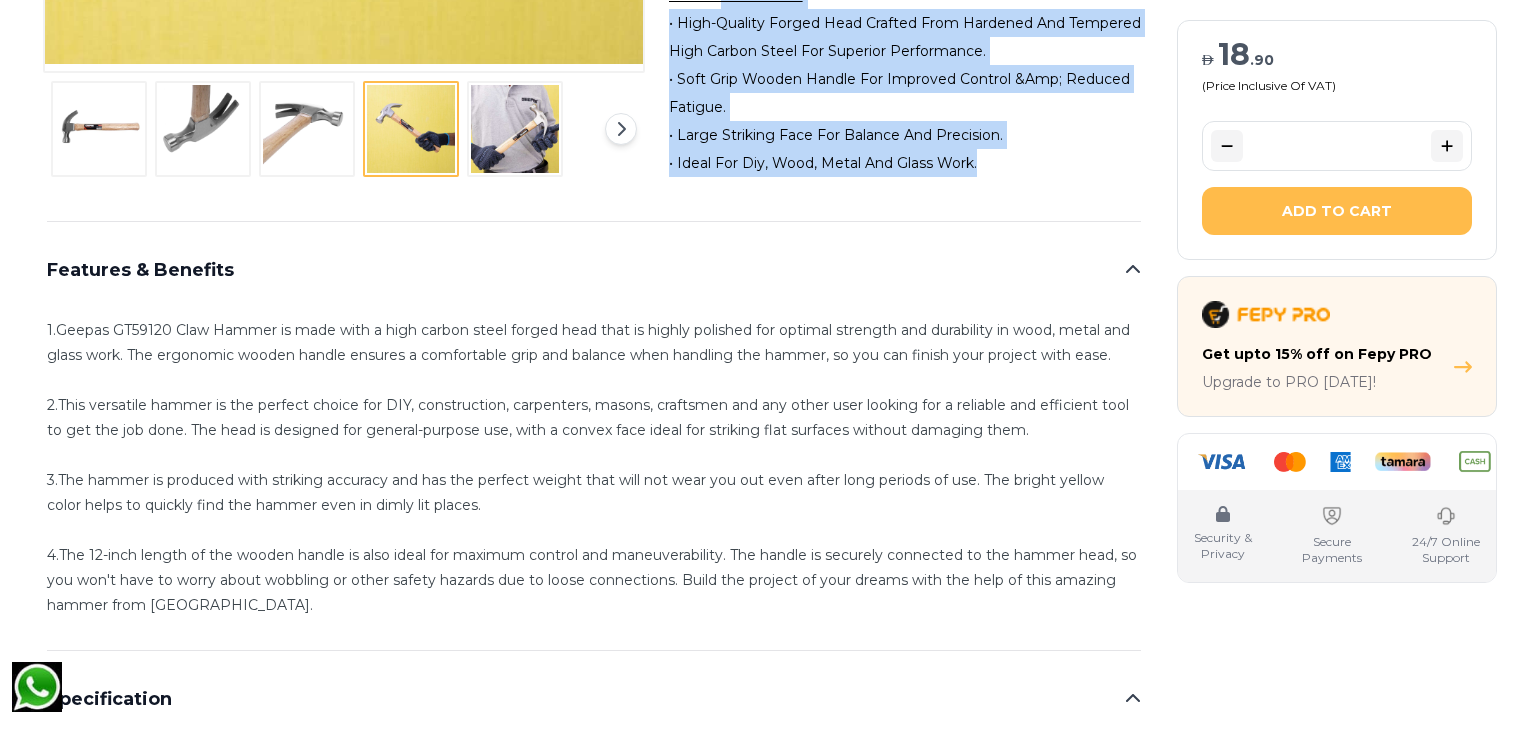 scroll, scrollTop: 1045, scrollLeft: 0, axis: vertical 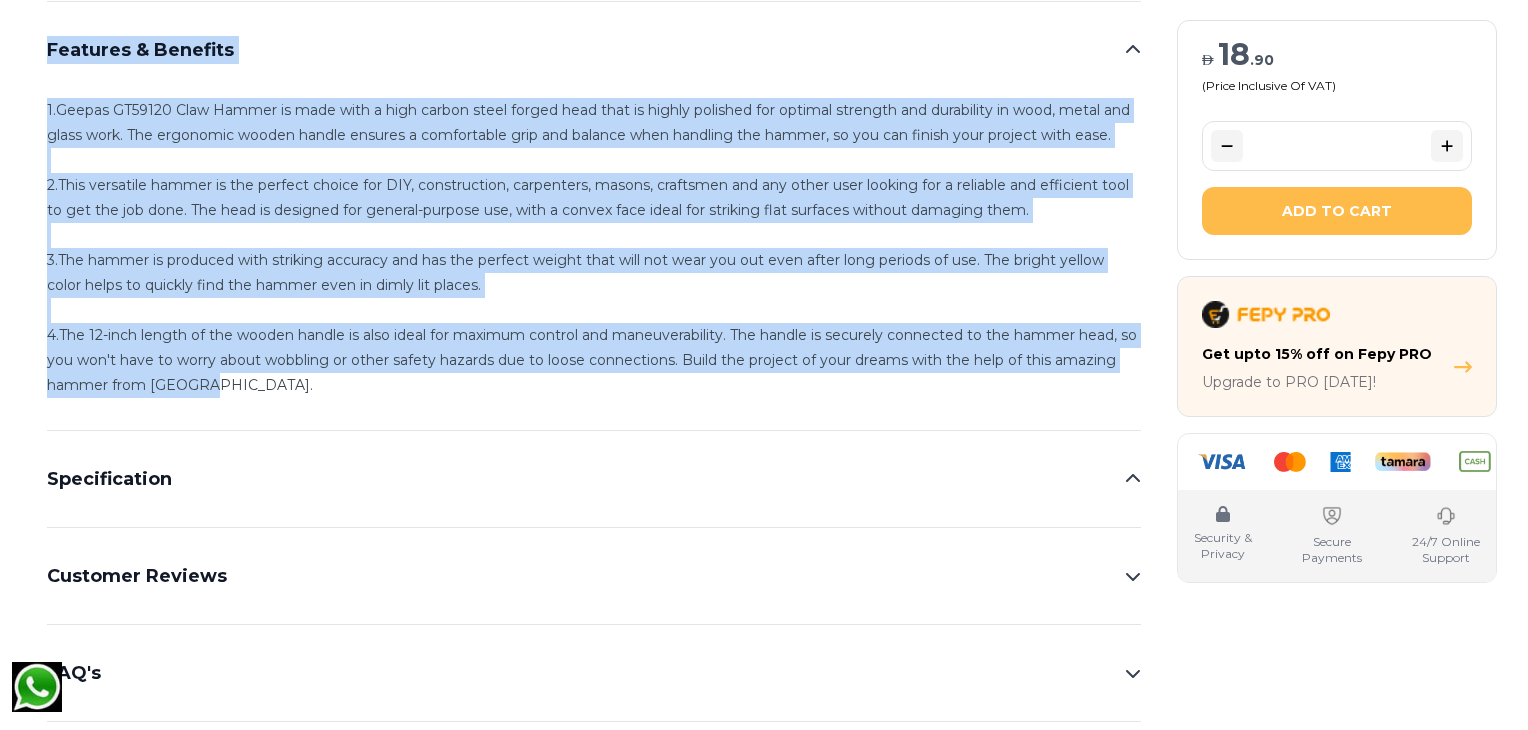 drag, startPoint x: 37, startPoint y: 45, endPoint x: 224, endPoint y: 393, distance: 395.06076 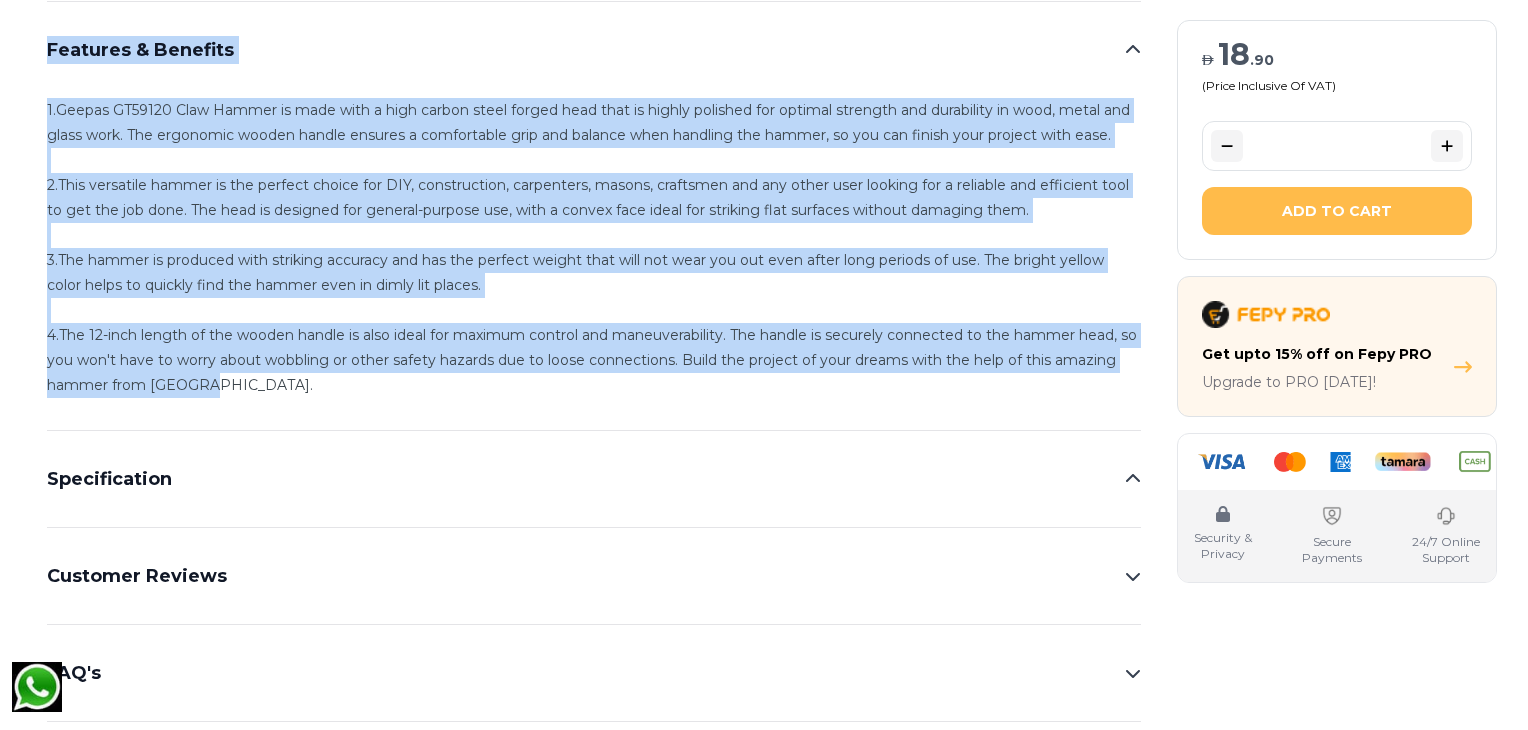 scroll, scrollTop: 825, scrollLeft: 0, axis: vertical 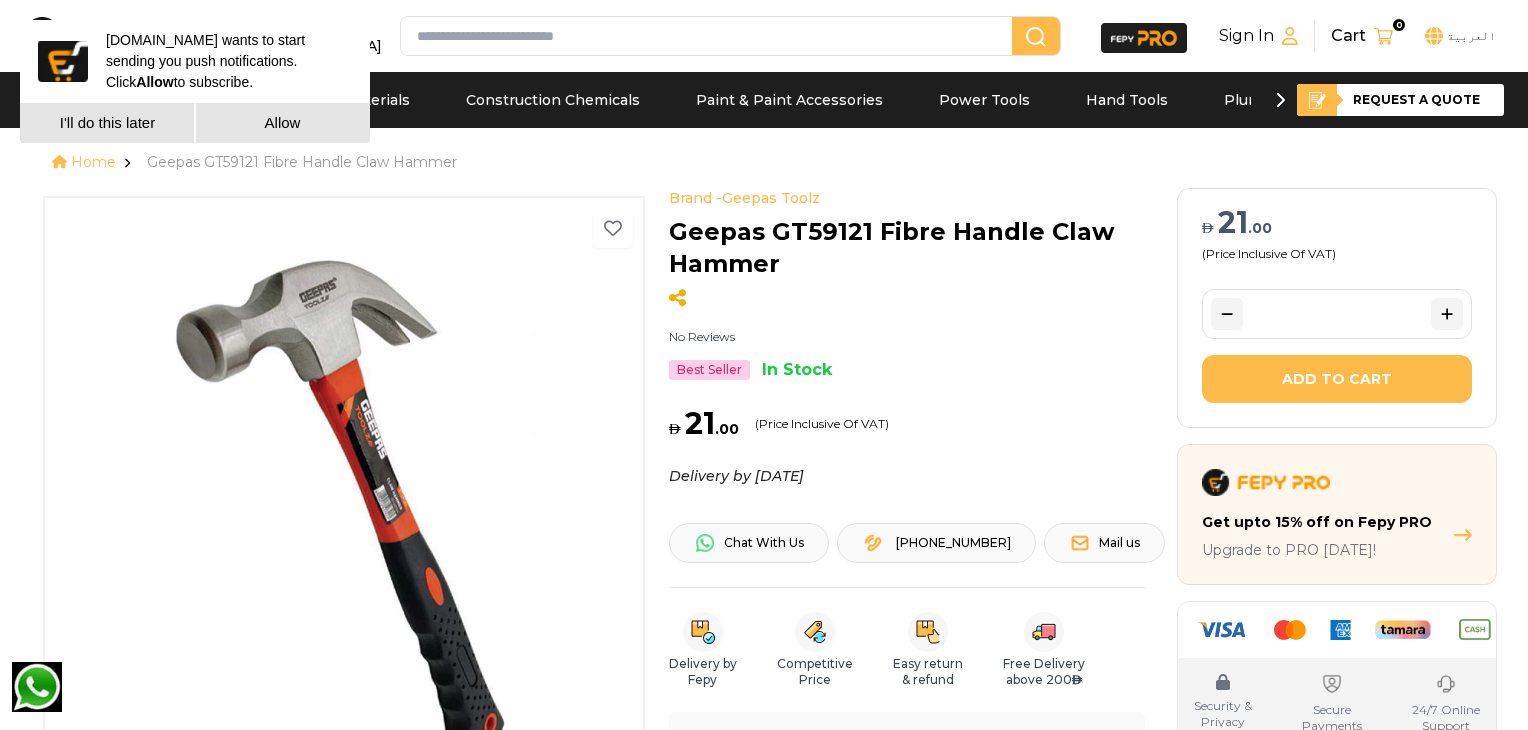 click on "I'll do this later" at bounding box center [107, 123] 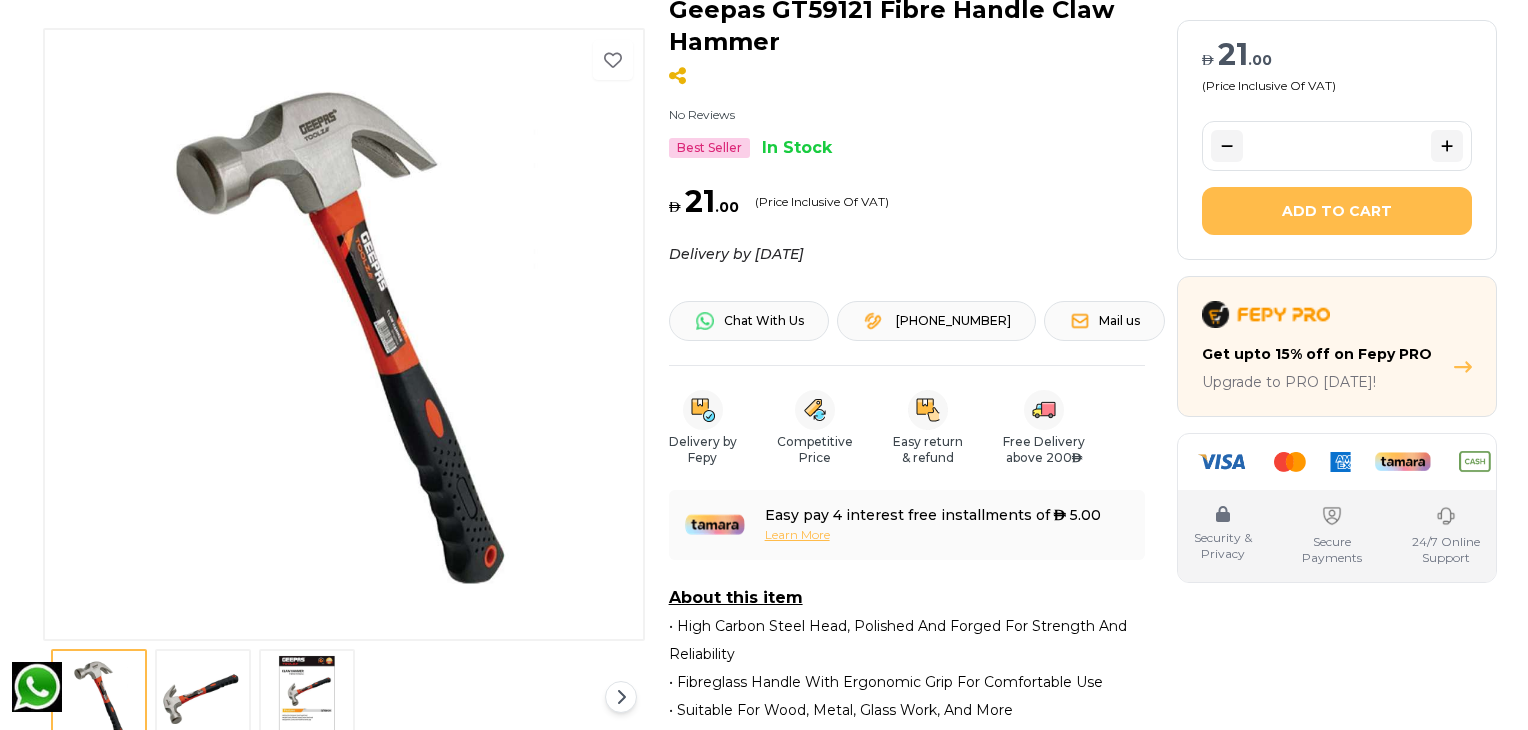 scroll, scrollTop: 280, scrollLeft: 0, axis: vertical 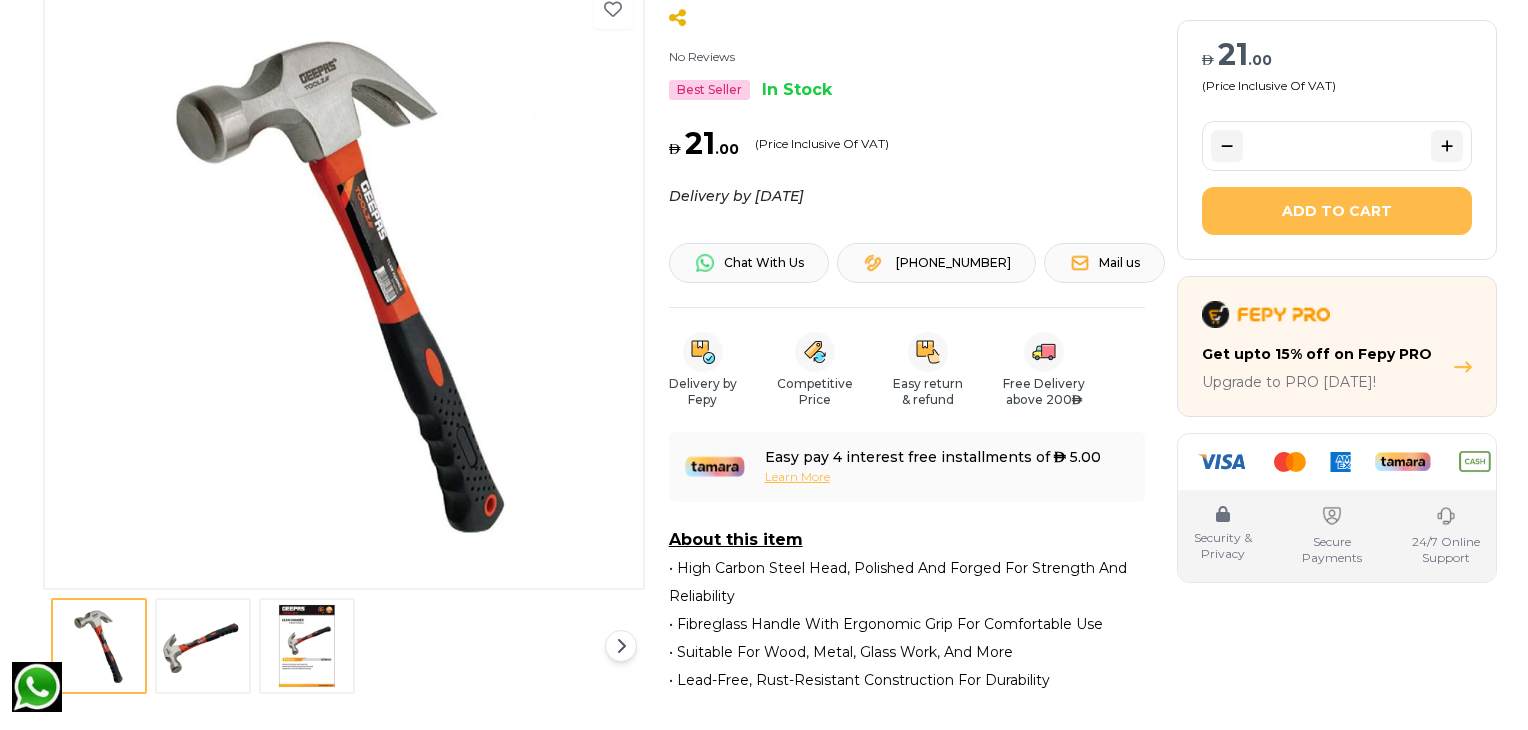 click at bounding box center [203, 646] 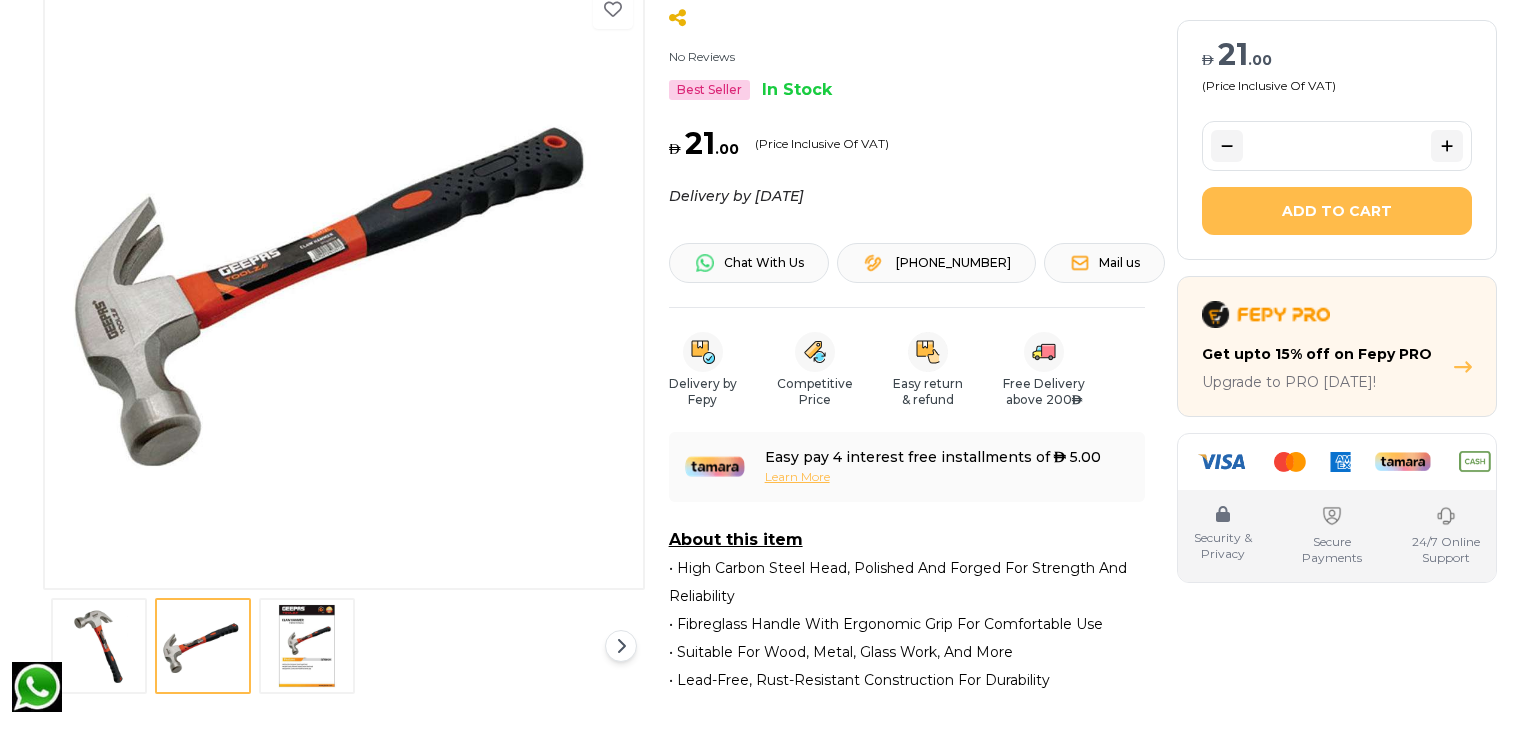click at bounding box center (307, 646) 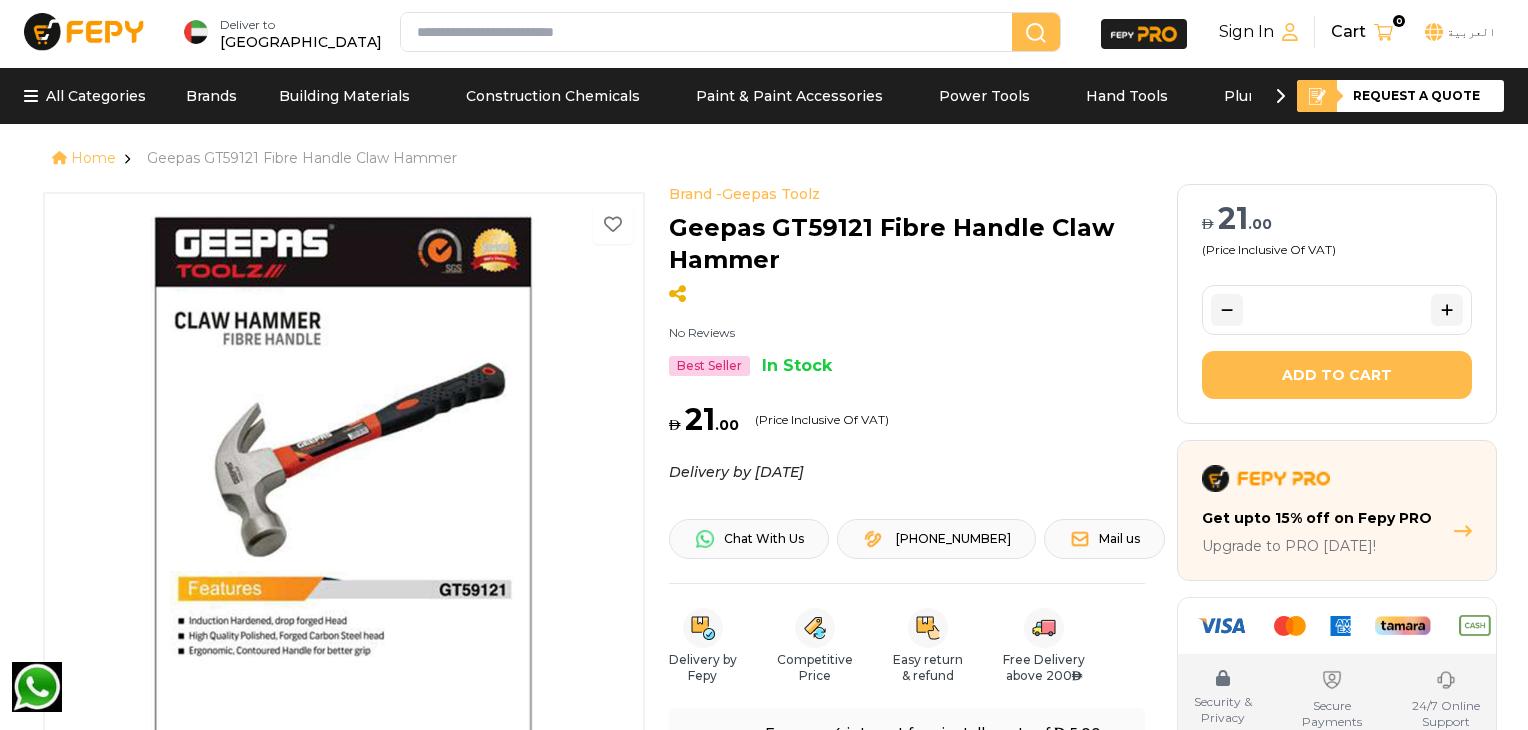 scroll, scrollTop: 0, scrollLeft: 0, axis: both 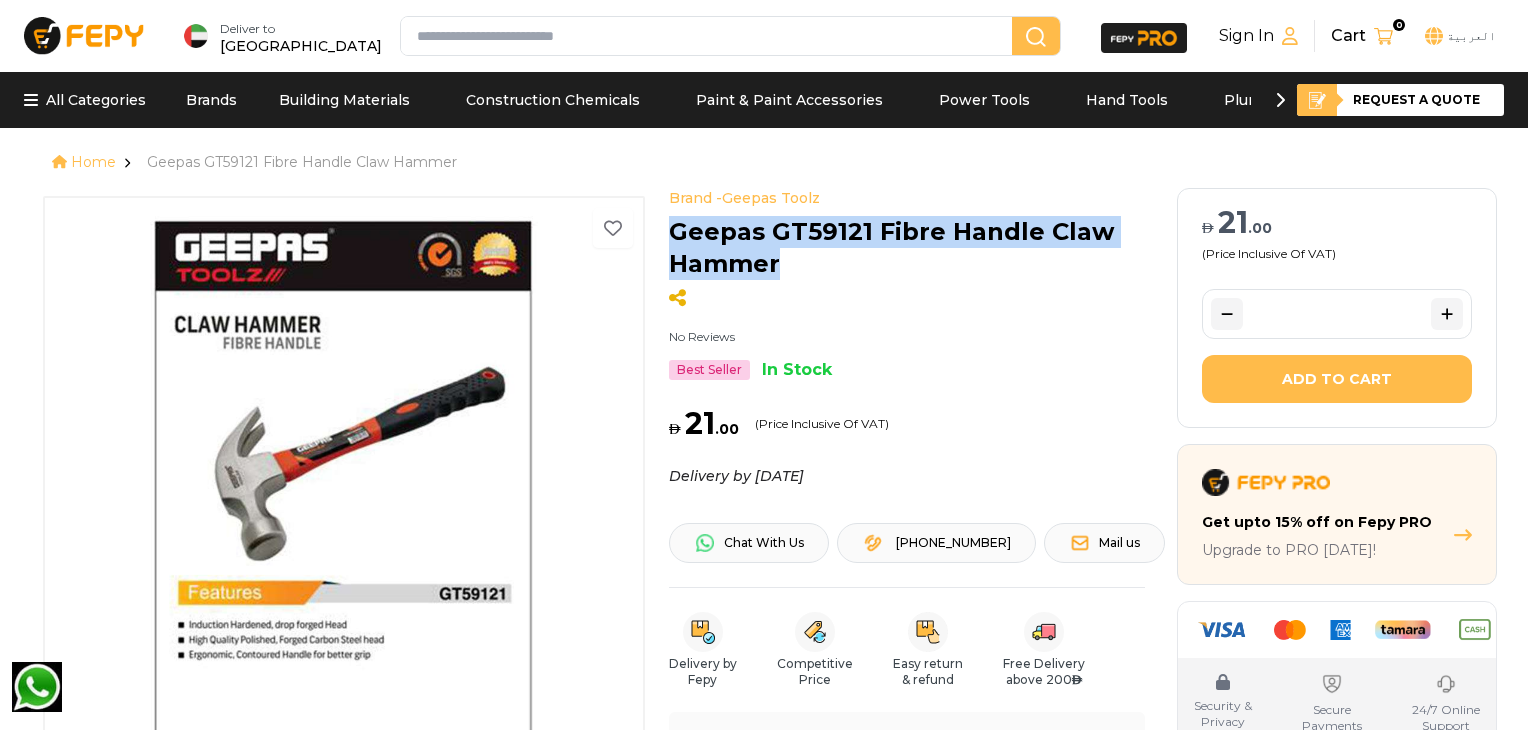 drag, startPoint x: 670, startPoint y: 227, endPoint x: 801, endPoint y: 265, distance: 136.40015 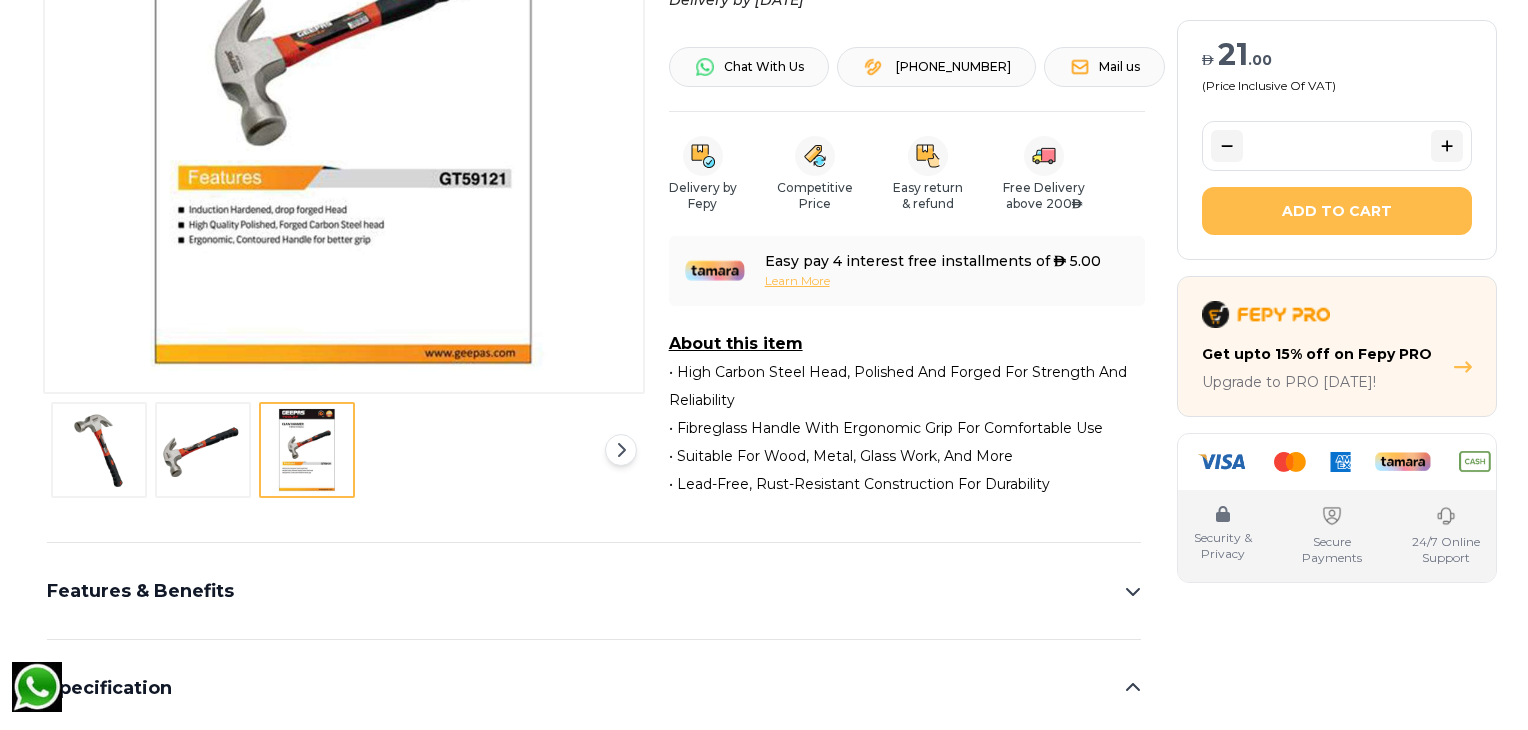 scroll, scrollTop: 570, scrollLeft: 0, axis: vertical 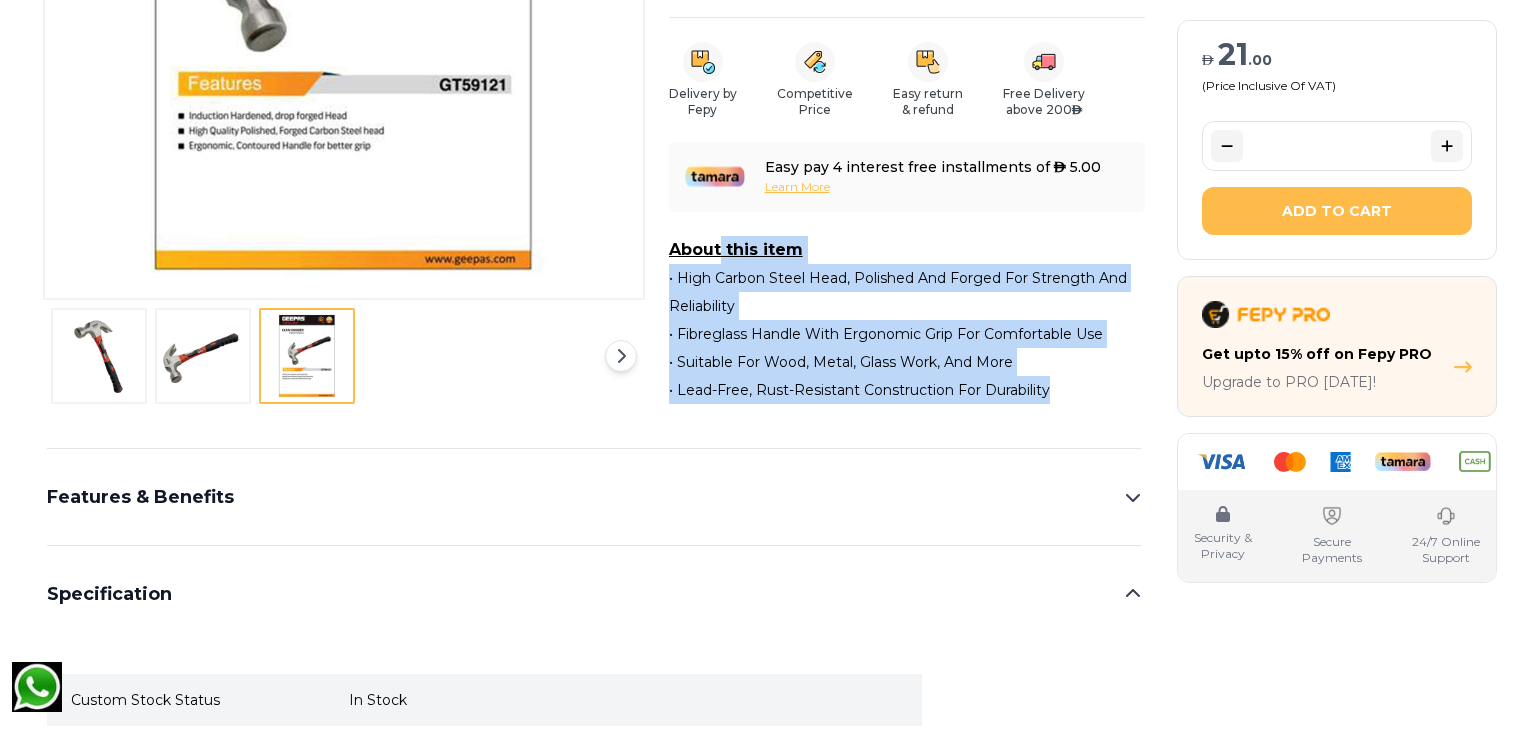 drag, startPoint x: 668, startPoint y: 246, endPoint x: 1095, endPoint y: 401, distance: 454.26202 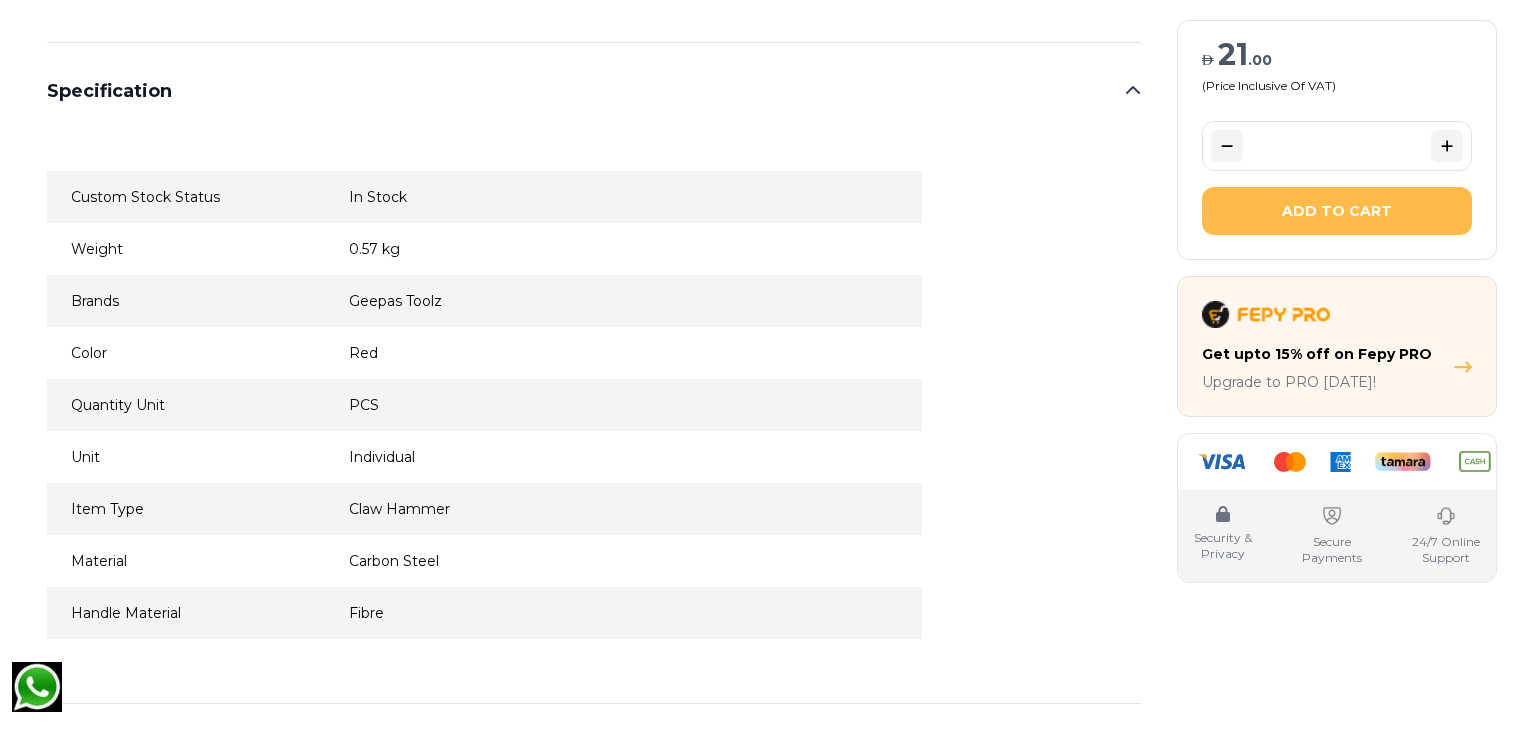 scroll, scrollTop: 869, scrollLeft: 0, axis: vertical 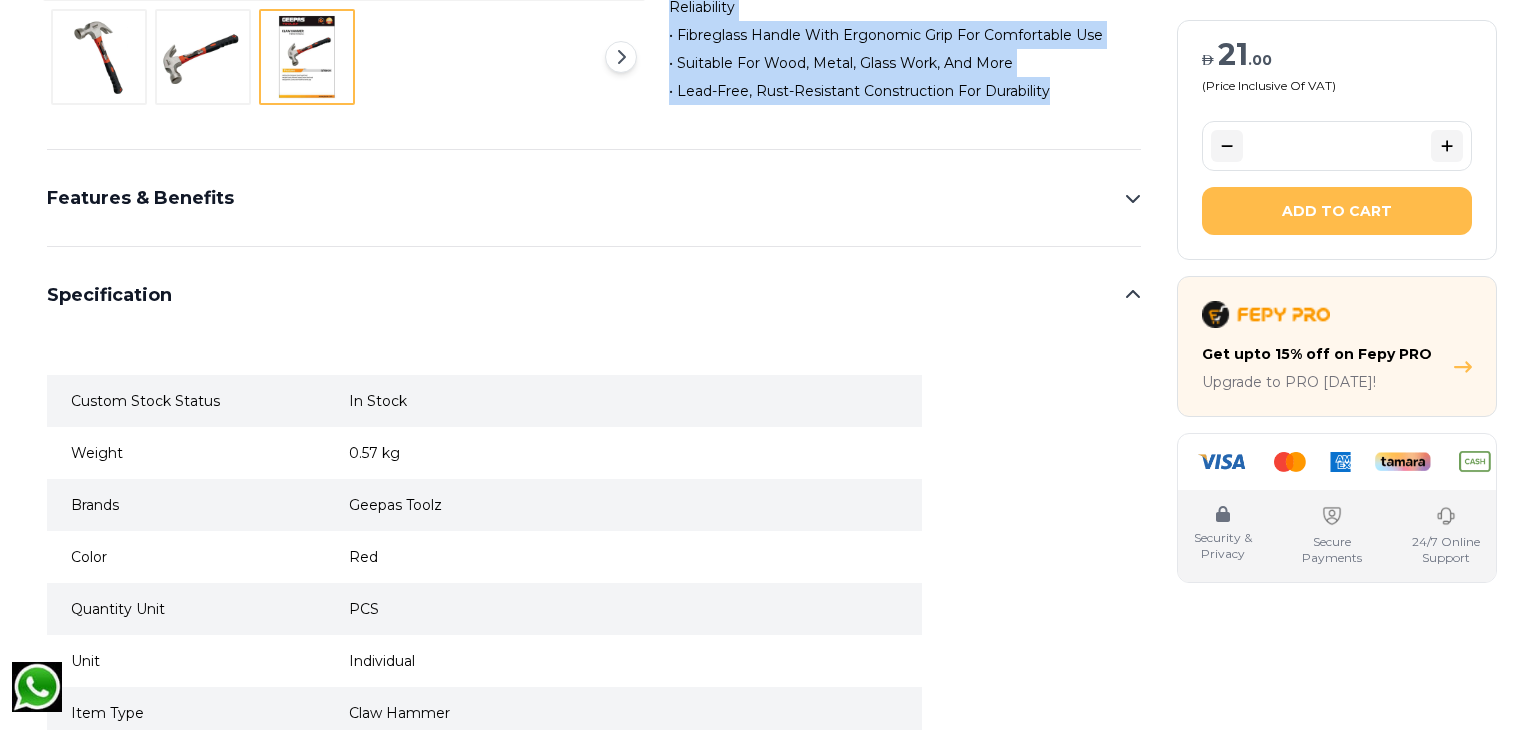 click 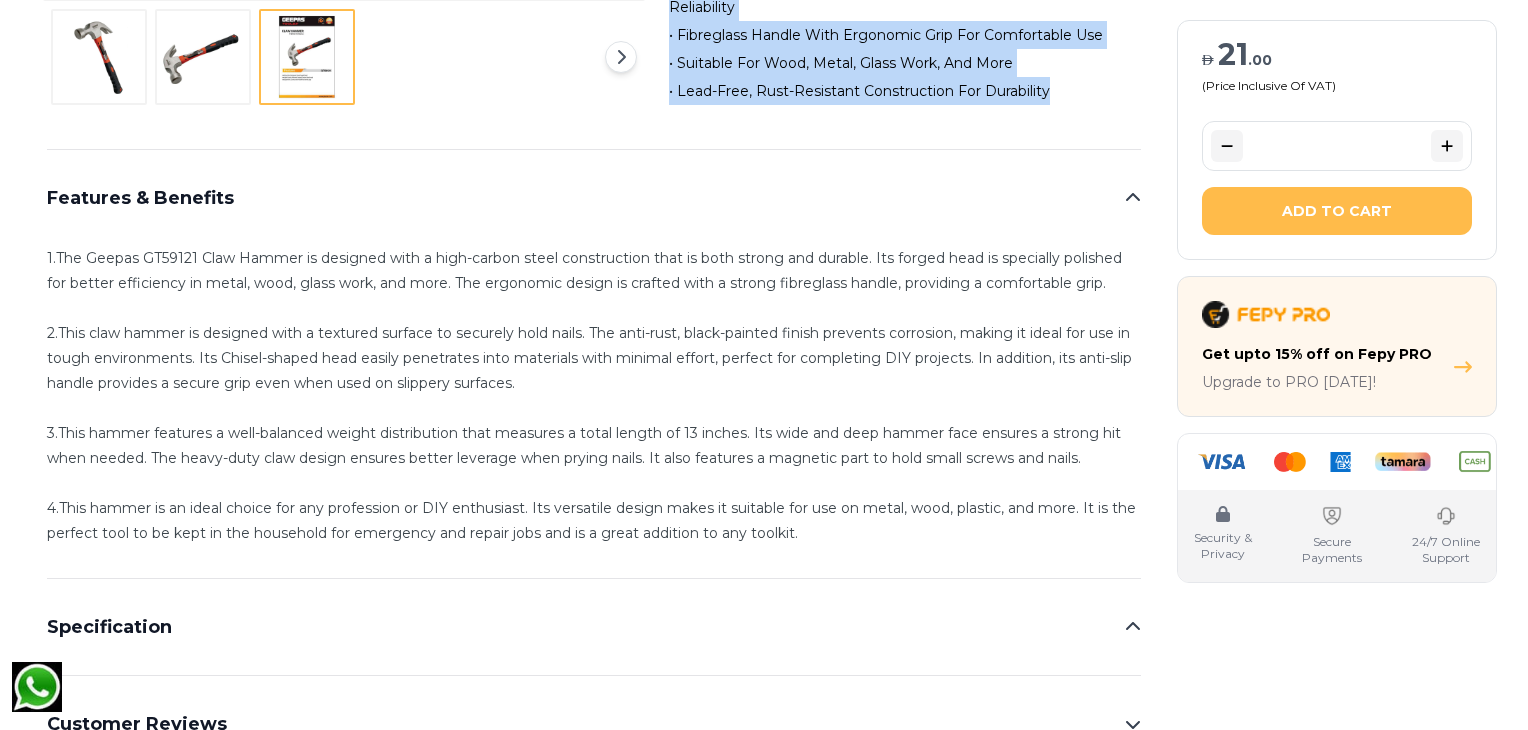scroll, scrollTop: 1017, scrollLeft: 0, axis: vertical 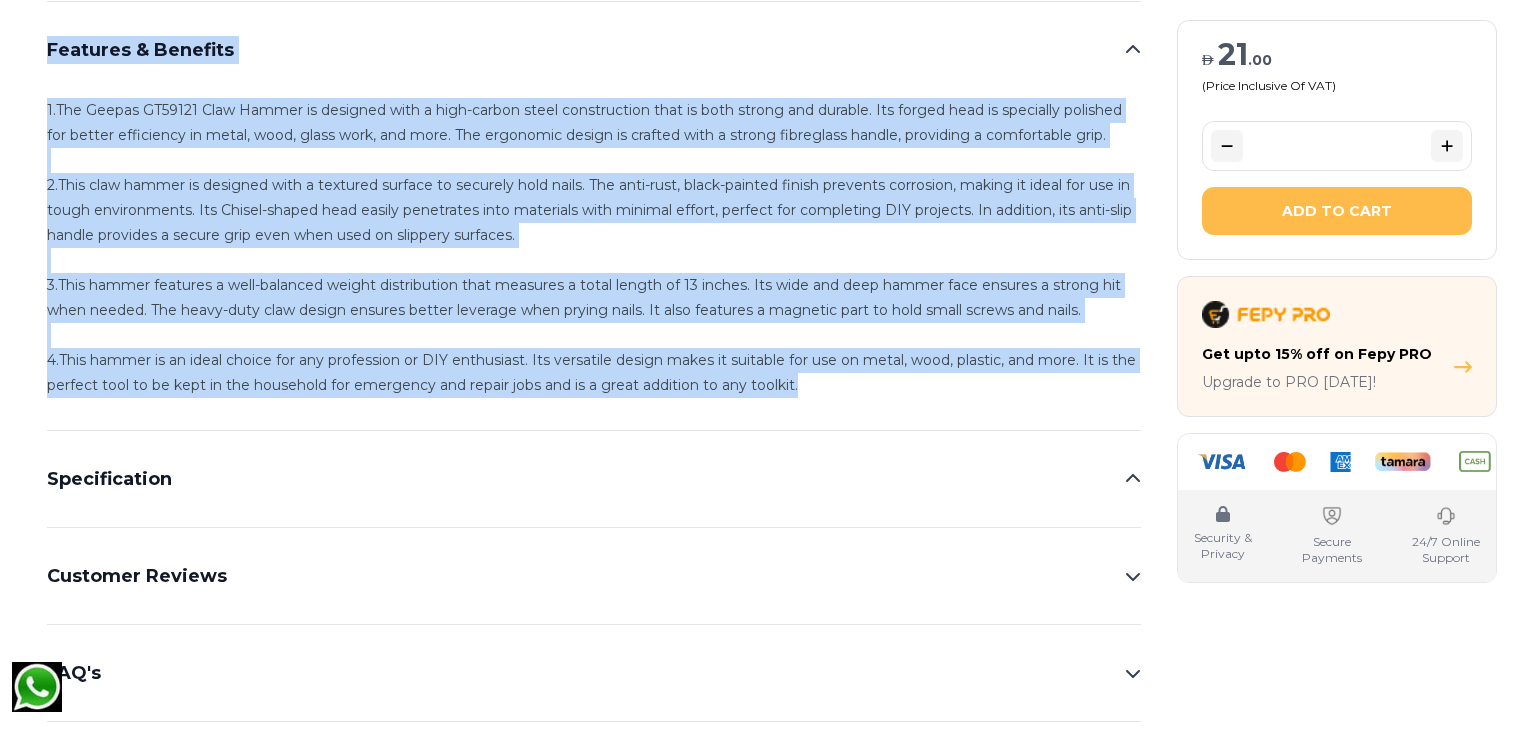 drag, startPoint x: 36, startPoint y: 43, endPoint x: 822, endPoint y: 400, distance: 863.27576 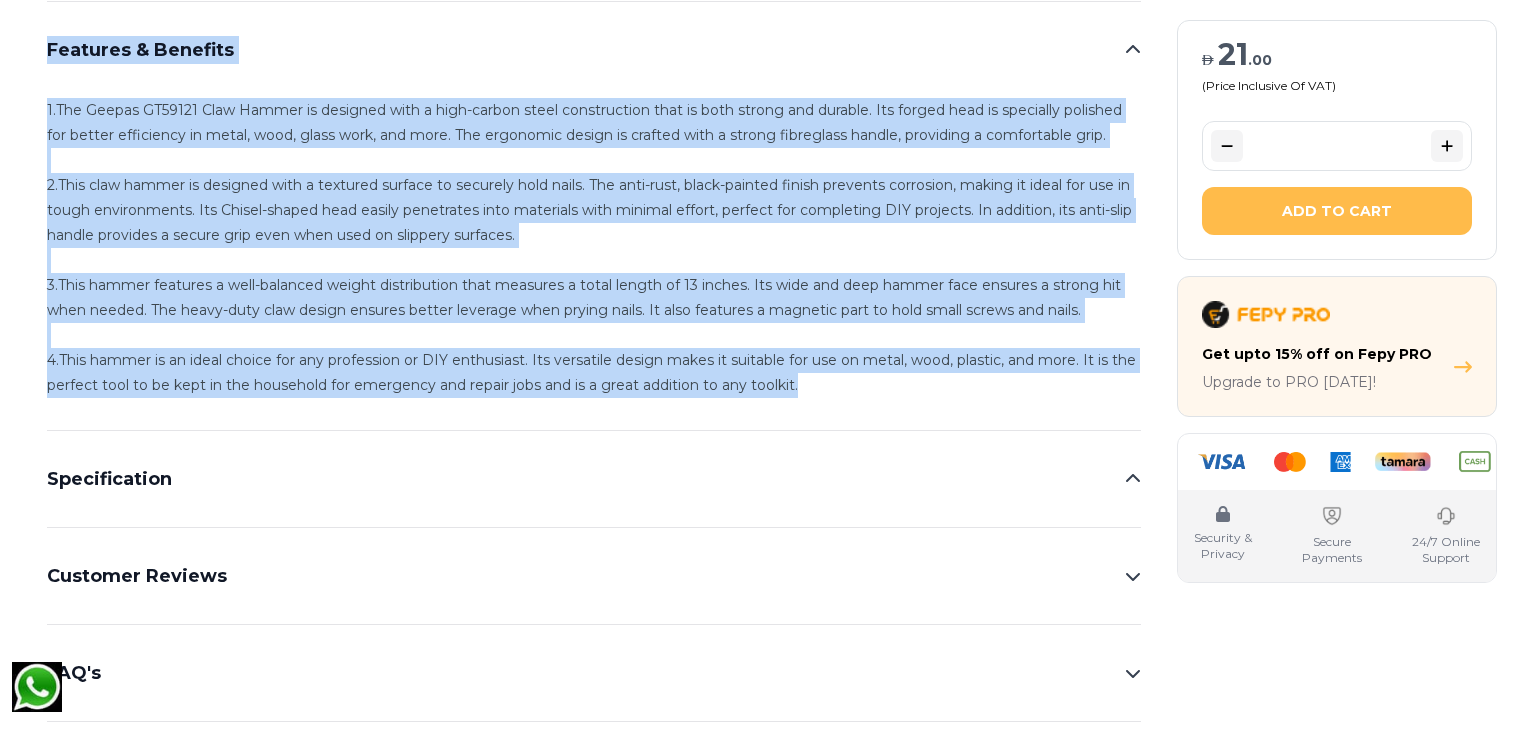 scroll, scrollTop: 869, scrollLeft: 0, axis: vertical 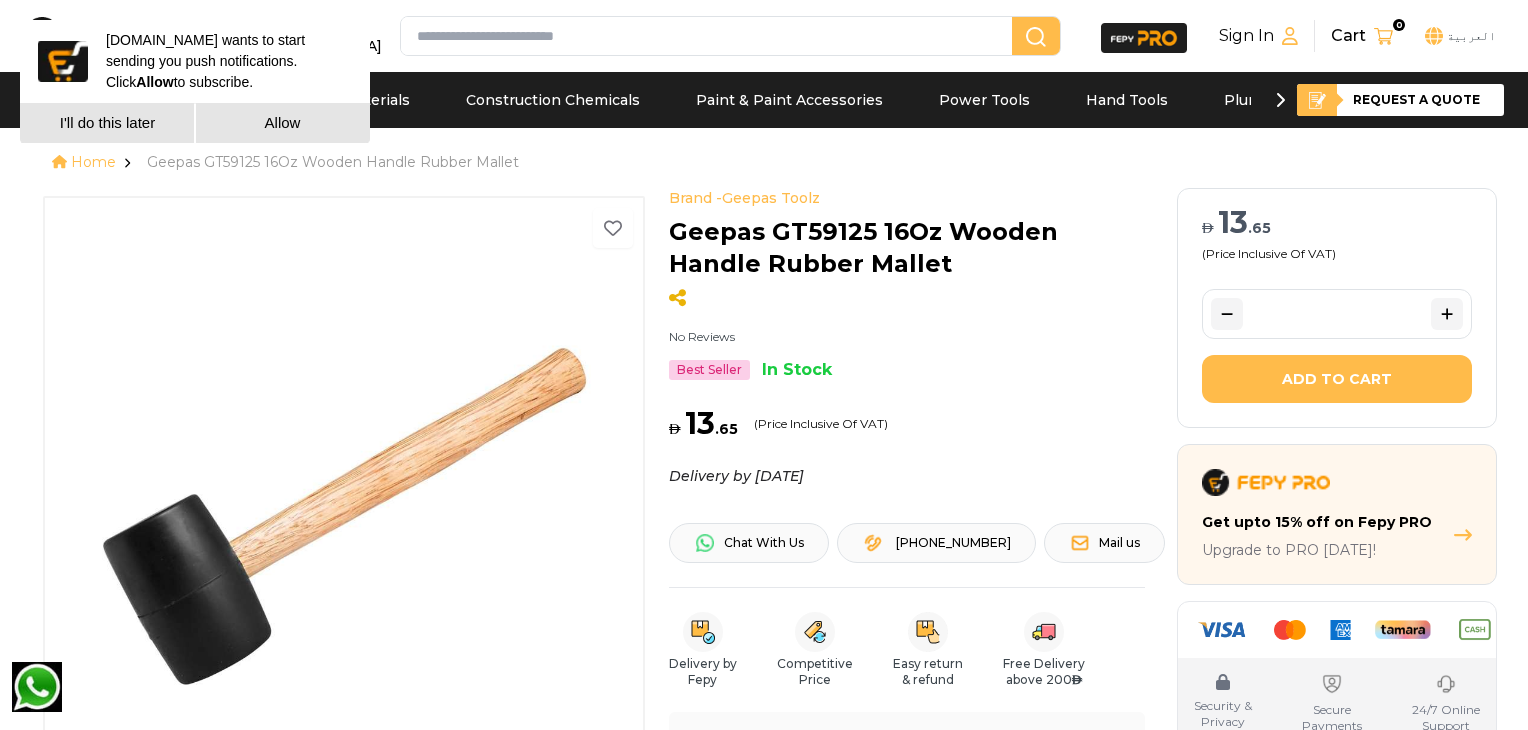 click on "I'll do this later" at bounding box center [107, 123] 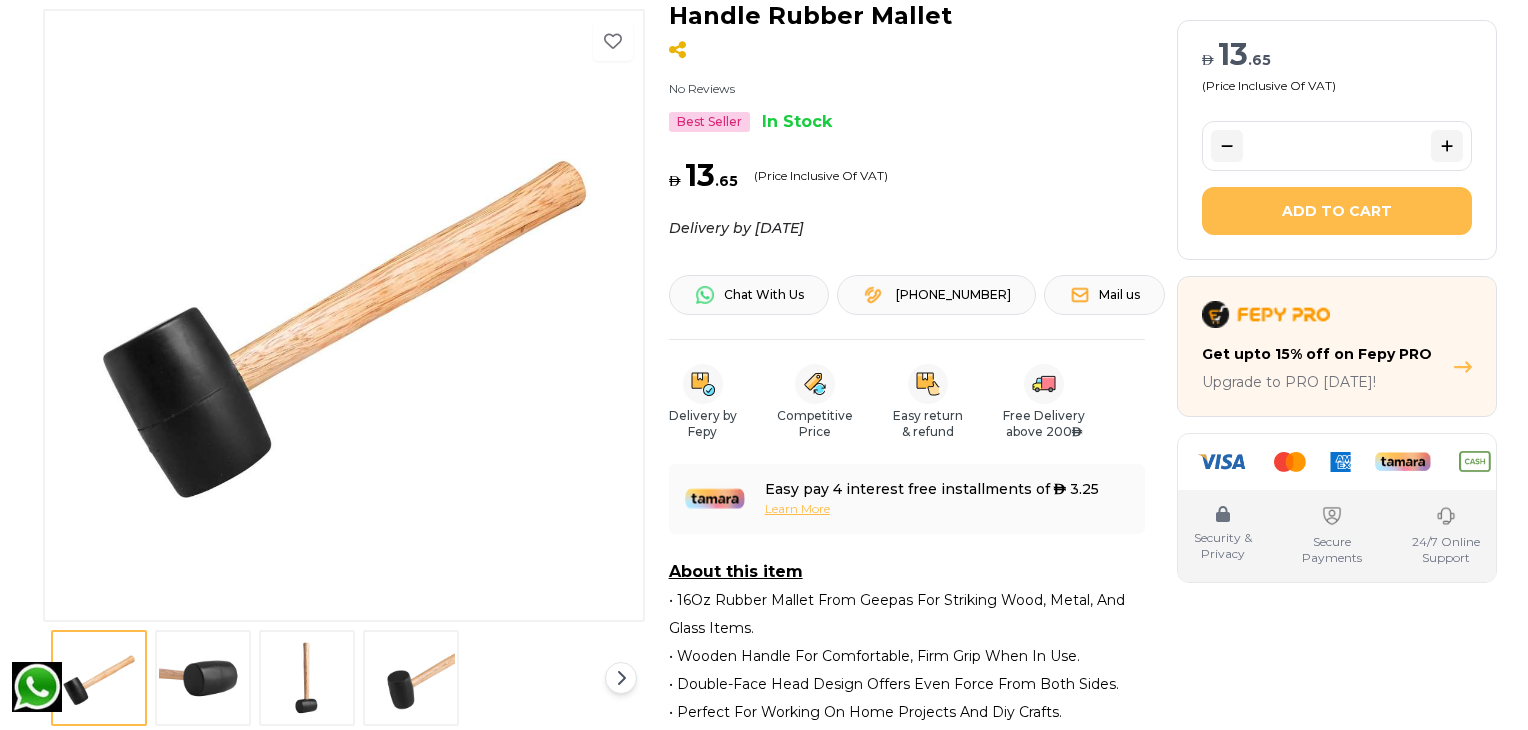 scroll, scrollTop: 271, scrollLeft: 0, axis: vertical 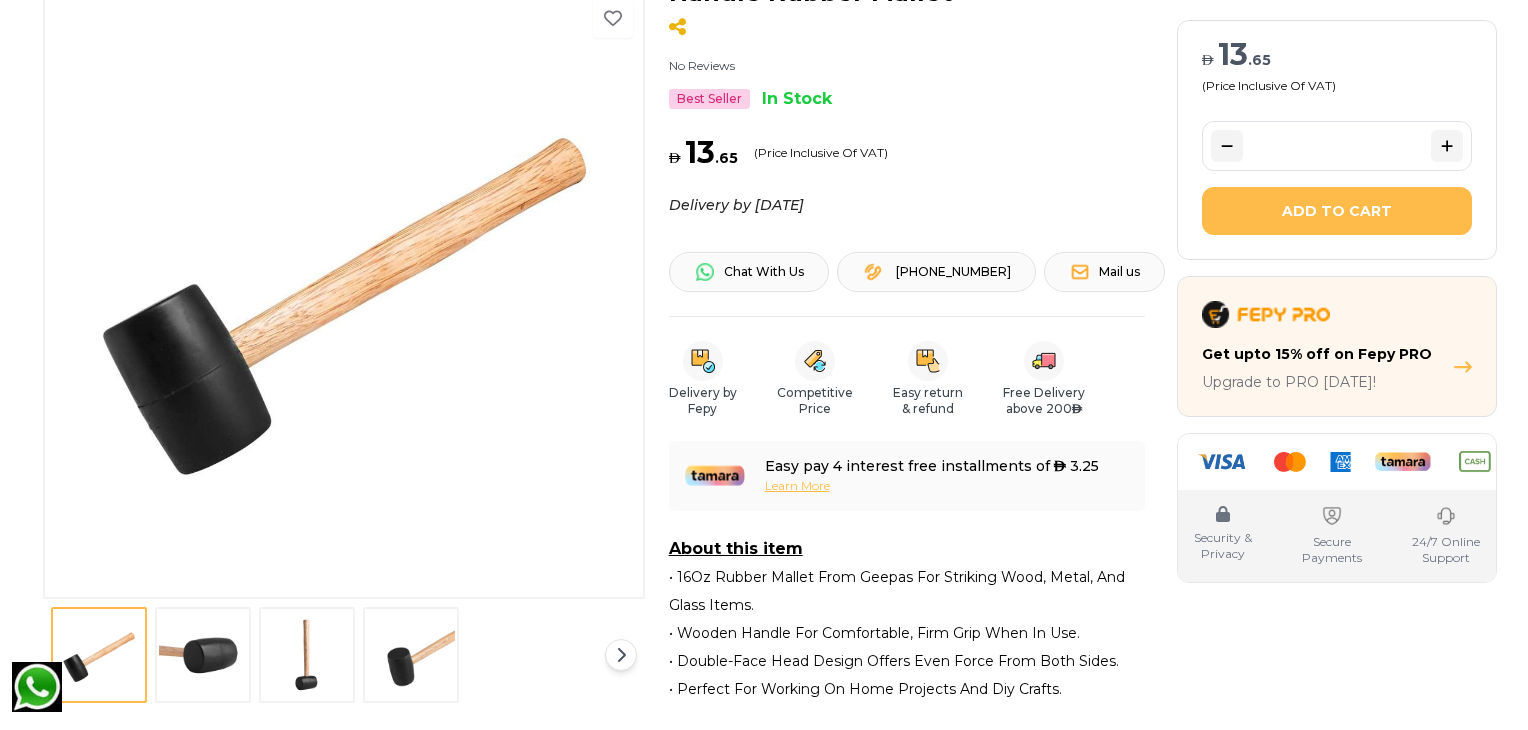 click at bounding box center [203, 655] 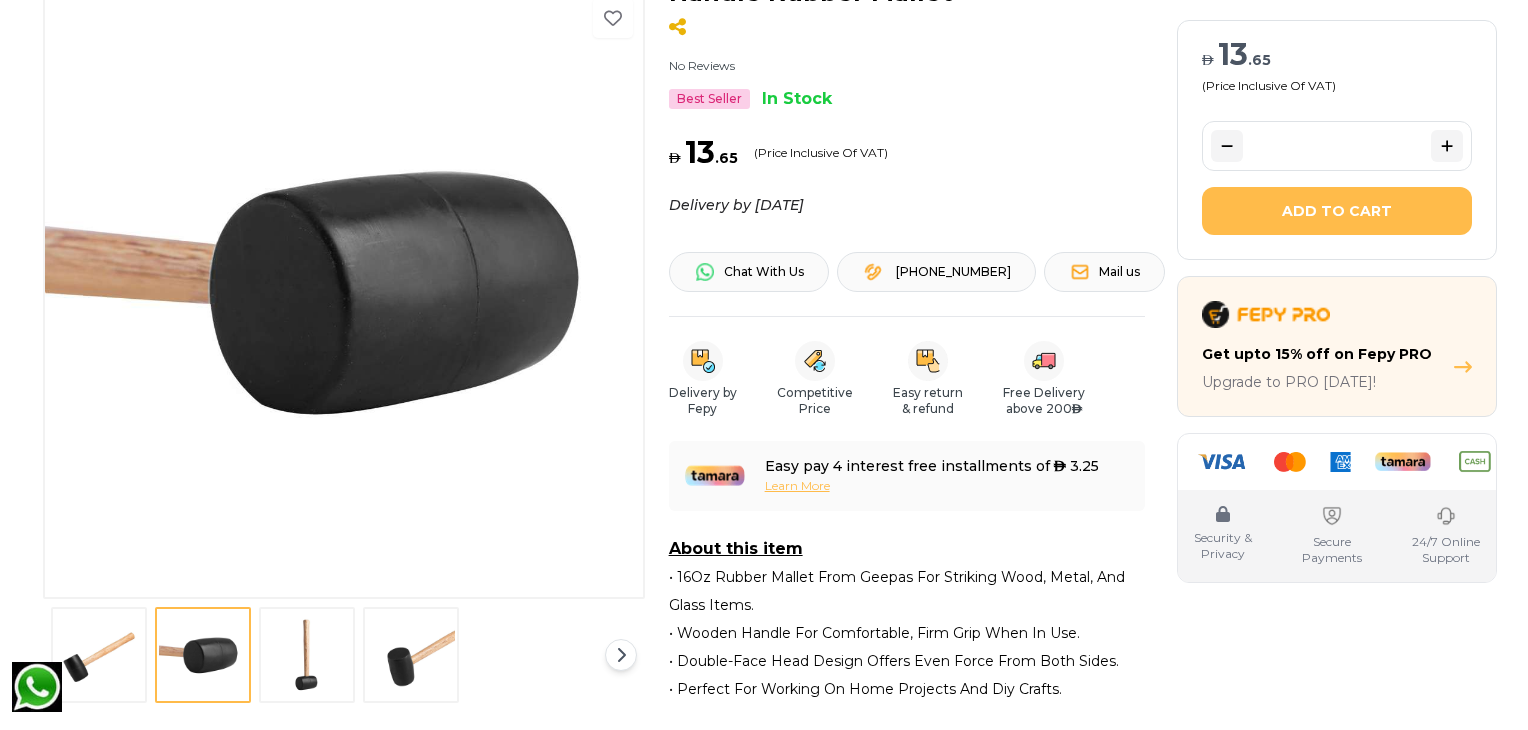 click at bounding box center [307, 655] 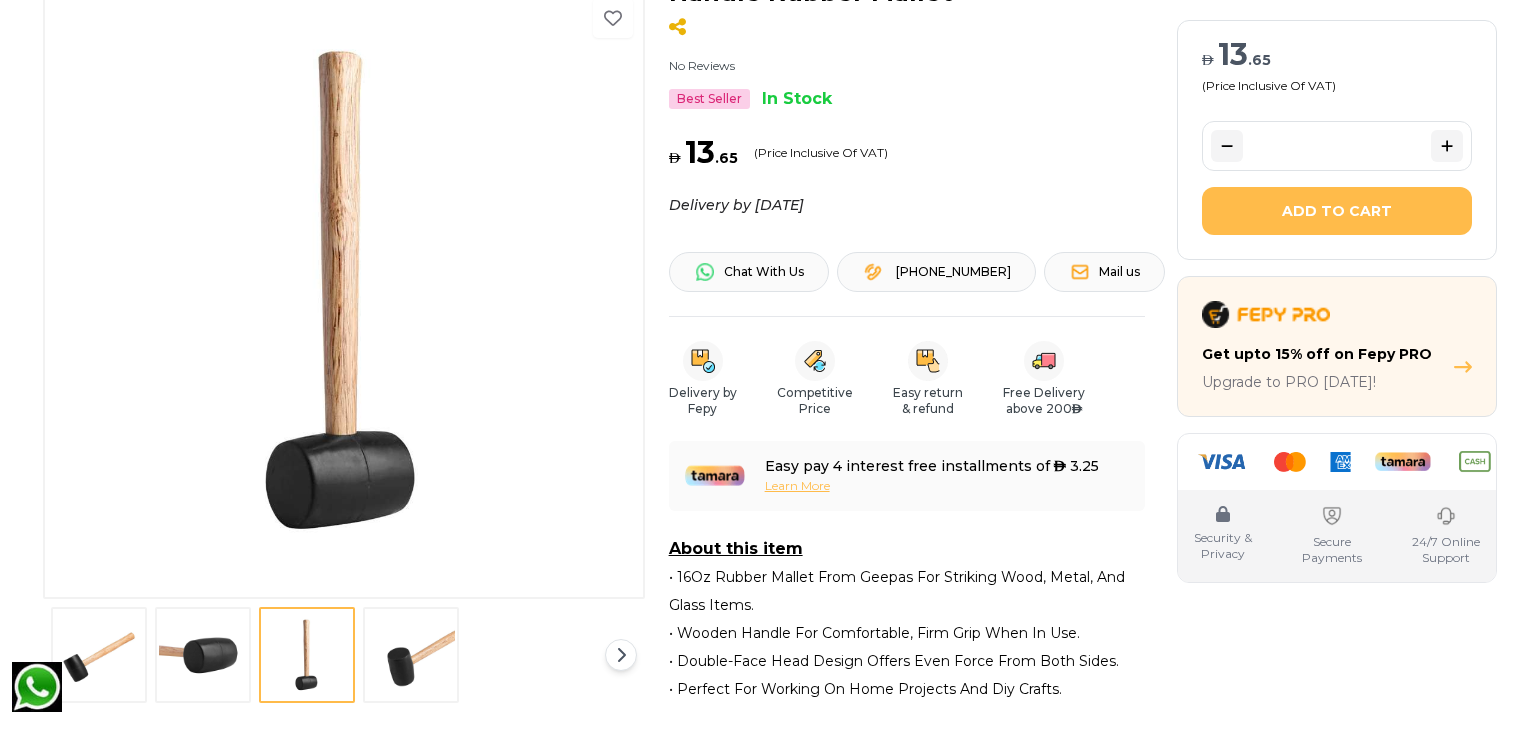 click at bounding box center [411, 655] 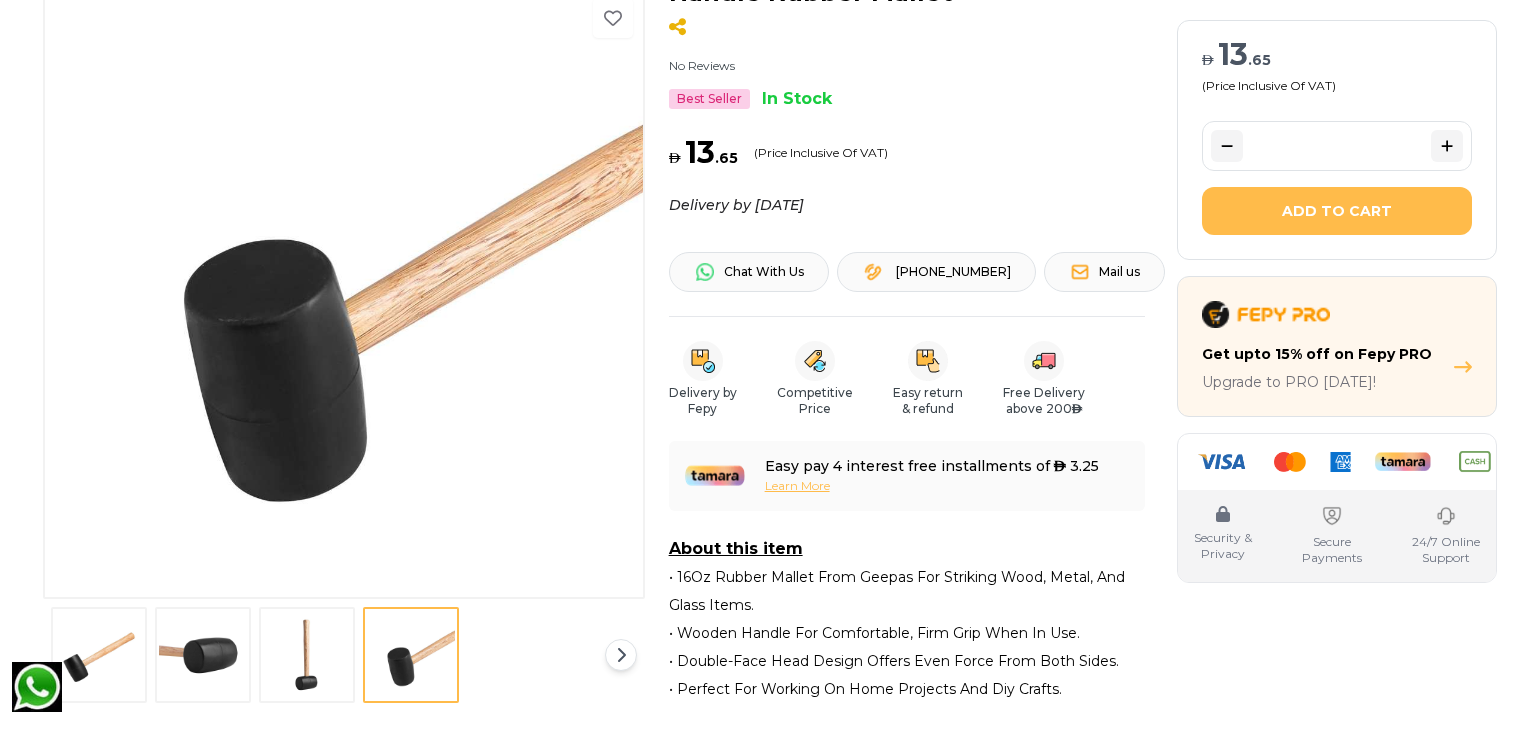 scroll, scrollTop: 0, scrollLeft: 0, axis: both 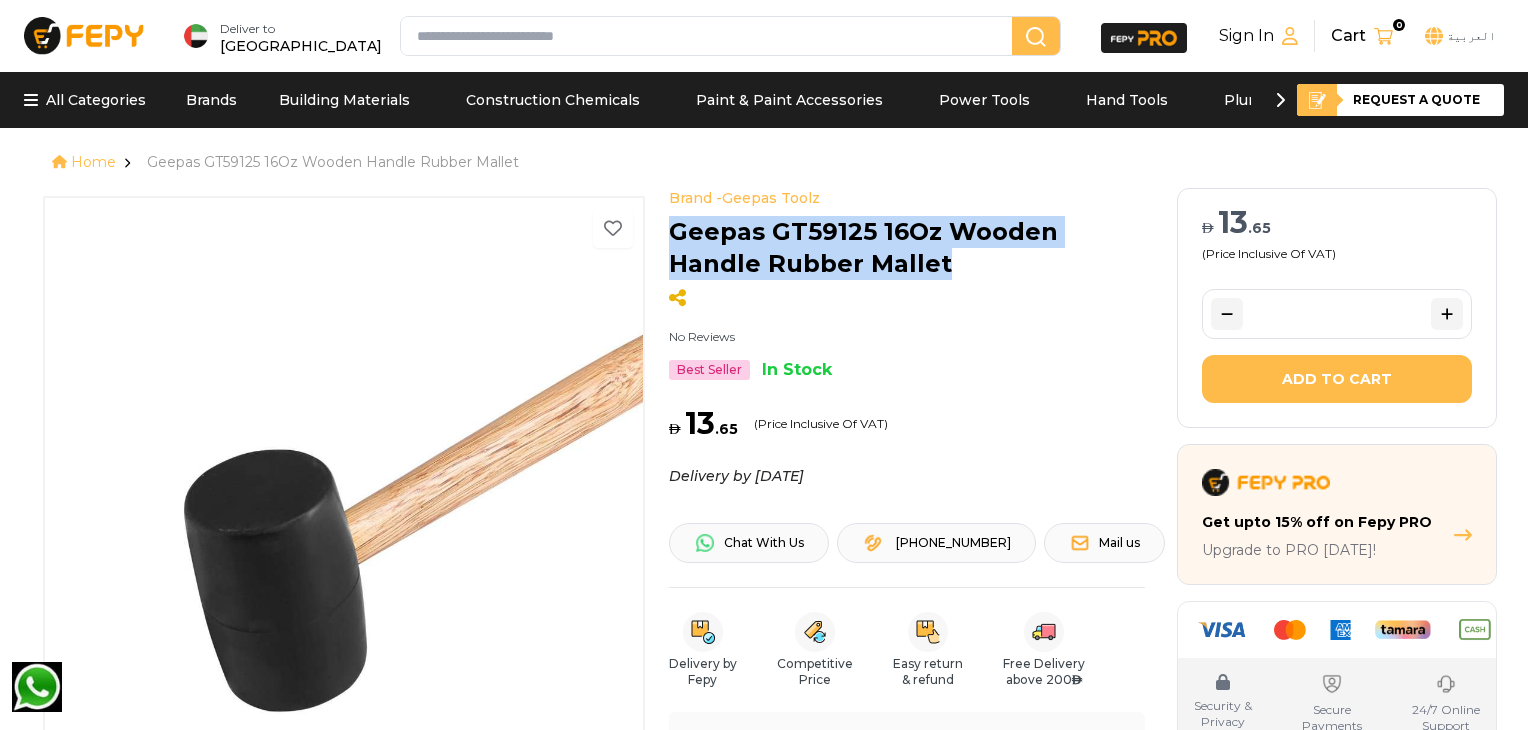 drag, startPoint x: 673, startPoint y: 231, endPoint x: 866, endPoint y: 257, distance: 194.74342 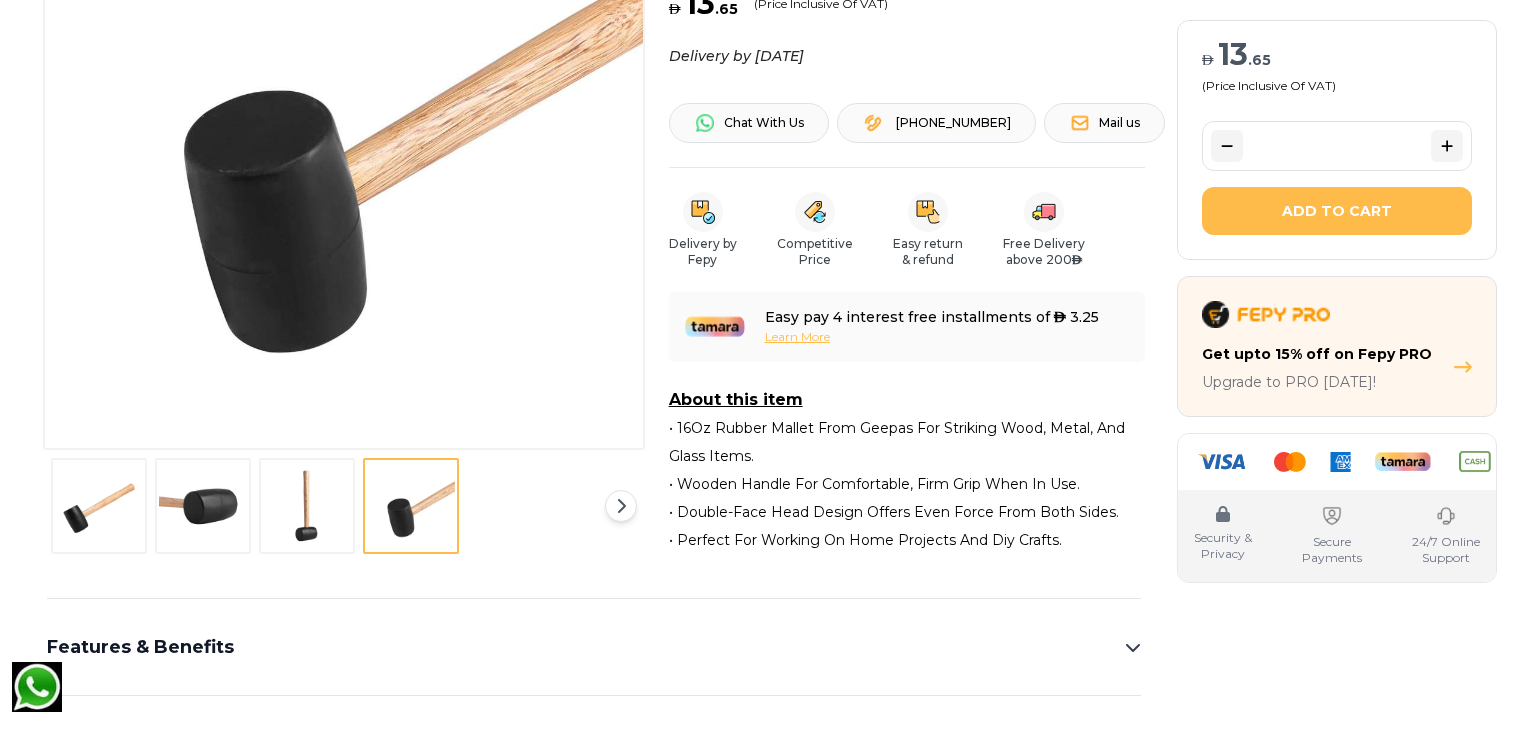 scroll, scrollTop: 442, scrollLeft: 0, axis: vertical 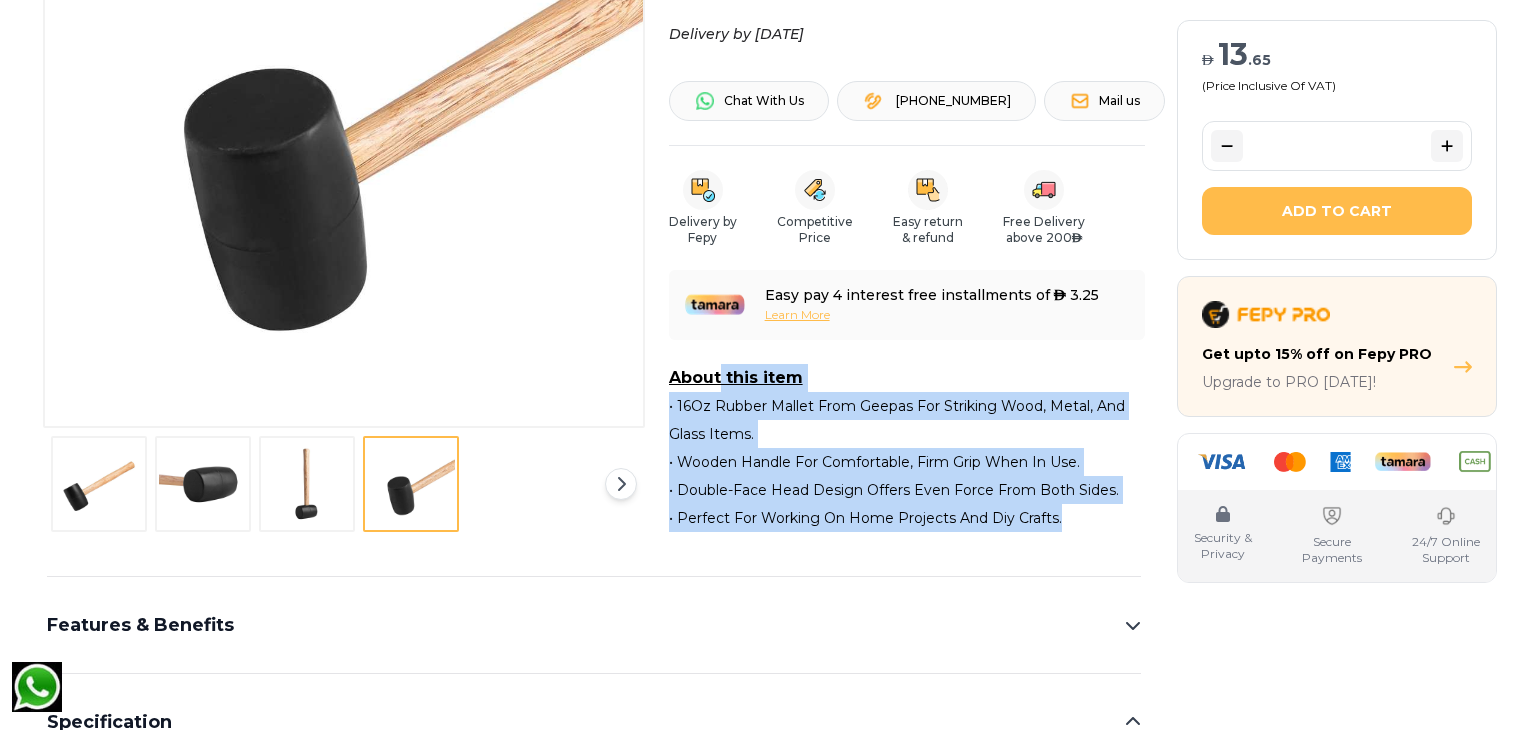 drag, startPoint x: 661, startPoint y: 373, endPoint x: 1065, endPoint y: 544, distance: 438.69922 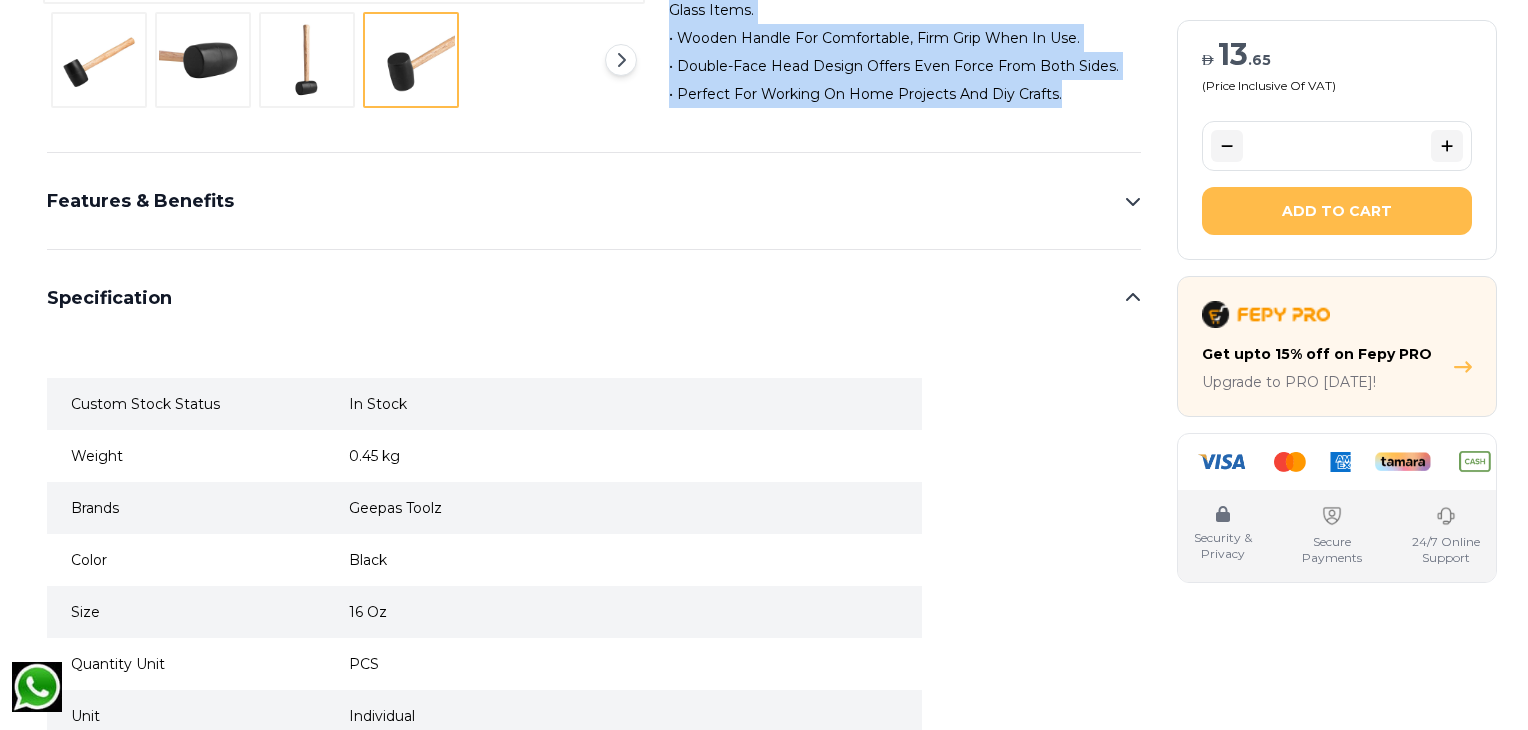scroll, scrollTop: 871, scrollLeft: 0, axis: vertical 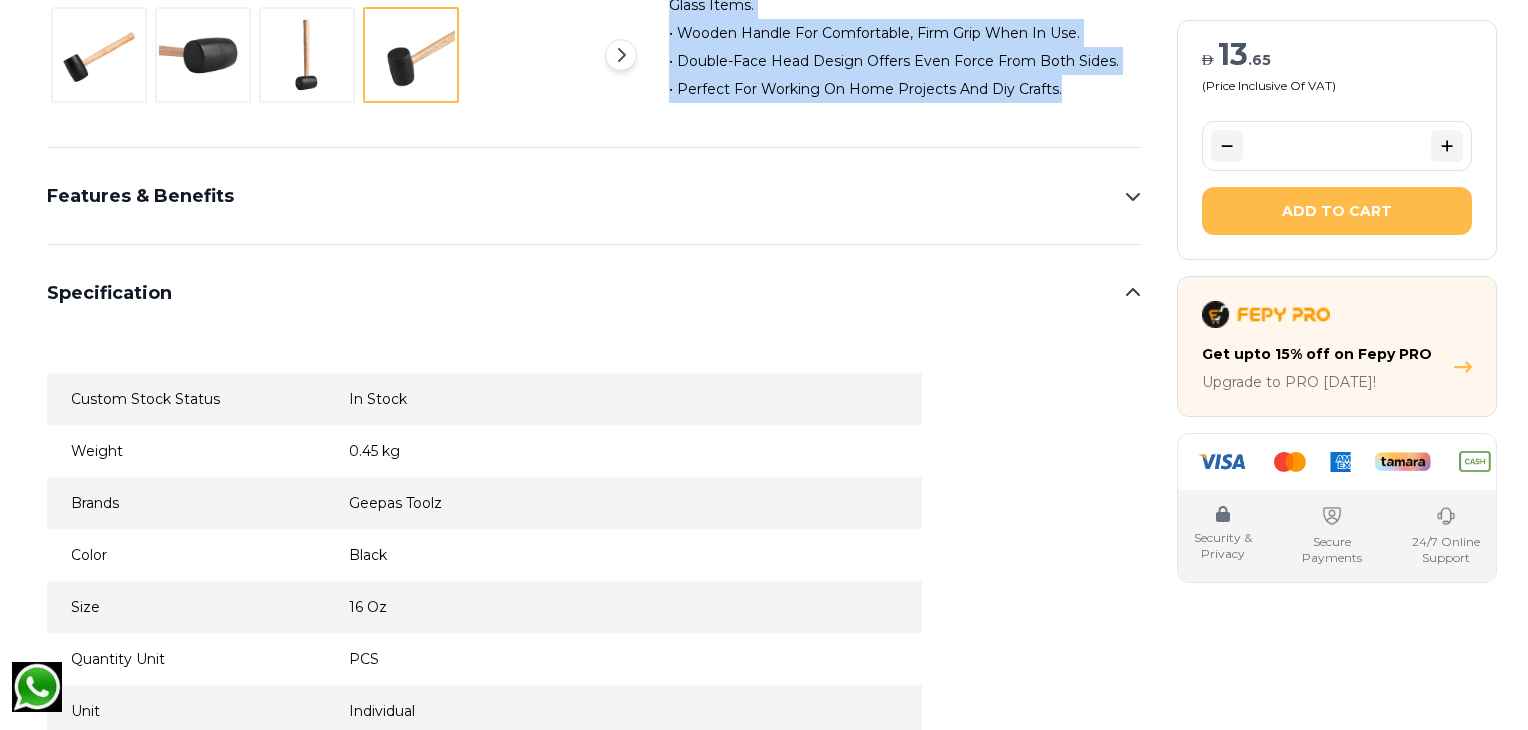 click on "Features & Benefits 1.The Geepas GT59125 Mallet is the perfect combination of classic design and modern technology, offering an unbeatable performance in both heavy-duty and lightweight crafts. This 16oz mallet is made with a wooden handle and a double-faced rubber head for striking wood, metal, glass, and other materials. 2.The double-faced design of the head helps prevent marring on work pieces and provides a better grip while handling. At the opposite end of the wooden handle are finger grooves for extra stability and greater control while swinging. 3.Regardless of the size of your project, this mallet can handle any job you throw at it. Delicate work pieces won't be damaged due to its gentle approach while tougher materials are still able to be hammered with ease. 4.Its light weight and longer handle enable the hammer to be swung further back, providing additional force. This mallet is ideal for woodworkers as well as artisans working with glass and other materials, making it an extremely versatile tool." at bounding box center (594, 705) 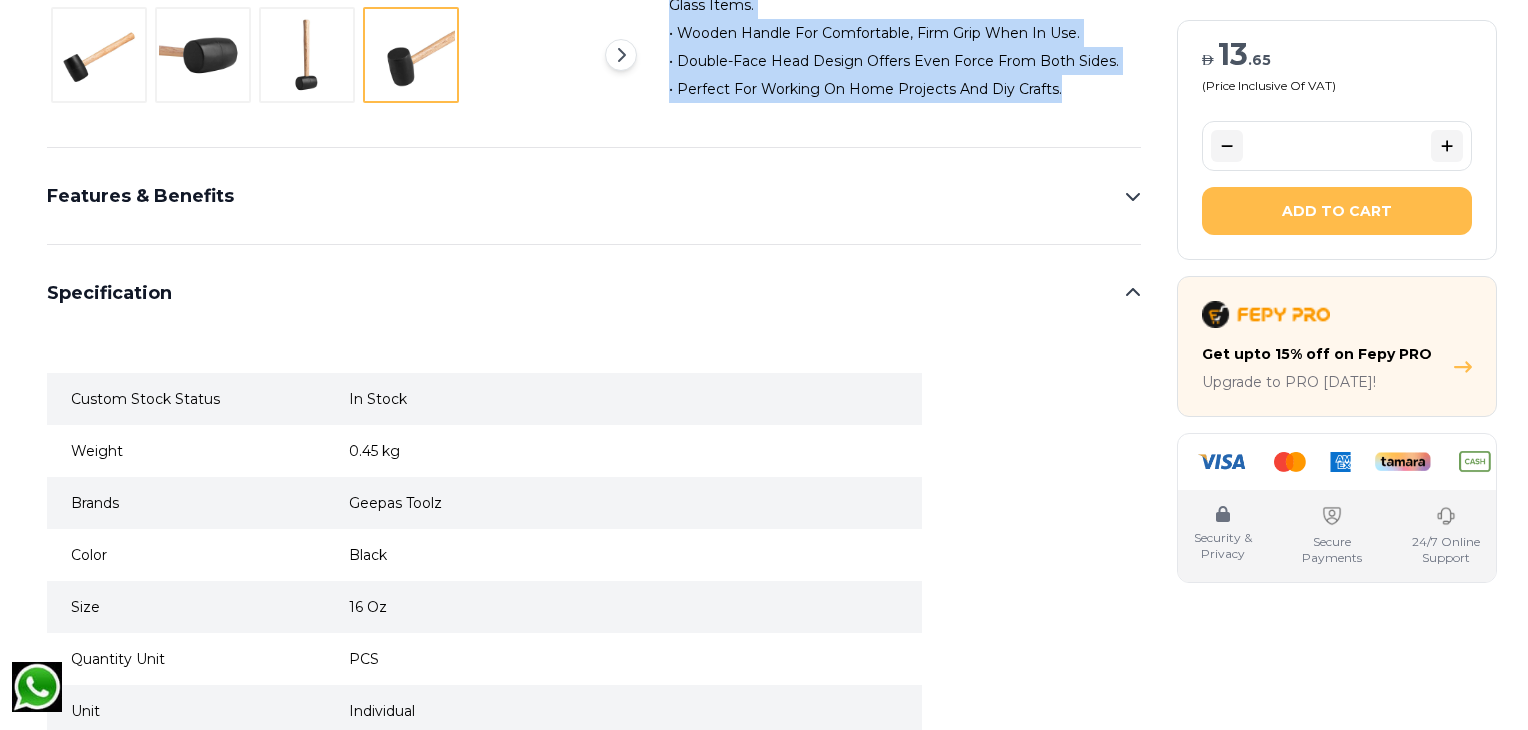 click 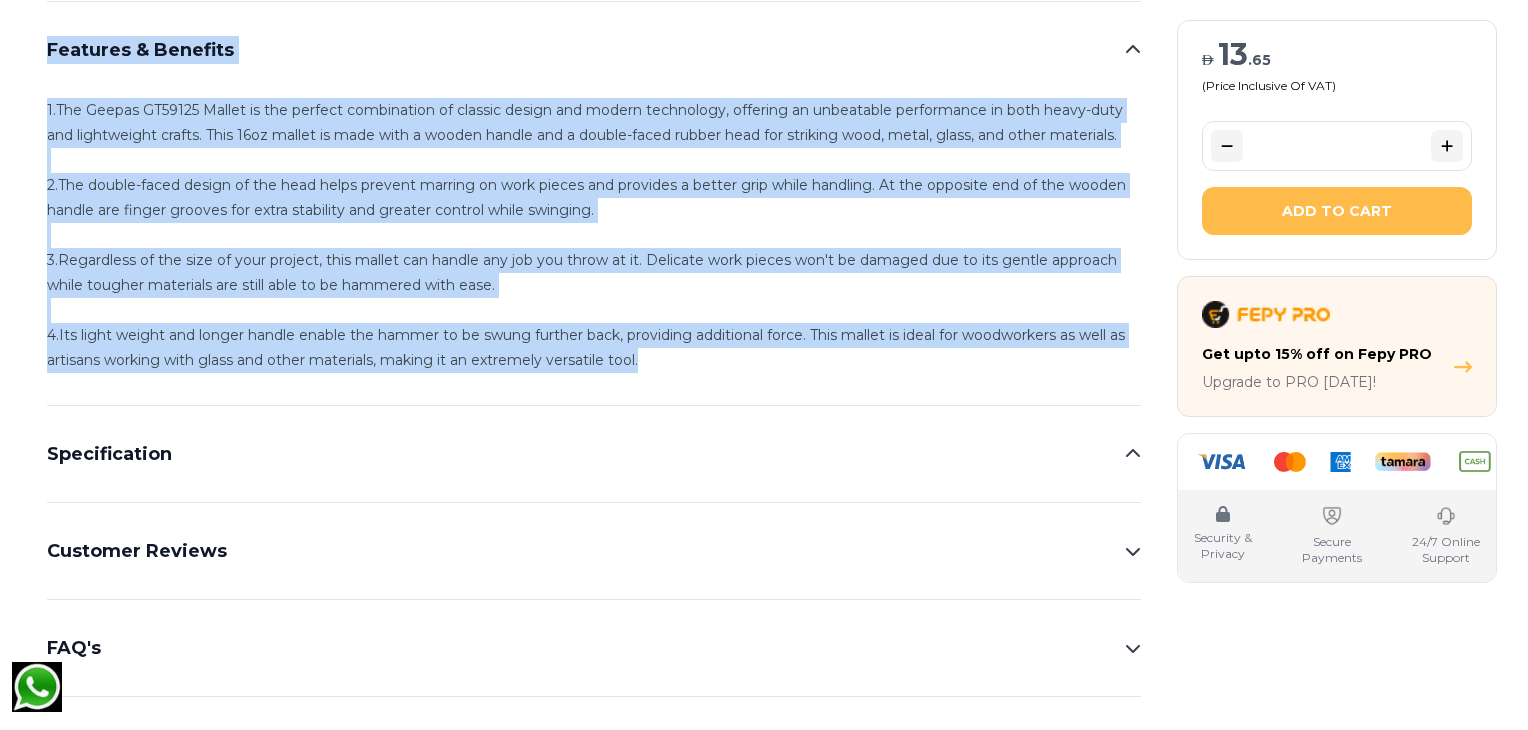 drag, startPoint x: 40, startPoint y: 52, endPoint x: 656, endPoint y: 357, distance: 687.37256 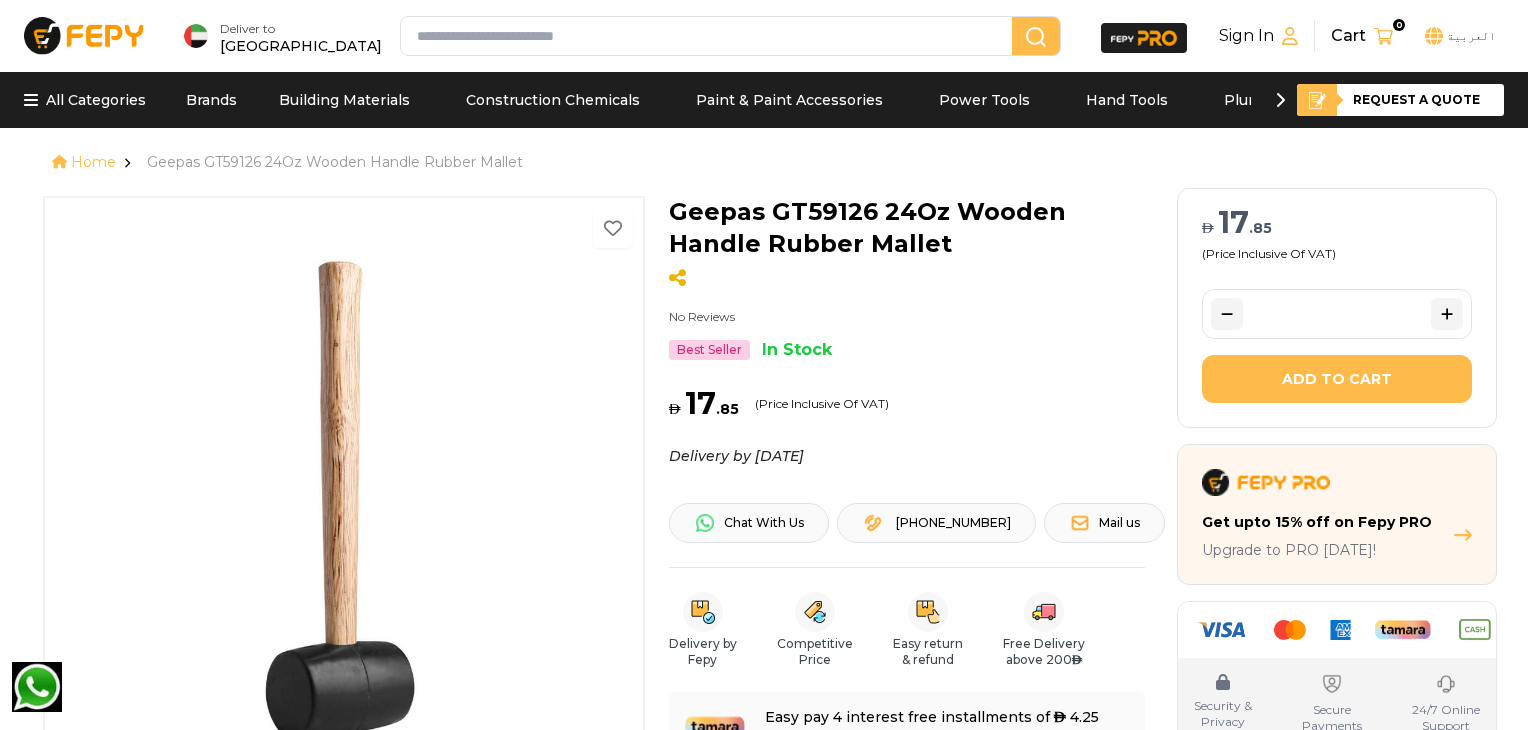 scroll, scrollTop: 0, scrollLeft: 0, axis: both 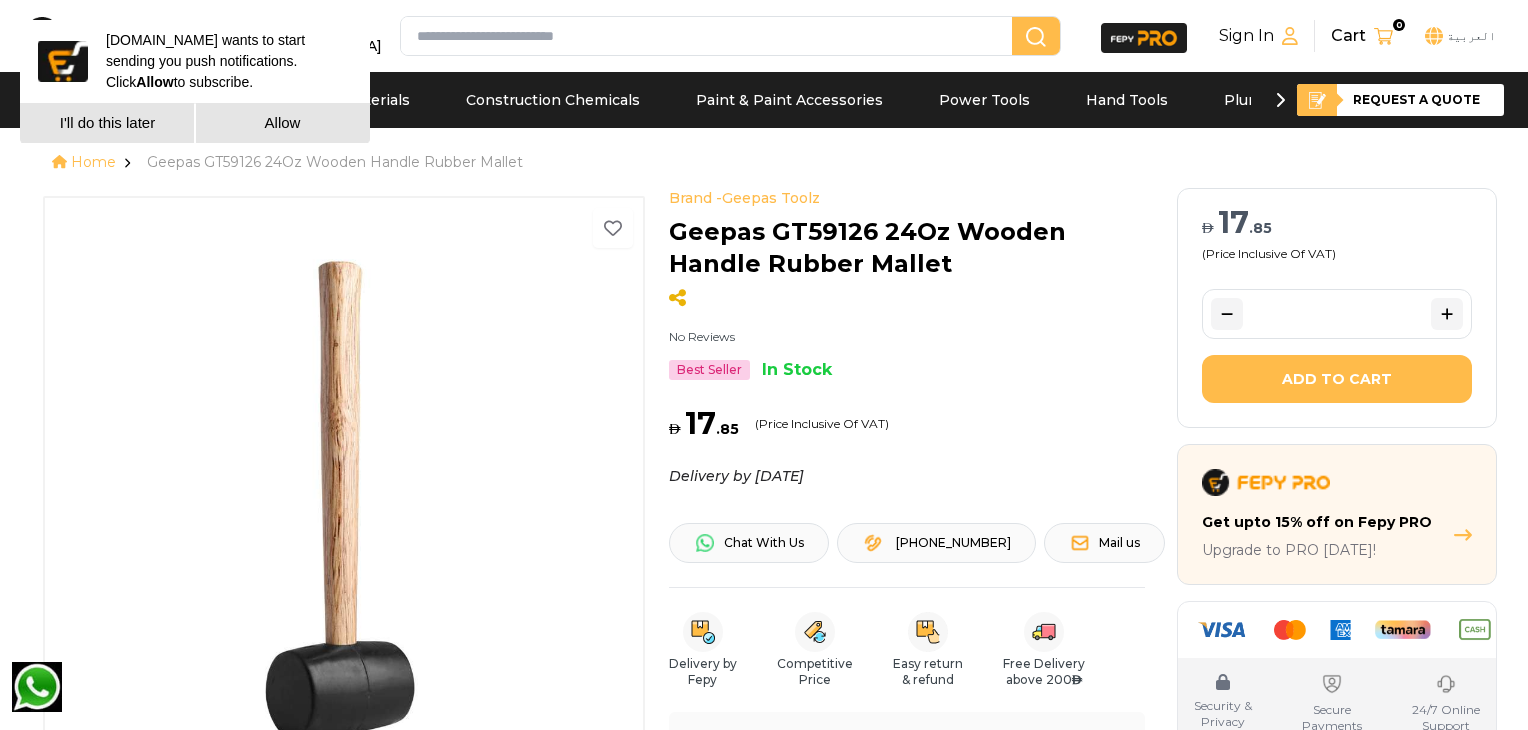 click on "I'll do this later" at bounding box center [107, 123] 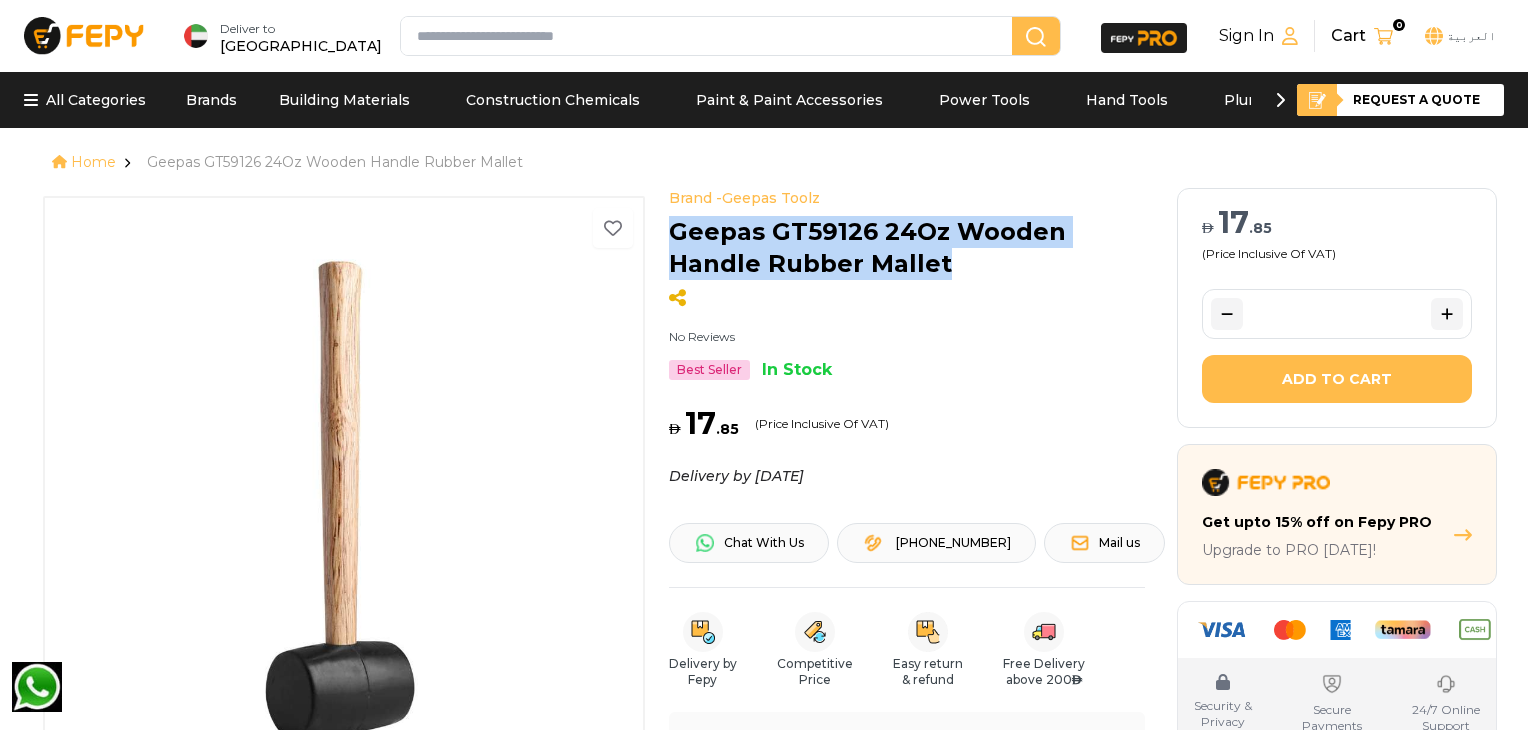 drag, startPoint x: 676, startPoint y: 233, endPoint x: 972, endPoint y: 274, distance: 298.82605 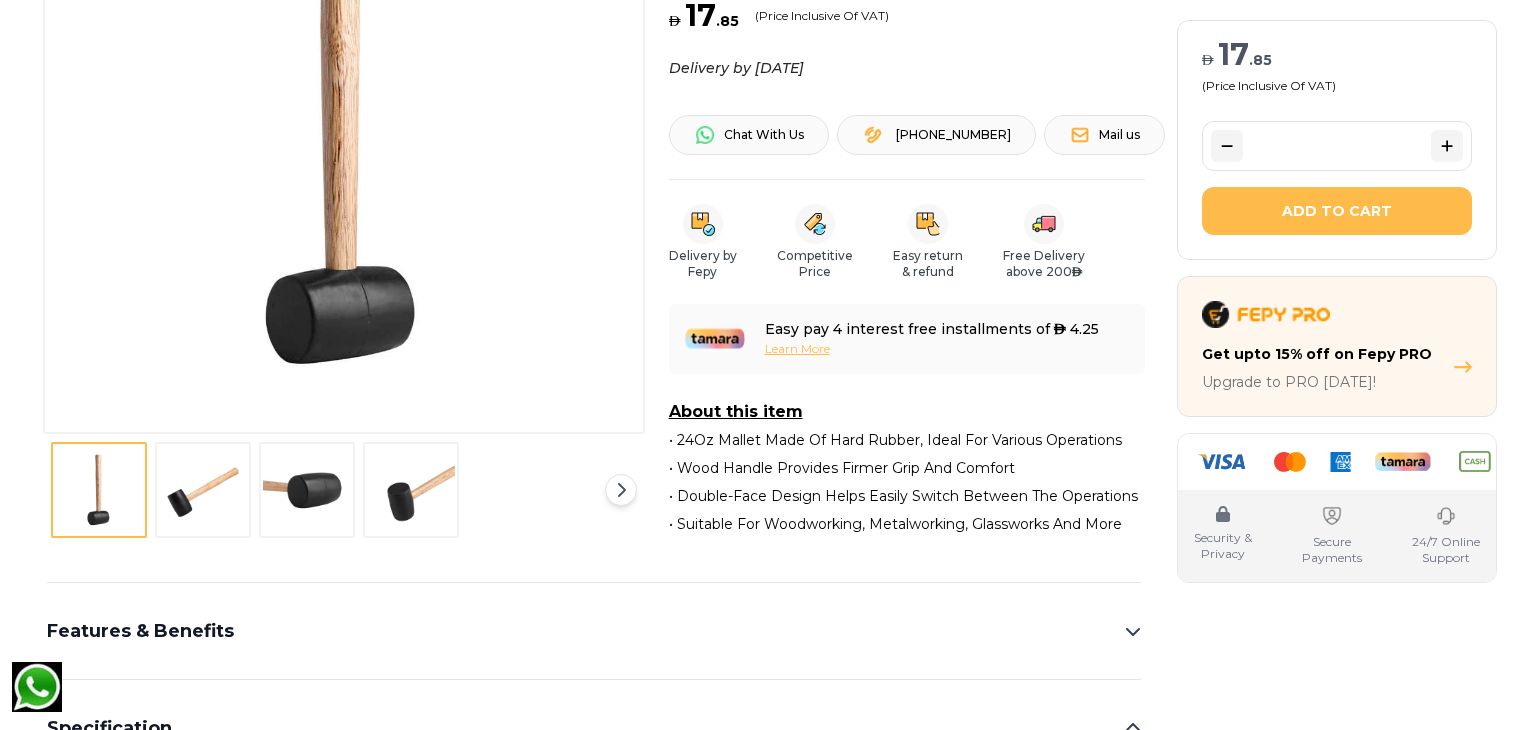 scroll, scrollTop: 430, scrollLeft: 0, axis: vertical 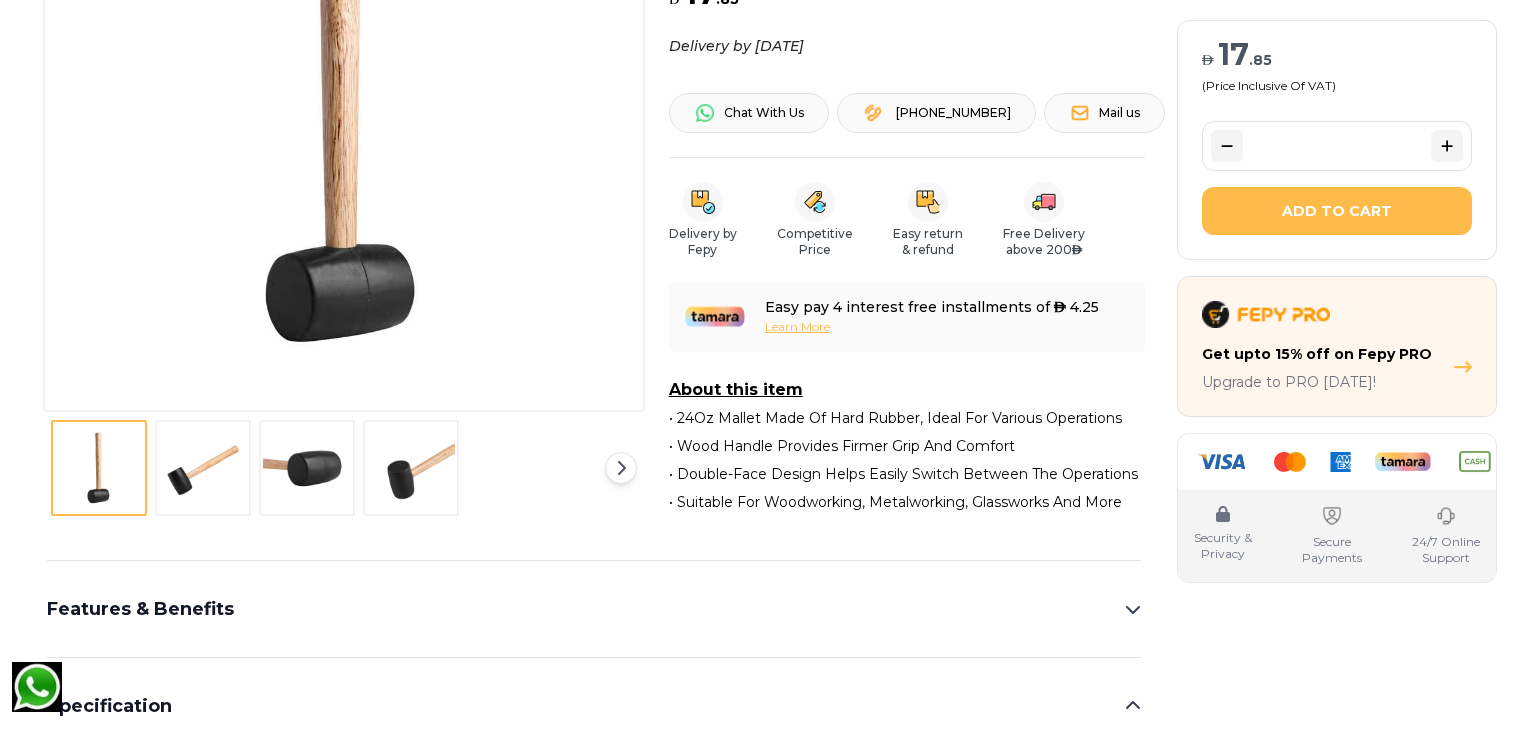drag, startPoint x: 204, startPoint y: 444, endPoint x: 238, endPoint y: 423, distance: 39.962482 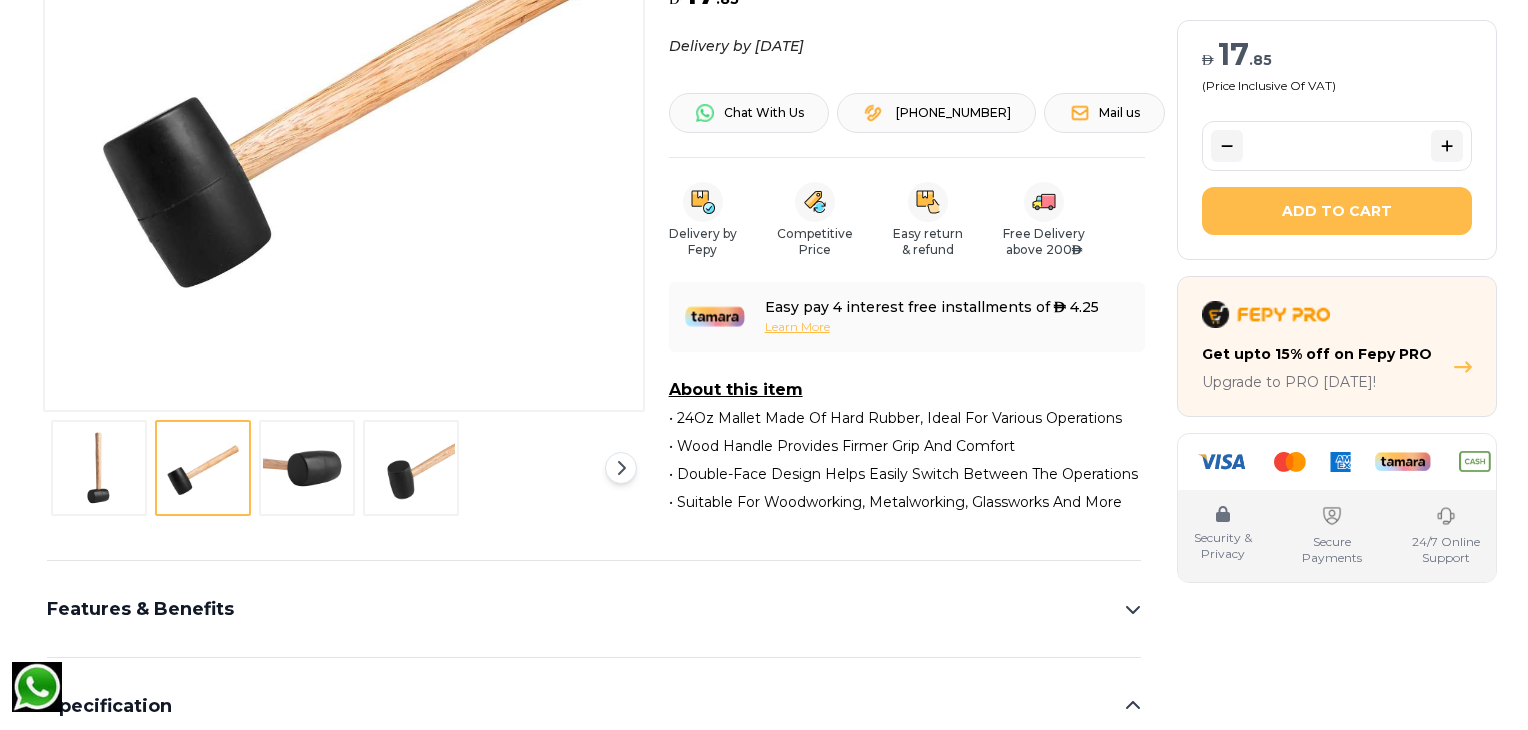 click at bounding box center [307, 468] 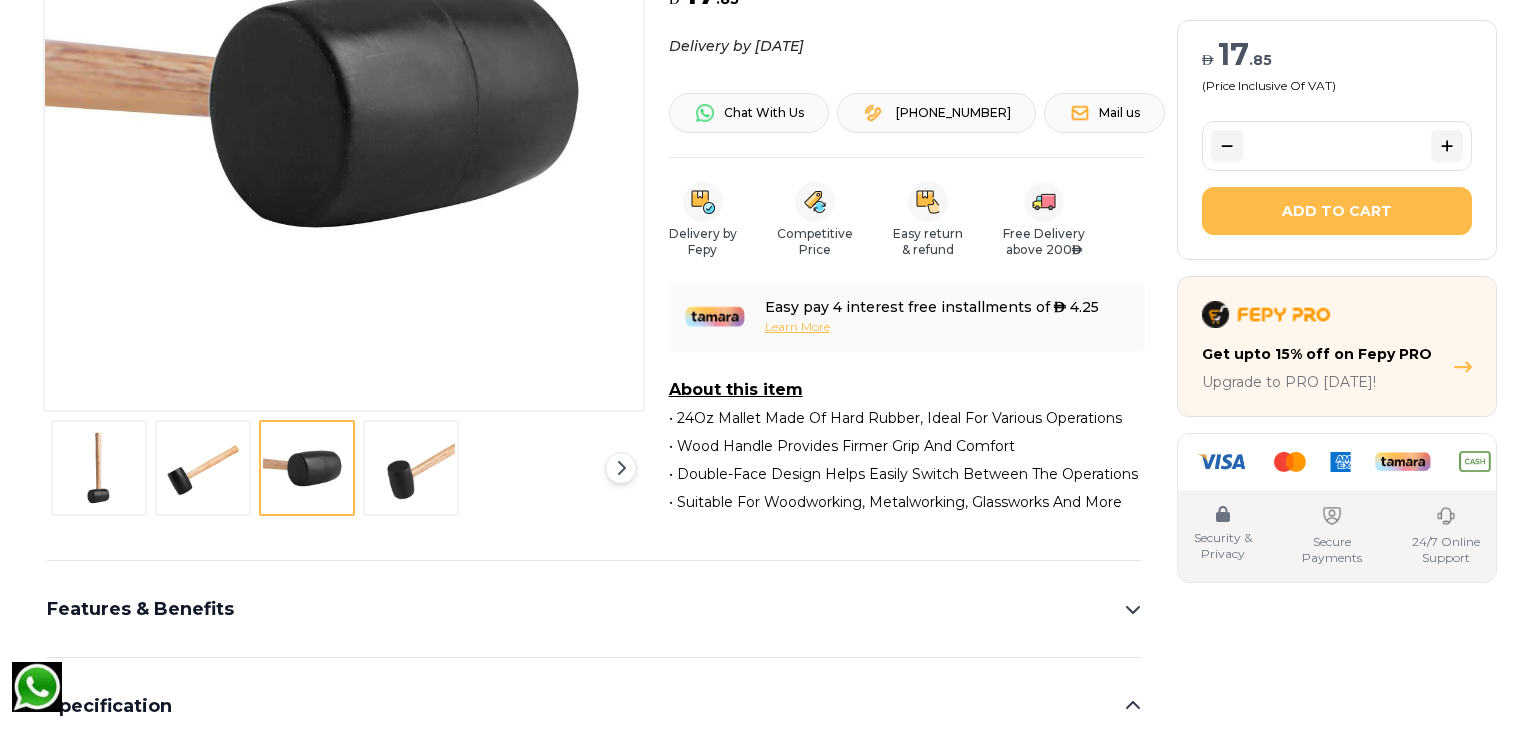 click at bounding box center [411, 468] 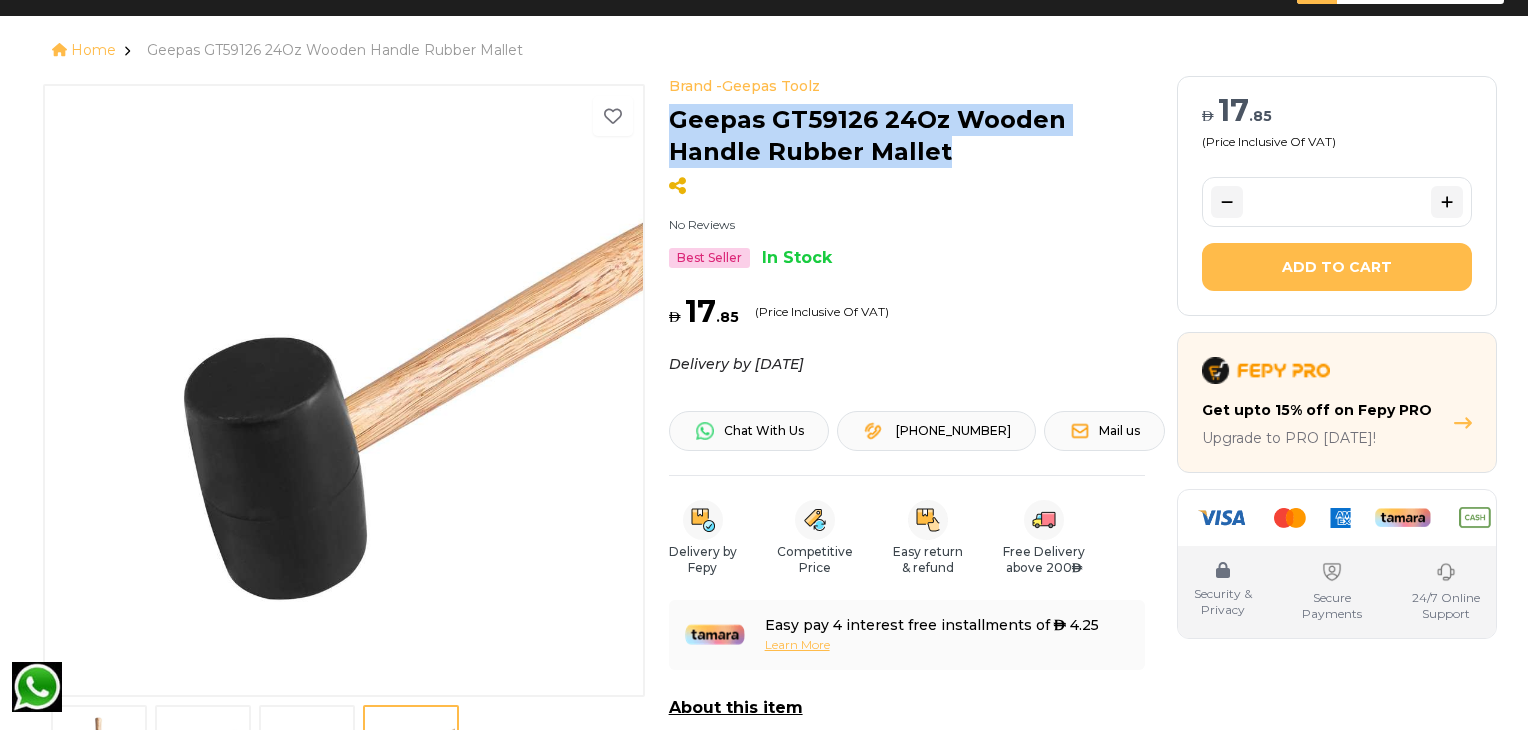 scroll, scrollTop: 36, scrollLeft: 0, axis: vertical 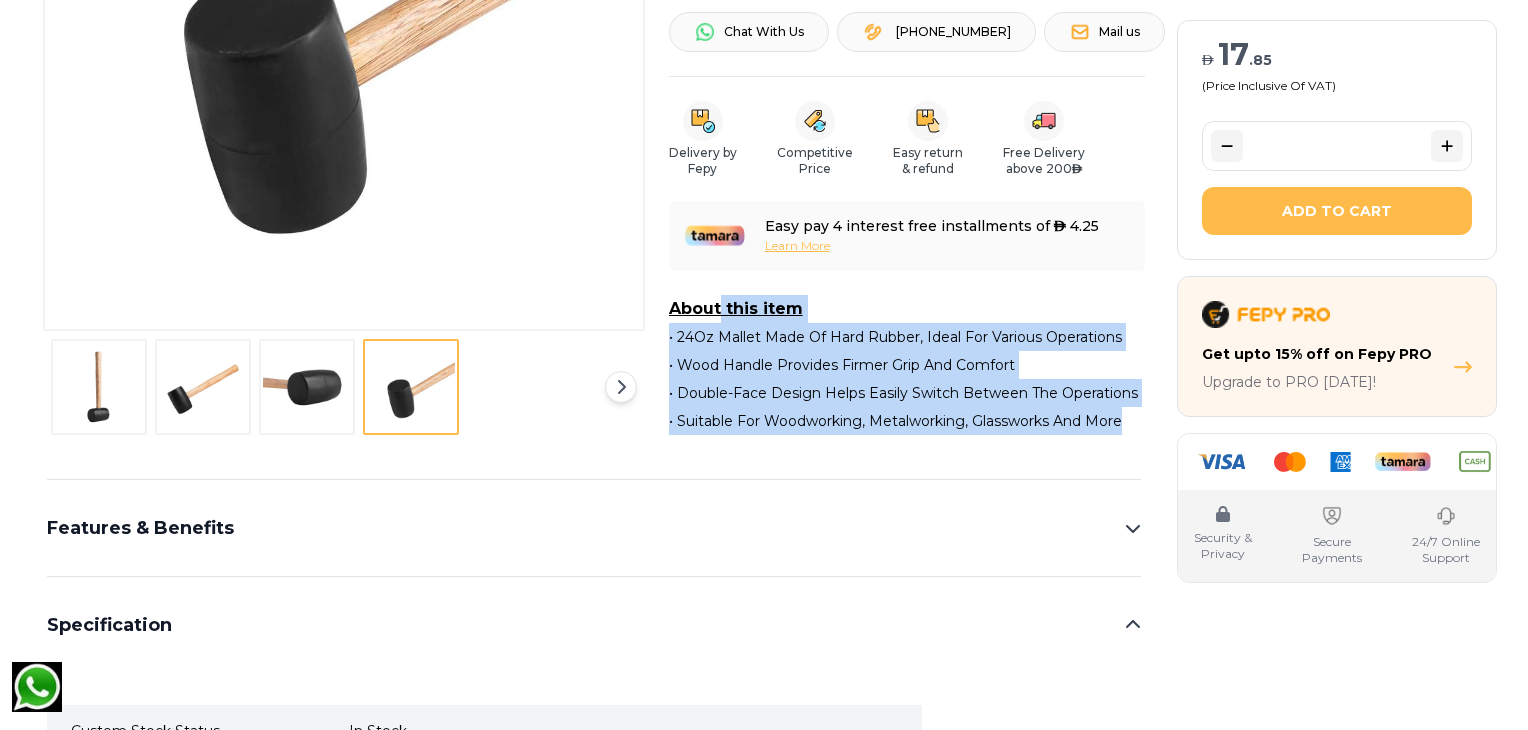 drag, startPoint x: 659, startPoint y: 305, endPoint x: 1135, endPoint y: 442, distance: 495.32312 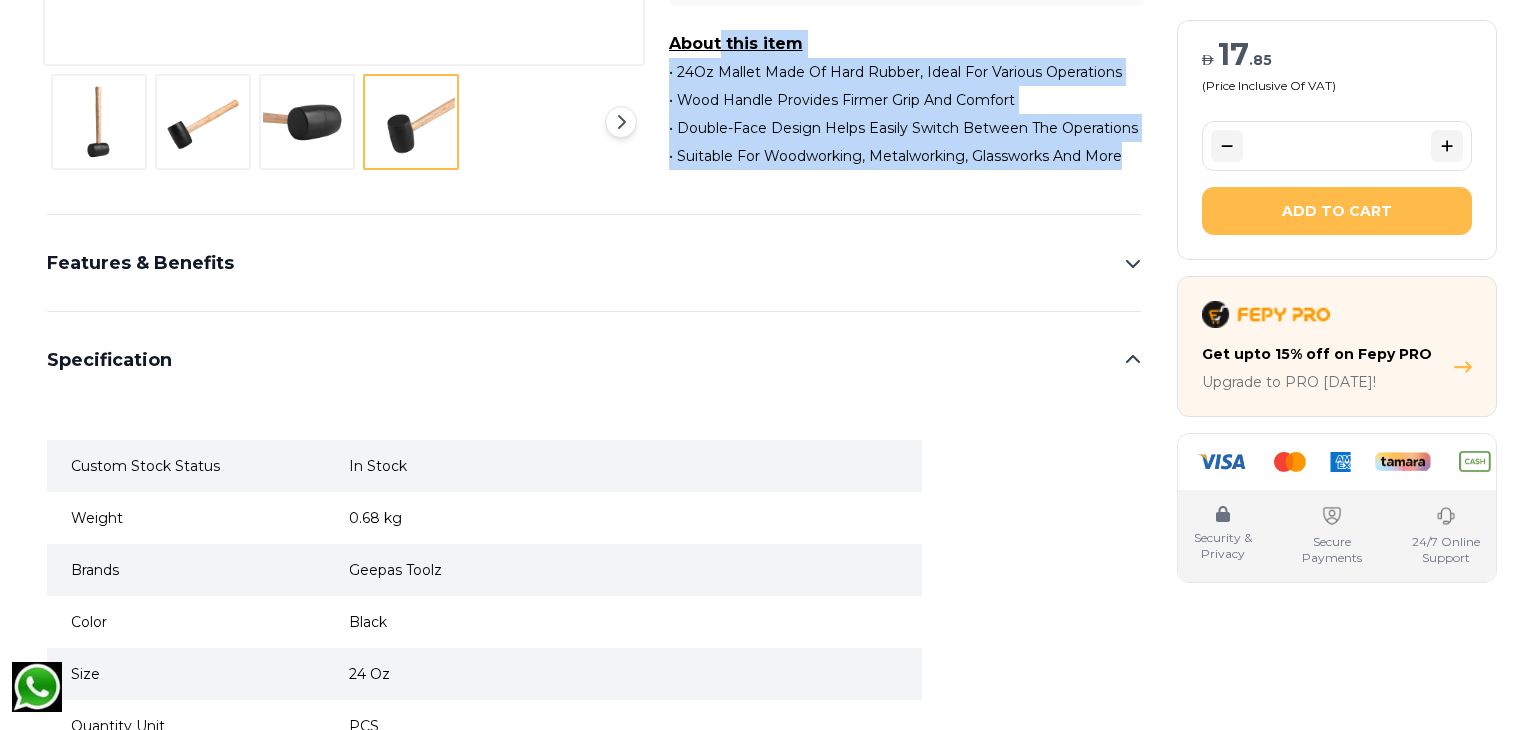 scroll, scrollTop: 940, scrollLeft: 0, axis: vertical 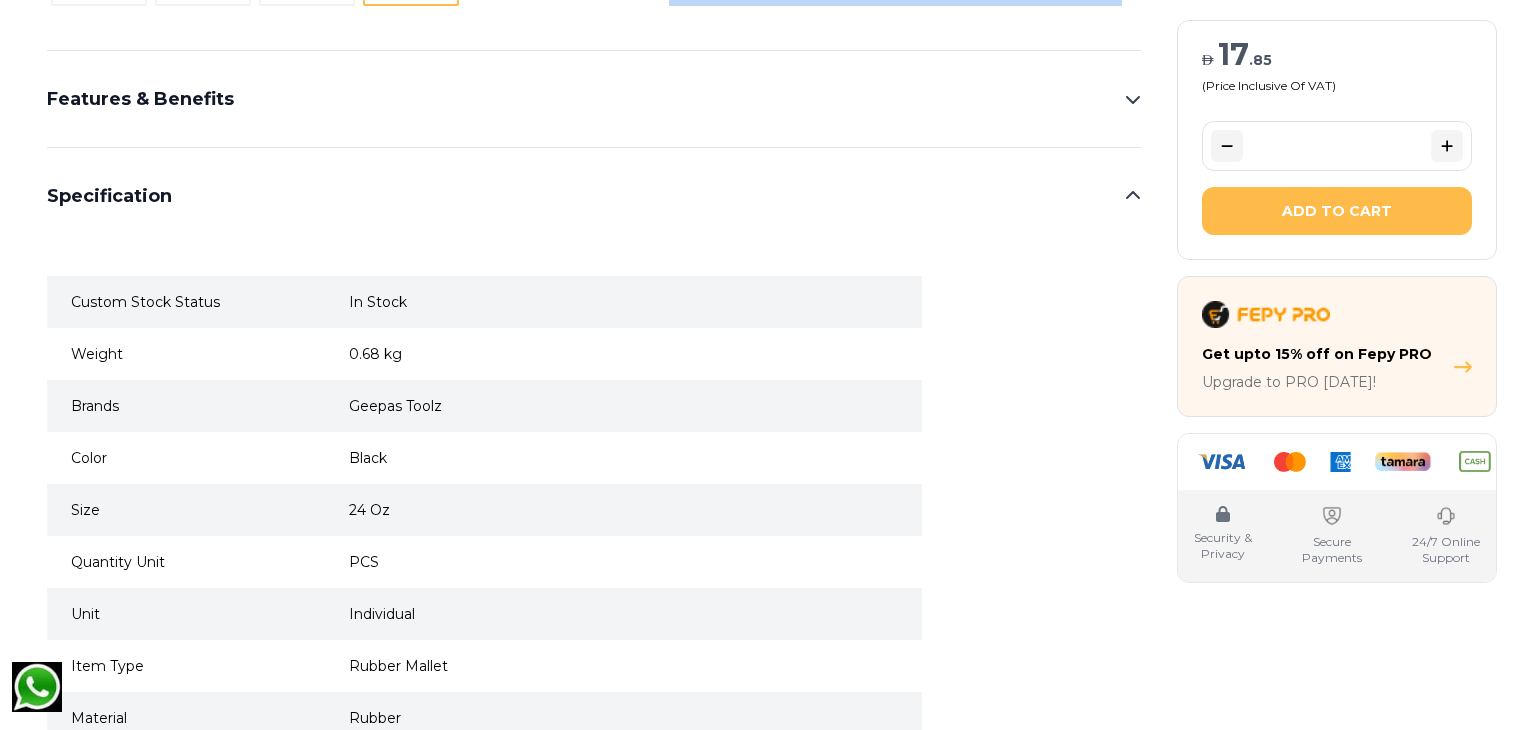 click 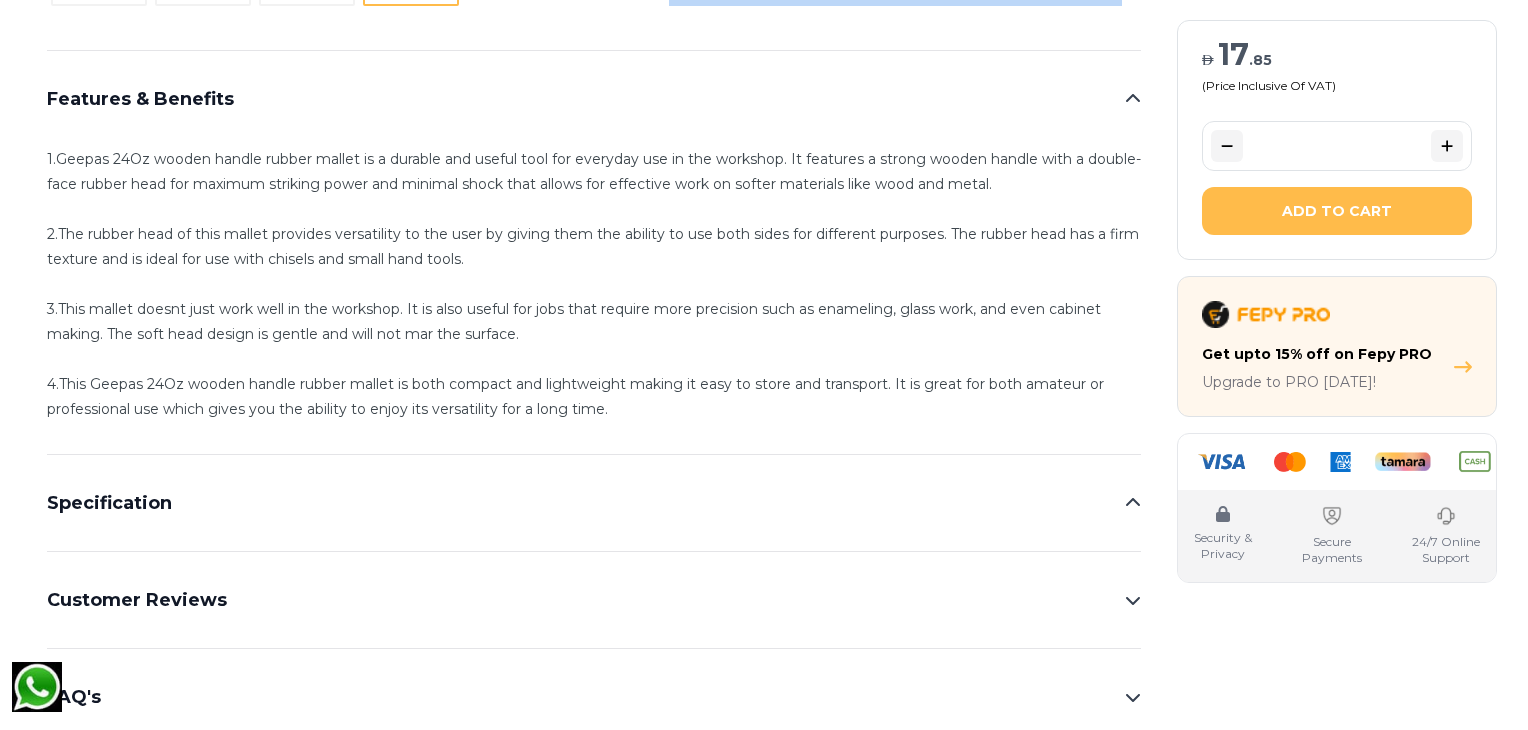 scroll, scrollTop: 989, scrollLeft: 0, axis: vertical 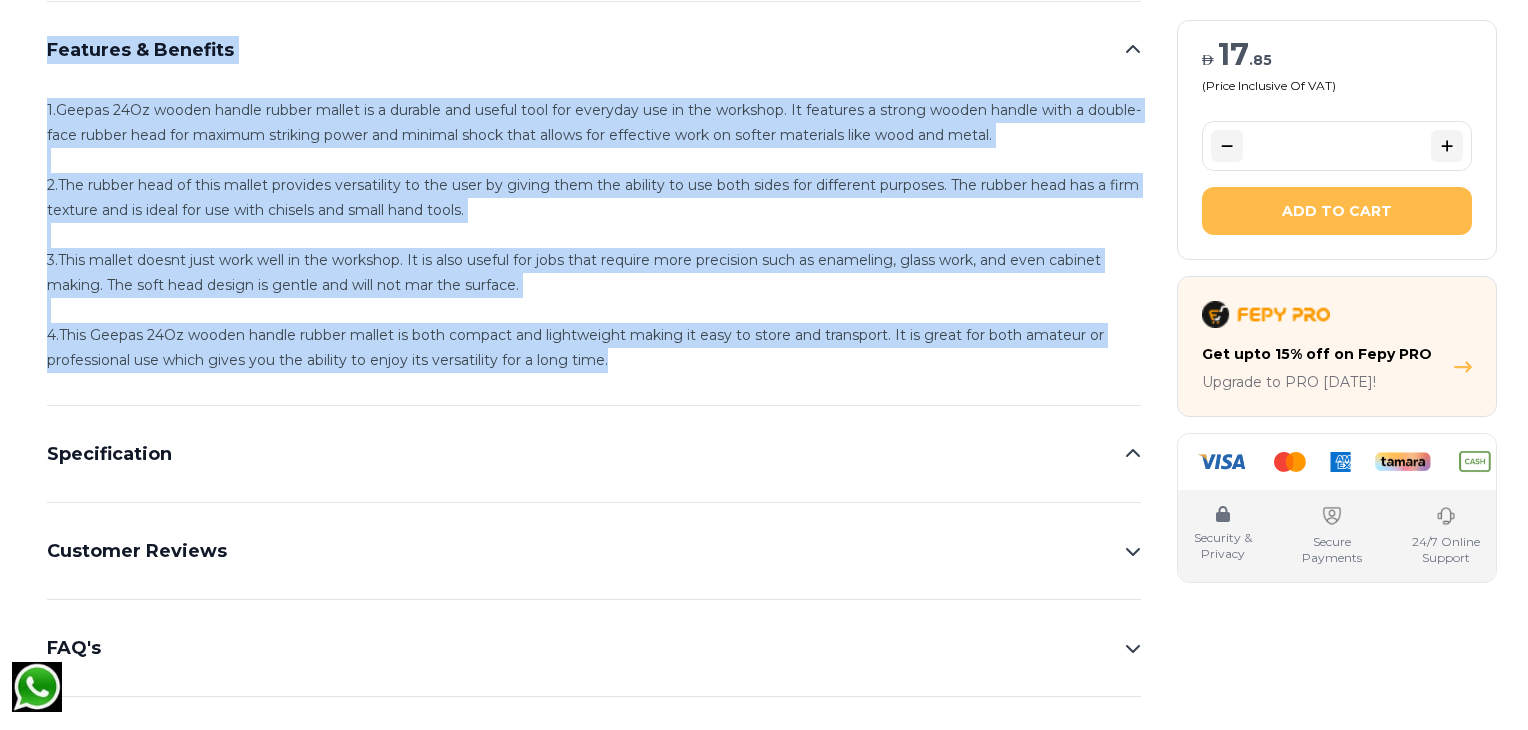 drag, startPoint x: 40, startPoint y: 45, endPoint x: 619, endPoint y: 368, distance: 663.00073 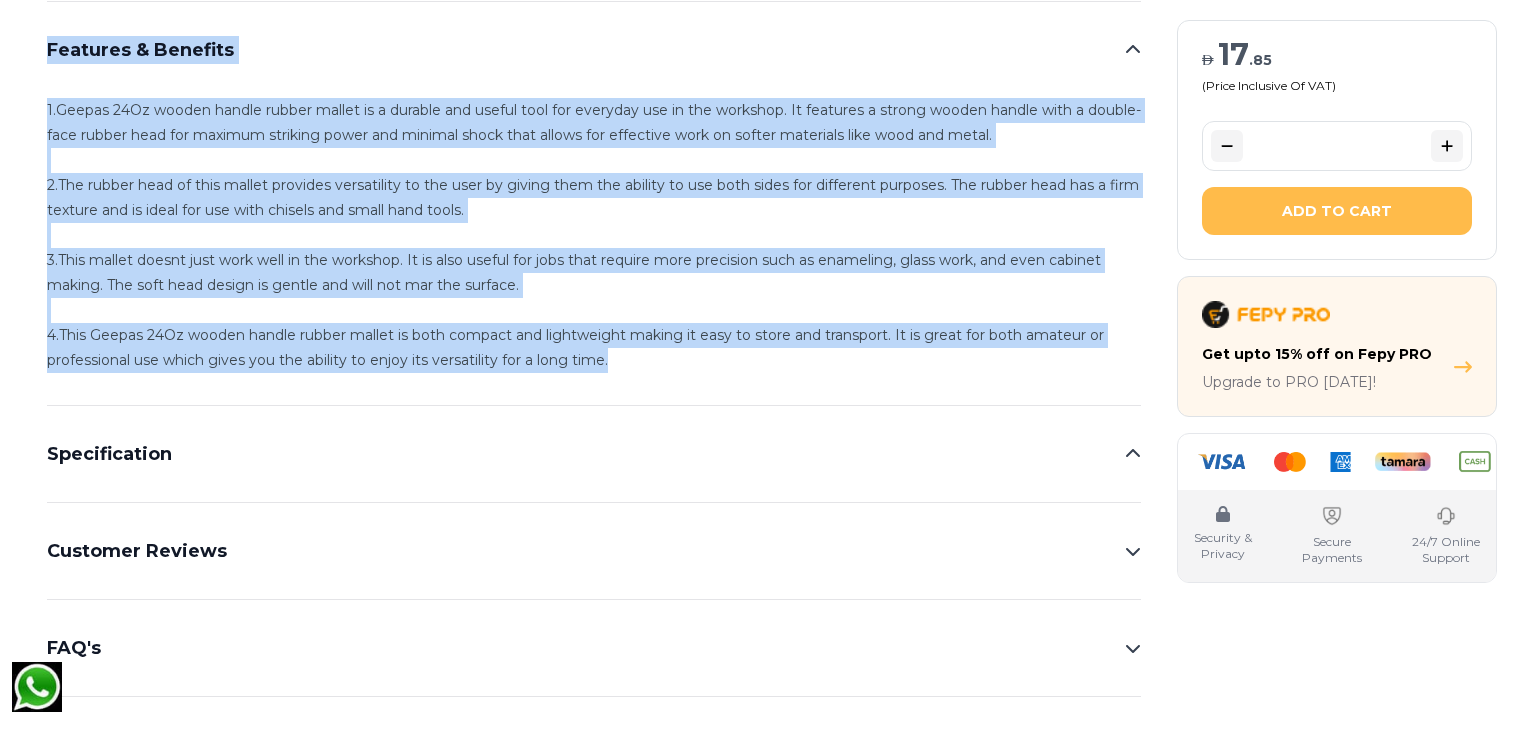 scroll, scrollTop: 940, scrollLeft: 0, axis: vertical 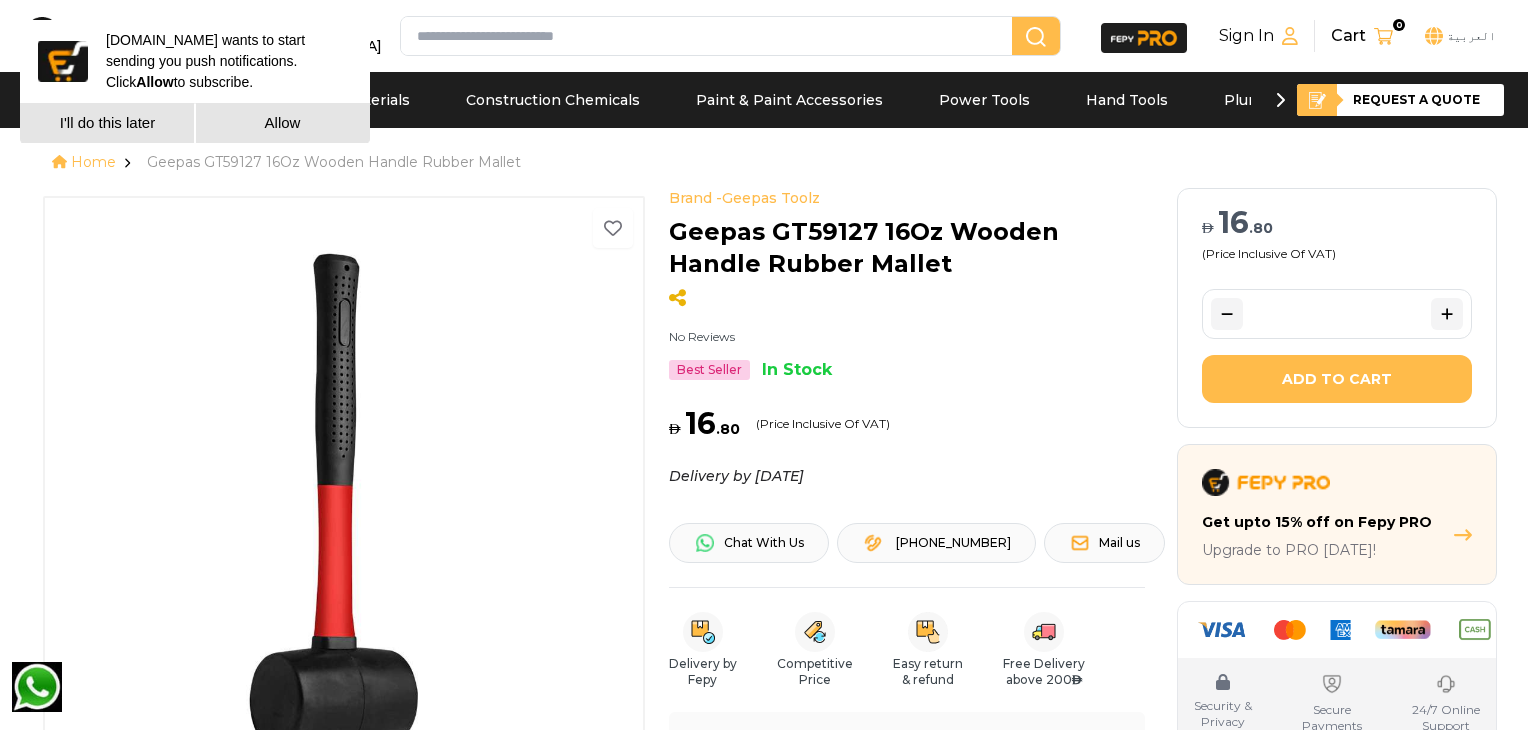 click on "I'll do this later" at bounding box center (107, 123) 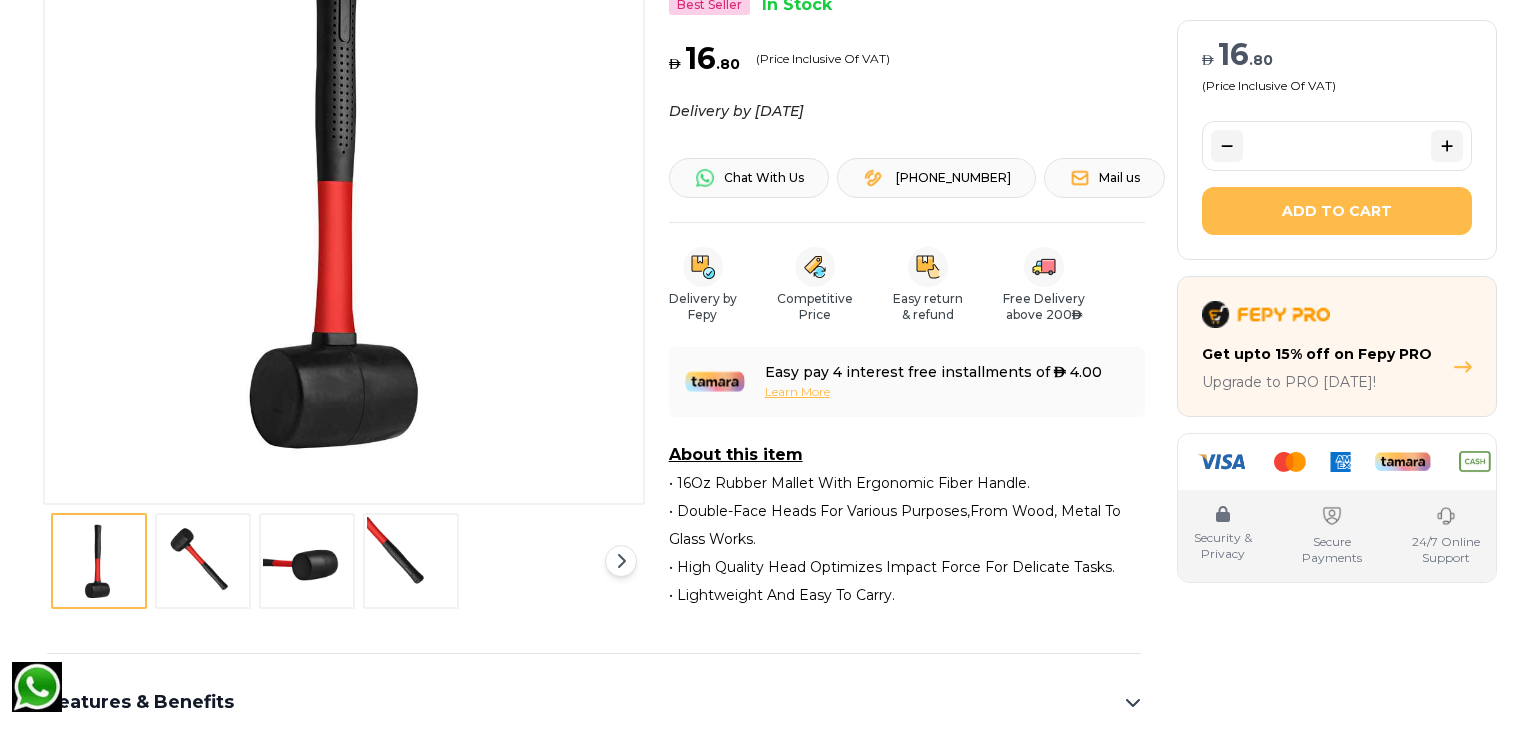 scroll, scrollTop: 375, scrollLeft: 0, axis: vertical 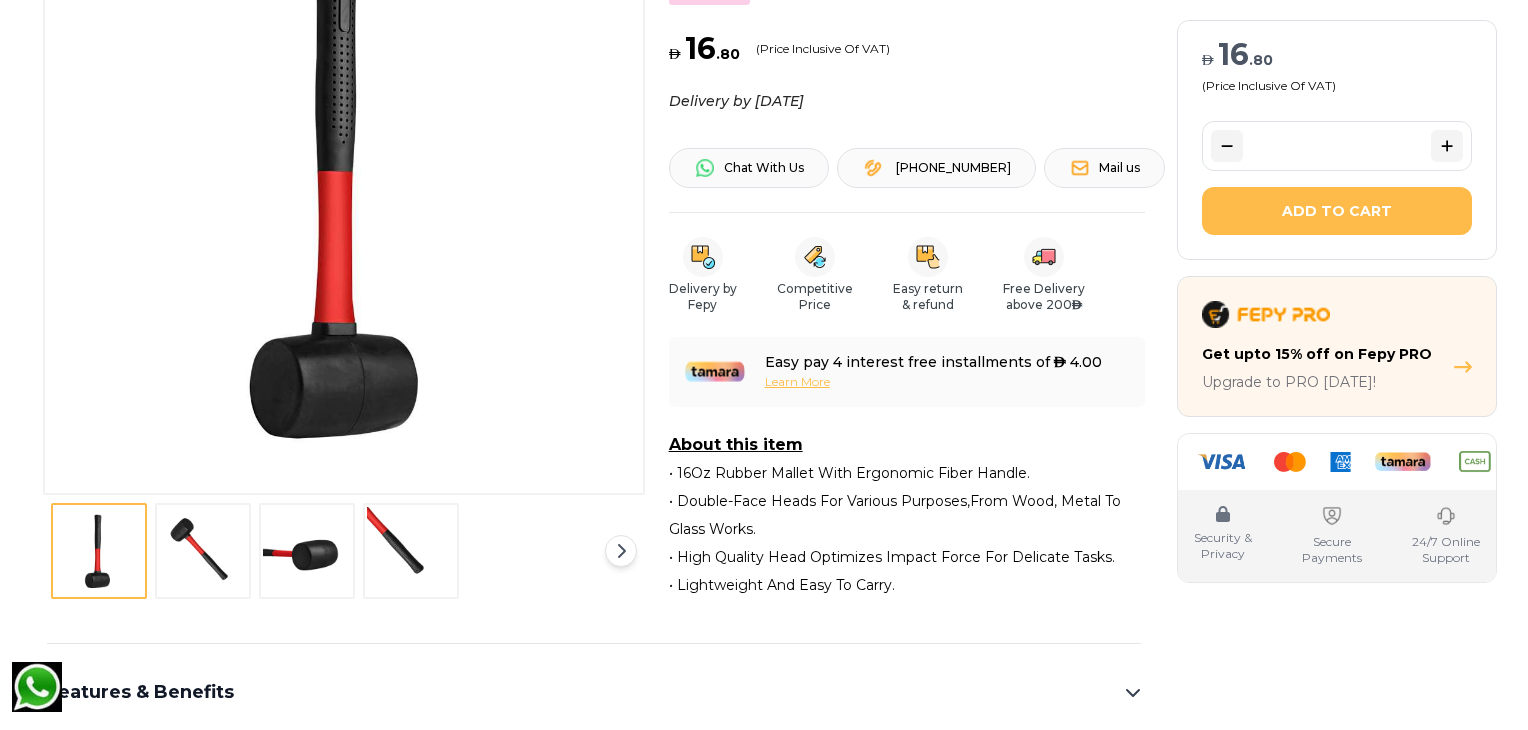 drag, startPoint x: 154, startPoint y: 579, endPoint x: 169, endPoint y: 561, distance: 23.43075 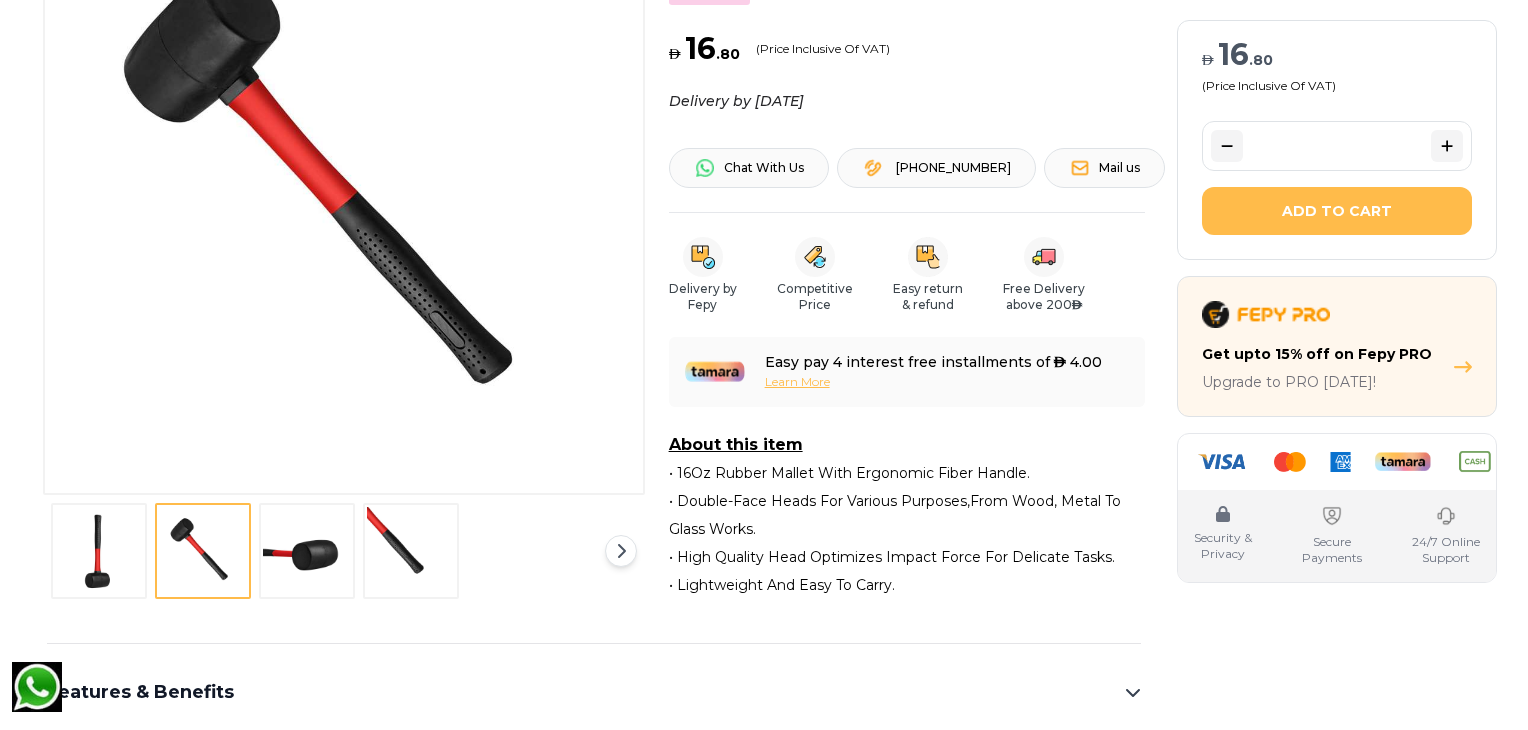 click at bounding box center (307, 551) 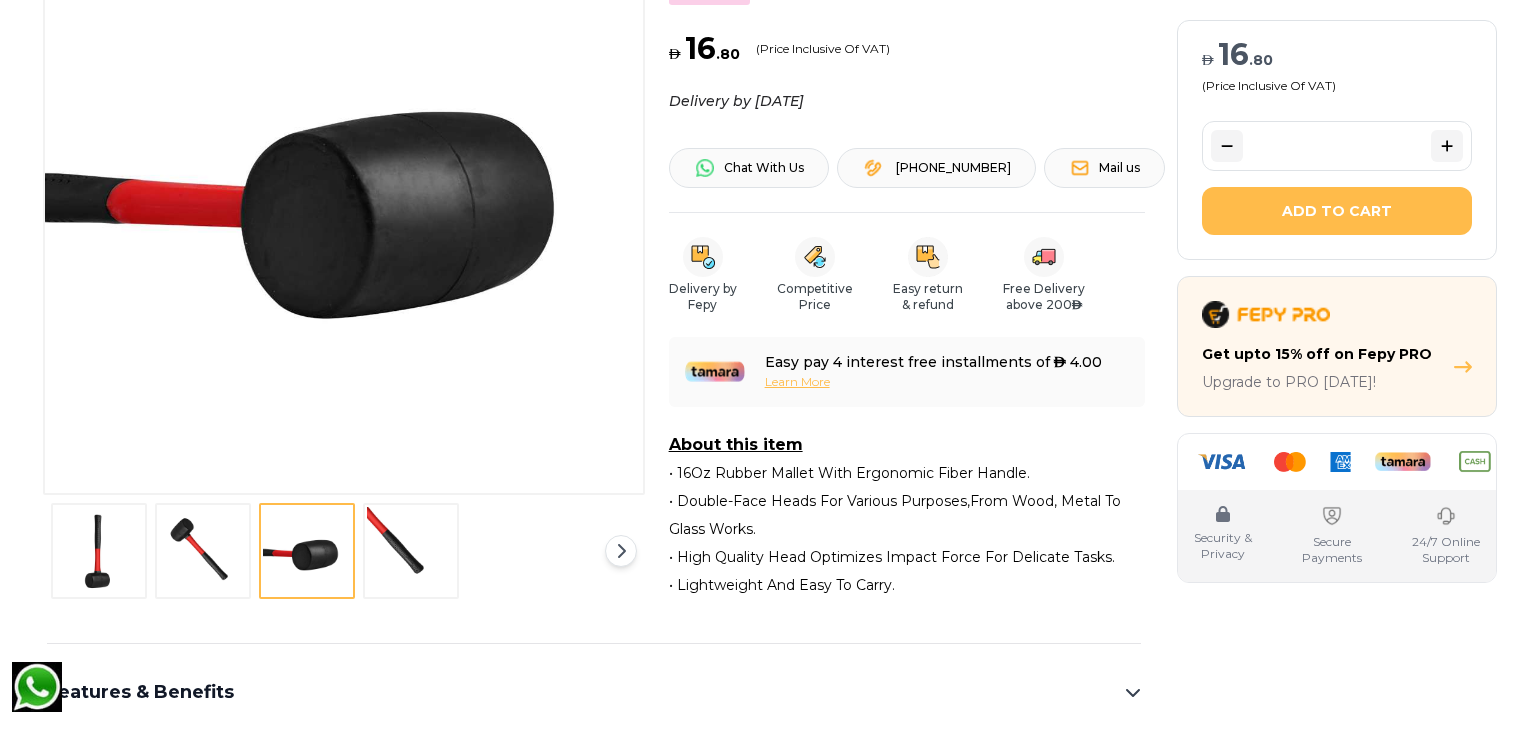 click at bounding box center (411, 551) 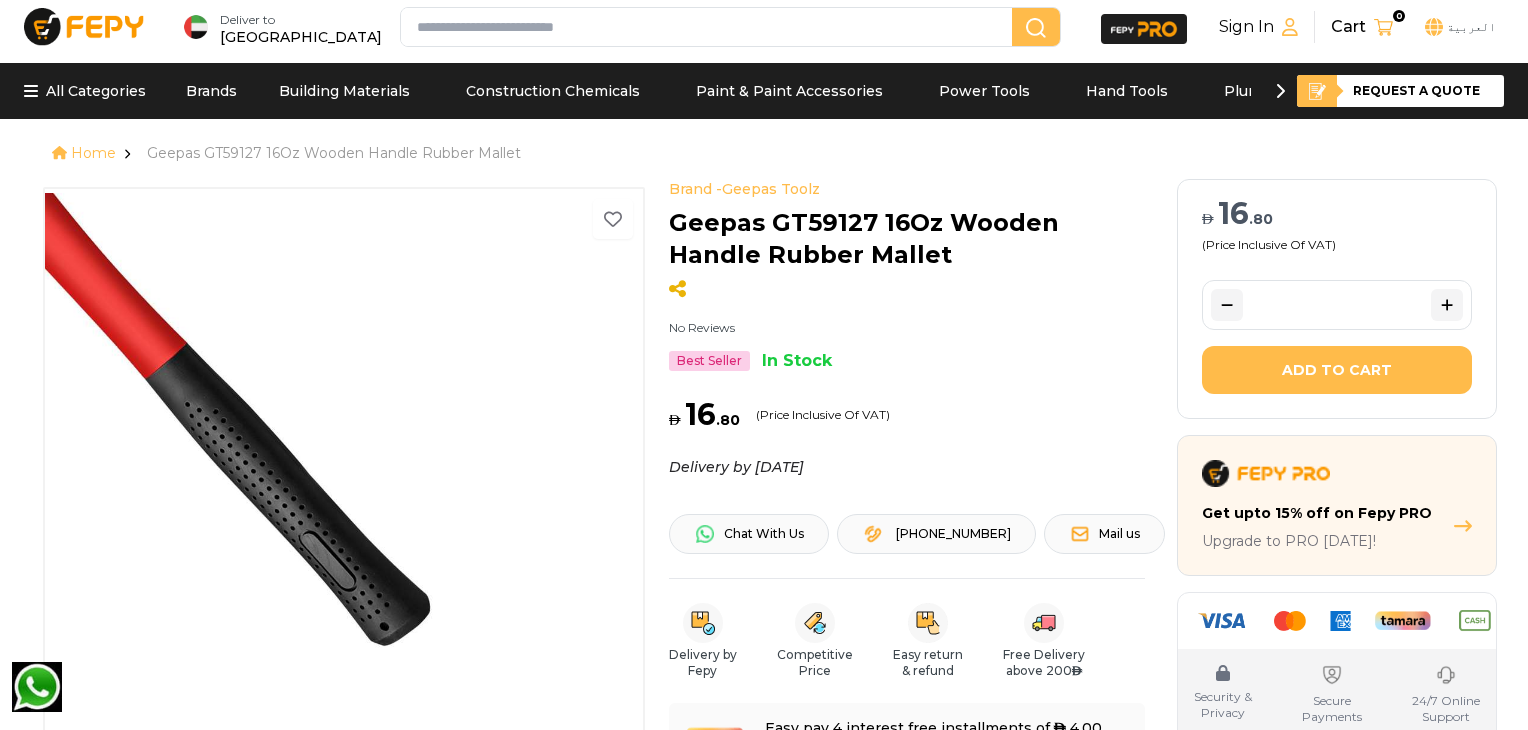 scroll, scrollTop: 4, scrollLeft: 0, axis: vertical 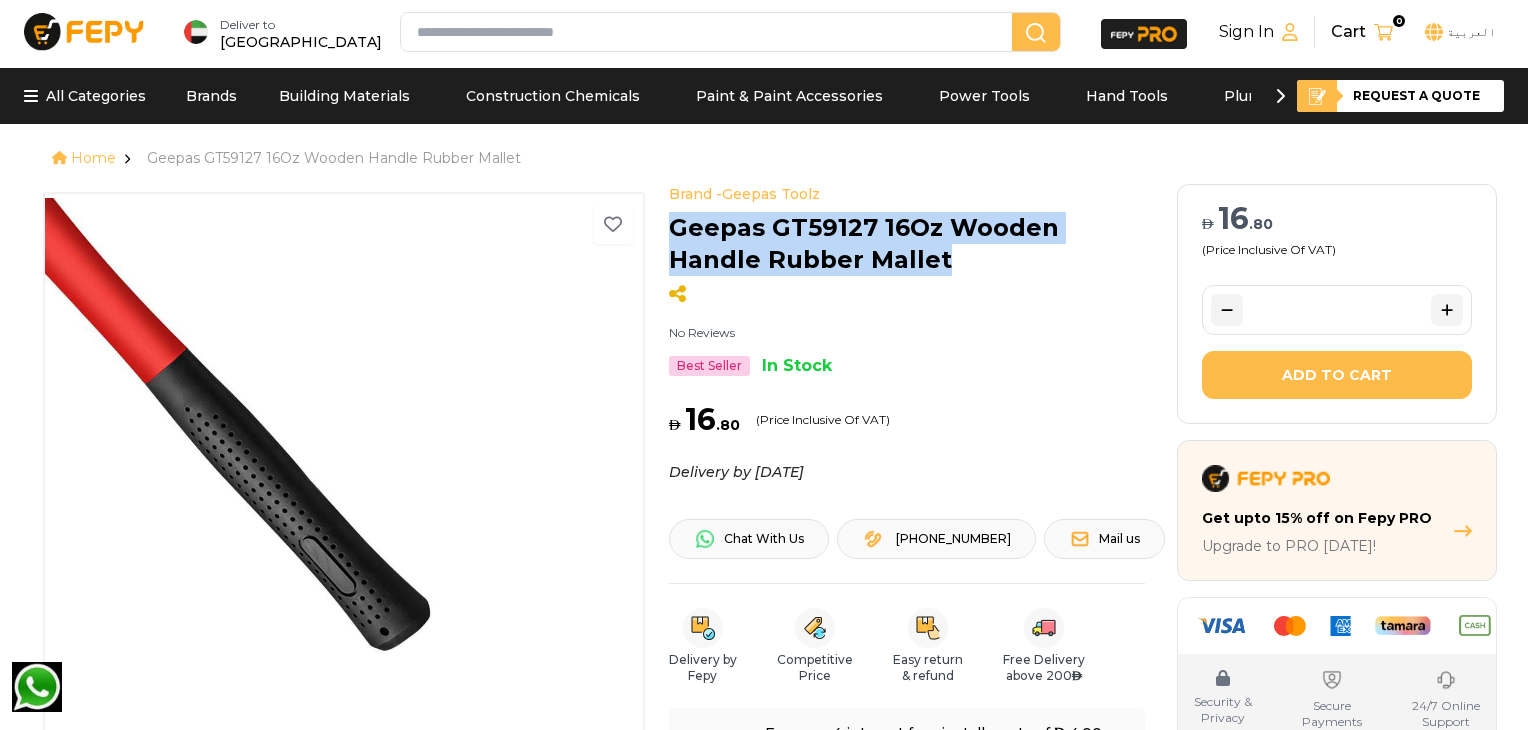 drag, startPoint x: 702, startPoint y: 242, endPoint x: 864, endPoint y: 249, distance: 162.15117 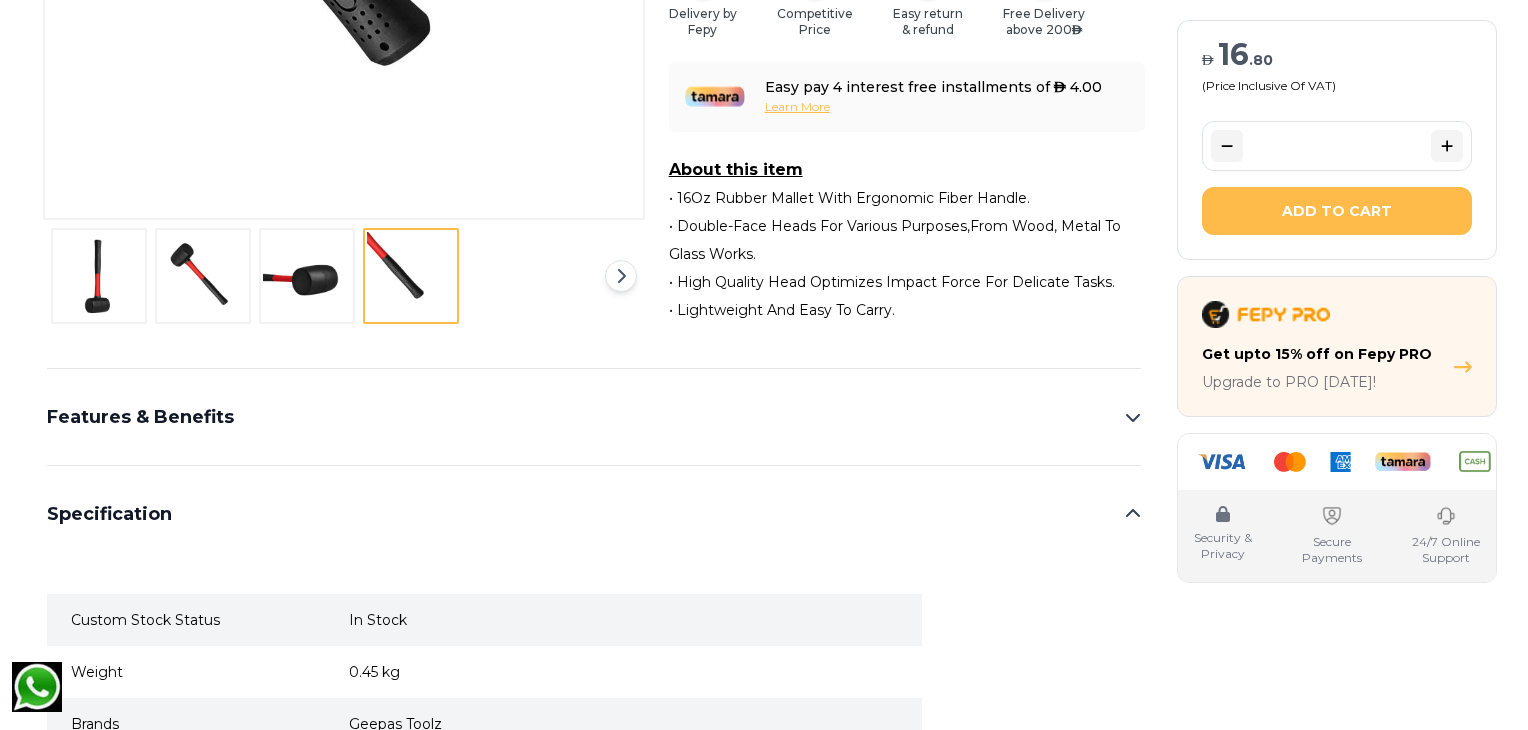 scroll, scrollTop: 654, scrollLeft: 0, axis: vertical 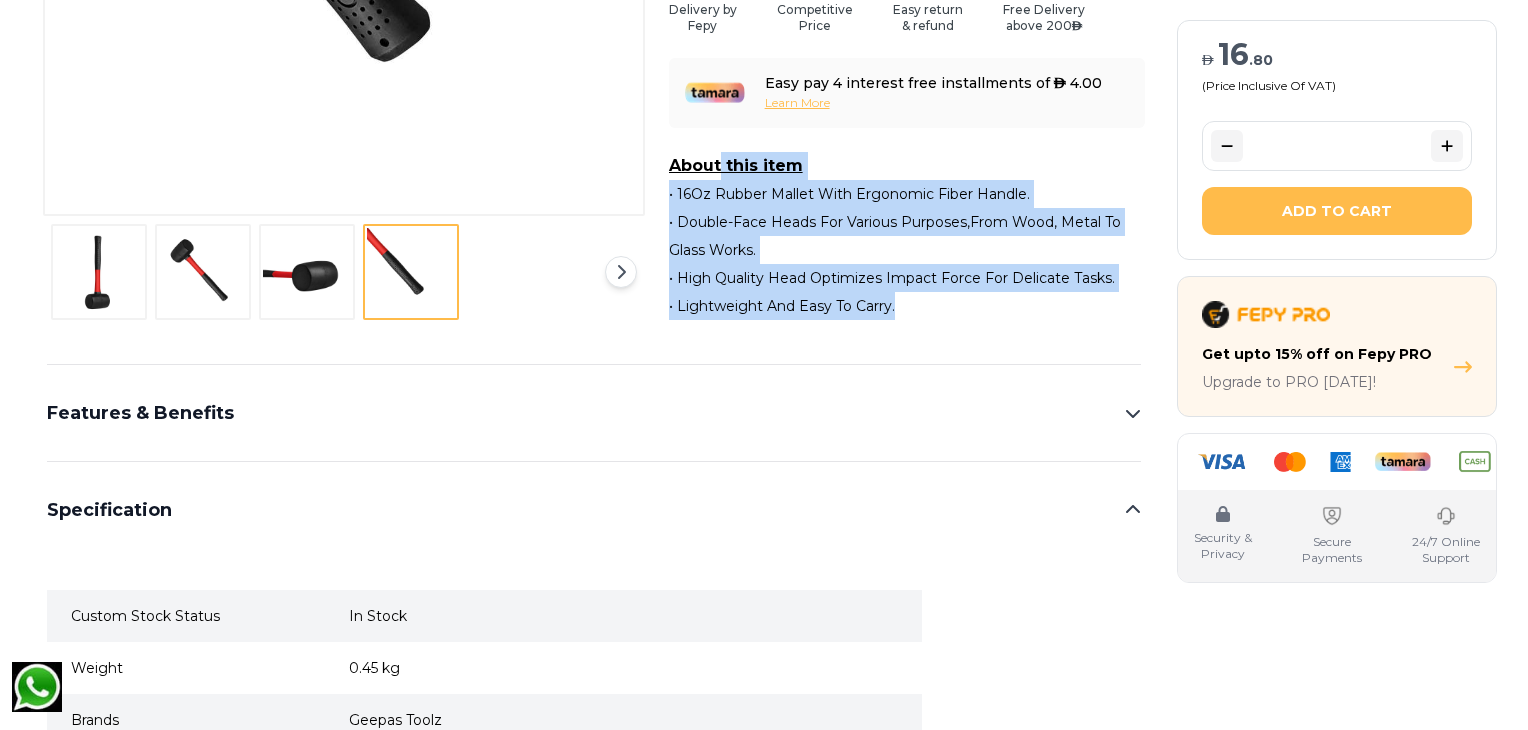 drag, startPoint x: 666, startPoint y: 158, endPoint x: 916, endPoint y: 331, distance: 304.0214 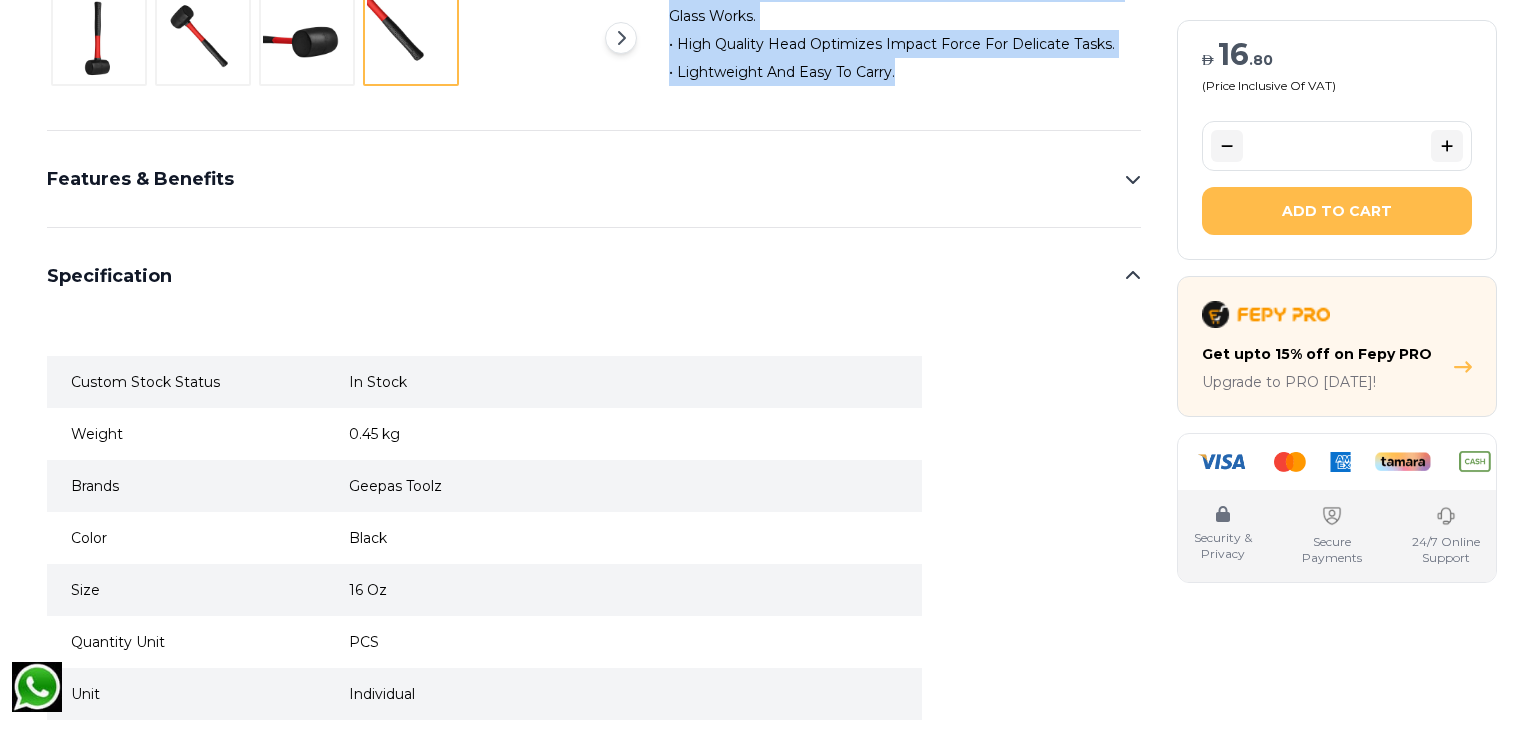 scroll, scrollTop: 898, scrollLeft: 0, axis: vertical 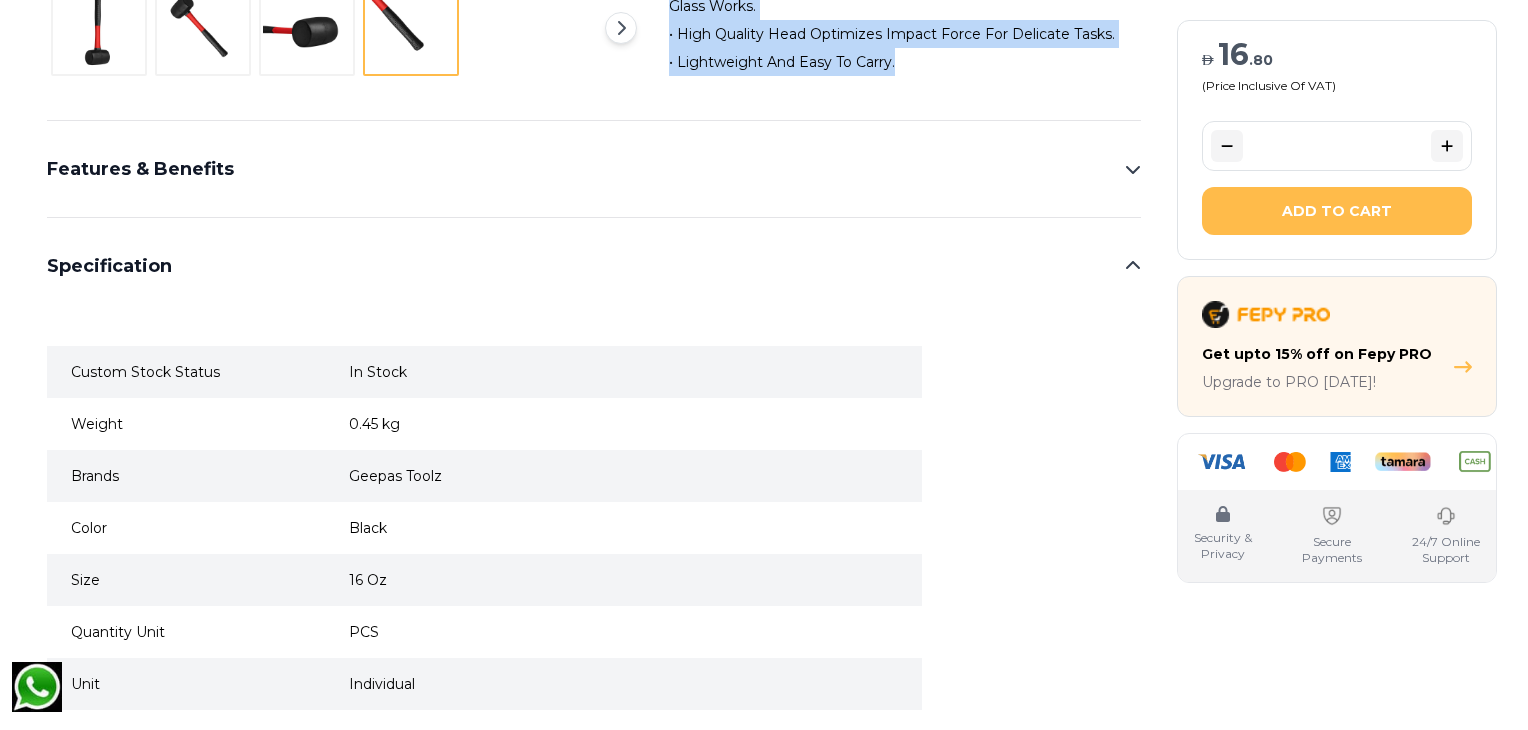 click 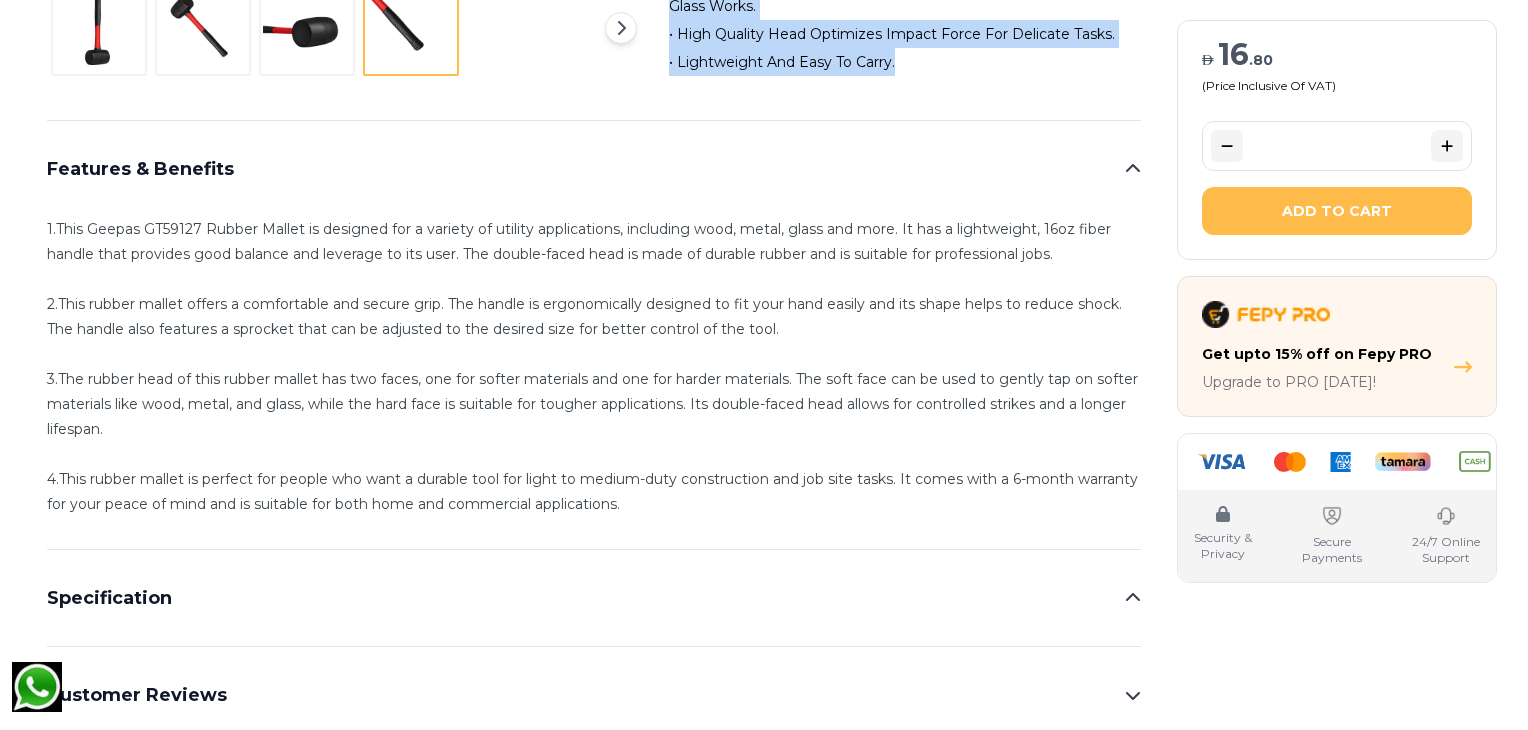 scroll, scrollTop: 1017, scrollLeft: 0, axis: vertical 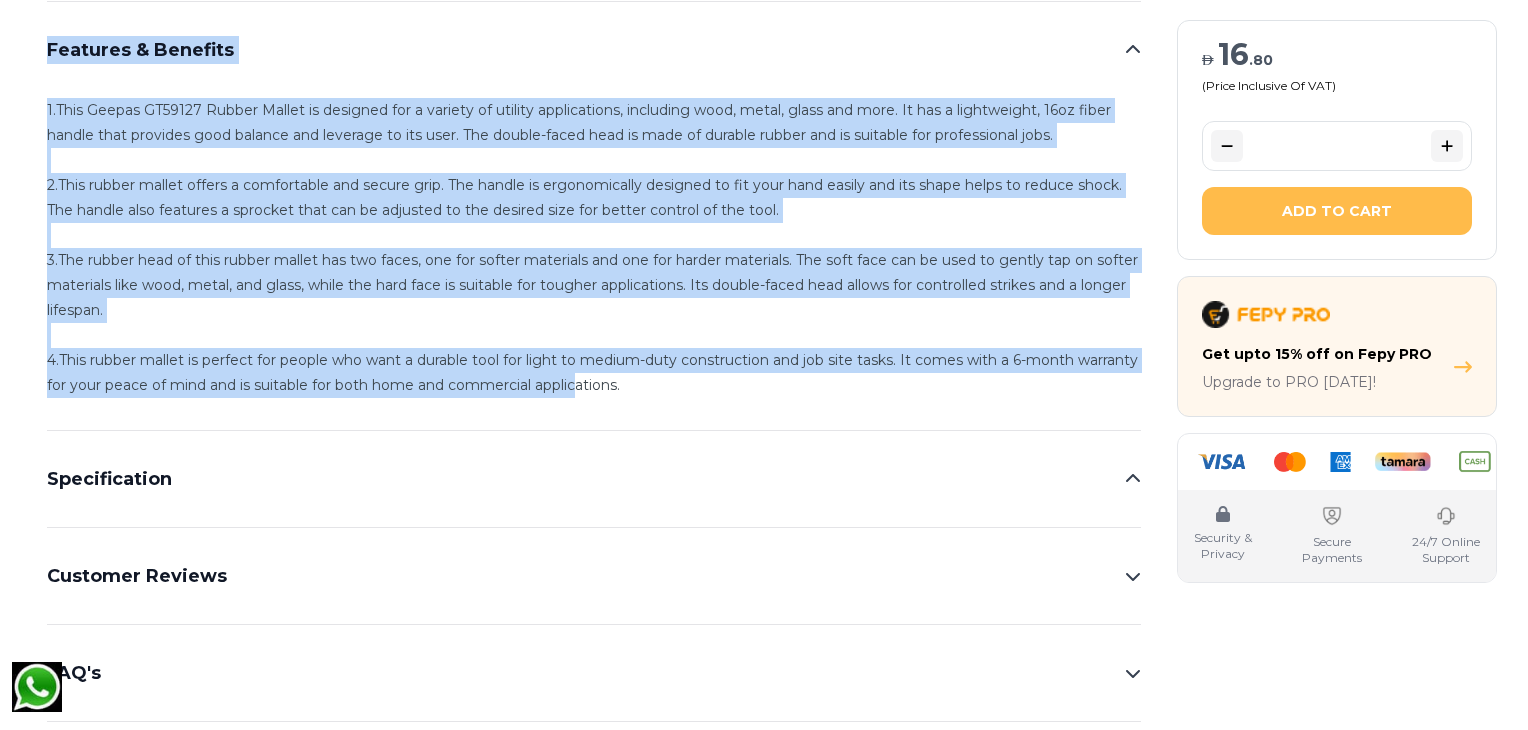 drag, startPoint x: 43, startPoint y: 44, endPoint x: 673, endPoint y: 389, distance: 718.2792 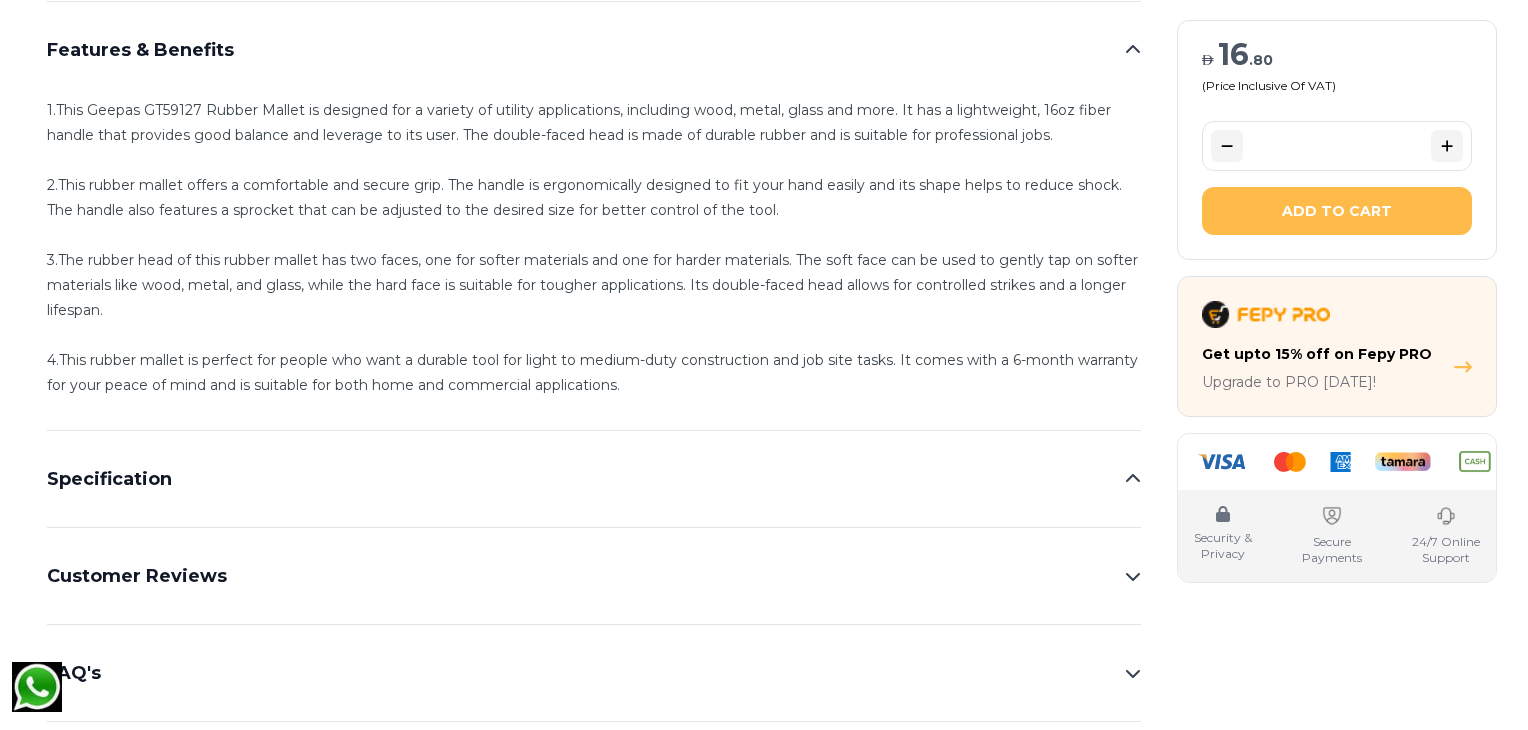 click on "1.This Geepas GT59127 Rubber Mallet is designed for a variety of utility applications, including wood, metal, glass and more. It has a lightweight, 16oz fiber handle that provides good balance and leverage to its user. The double-faced head is made of durable rubber and is suitable for professional jobs. 2.This rubber mallet offers a comfortable and secure grip. The handle is ergonomically designed to fit your hand easily and its shape helps to reduce shock. The handle also features a sprocket that can be adjusted to the desired size for better control of the tool. 3.The rubber head of this rubber mallet has two faces, one for softer materials and one for harder materials. The soft face can be used to gently tap on softer materials like wood, metal, and glass, while the hard face is suitable for tougher applications. Its double-faced head allows for controlled strikes and a longer lifespan." at bounding box center [594, 248] 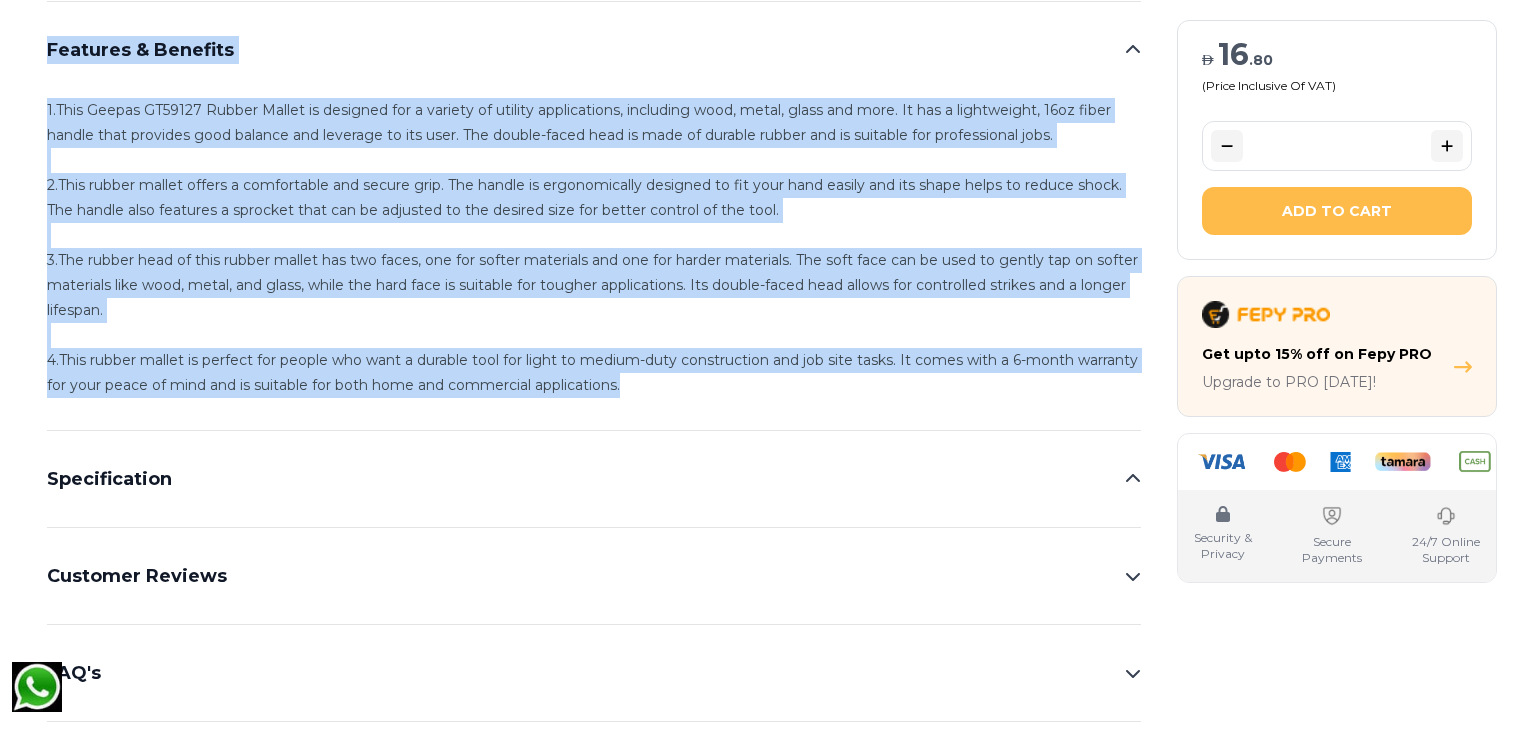 drag, startPoint x: 39, startPoint y: 39, endPoint x: 718, endPoint y: 402, distance: 769.9415 